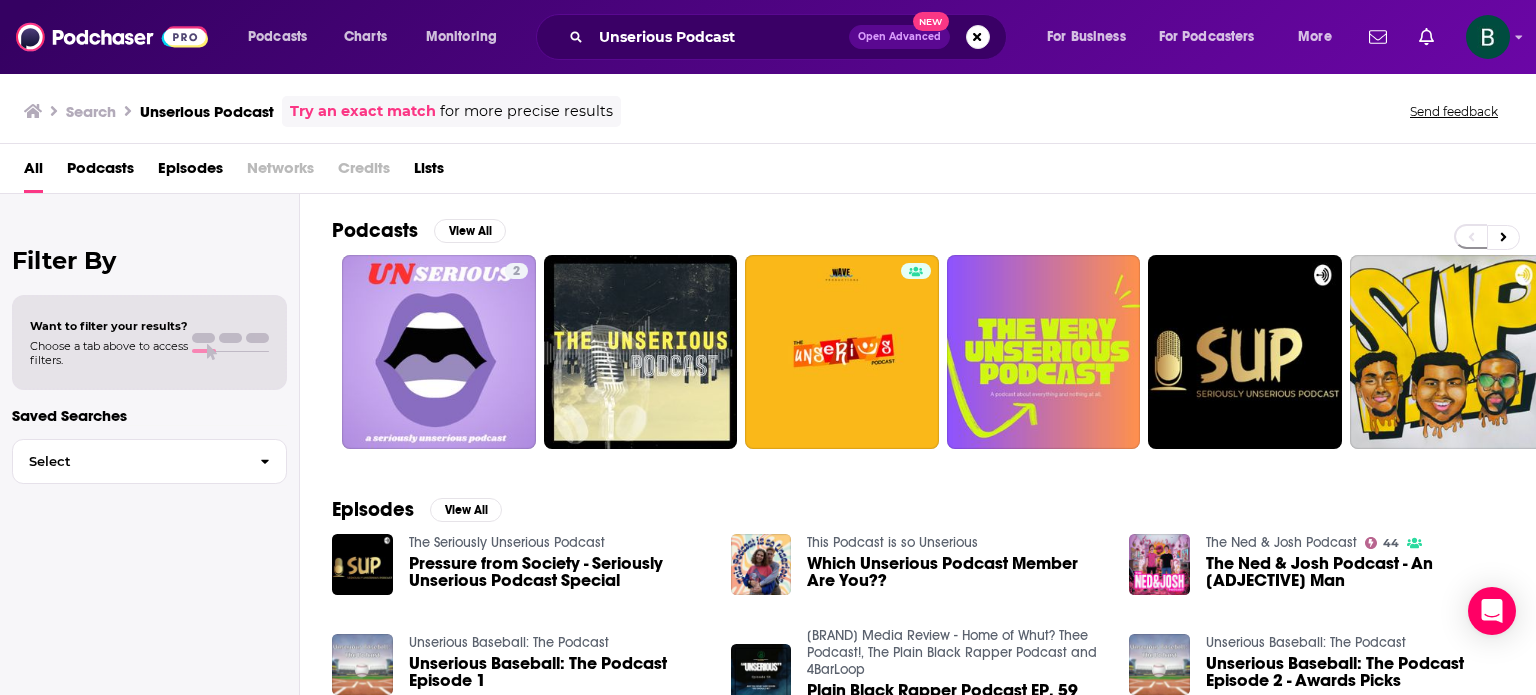 scroll, scrollTop: 0, scrollLeft: 0, axis: both 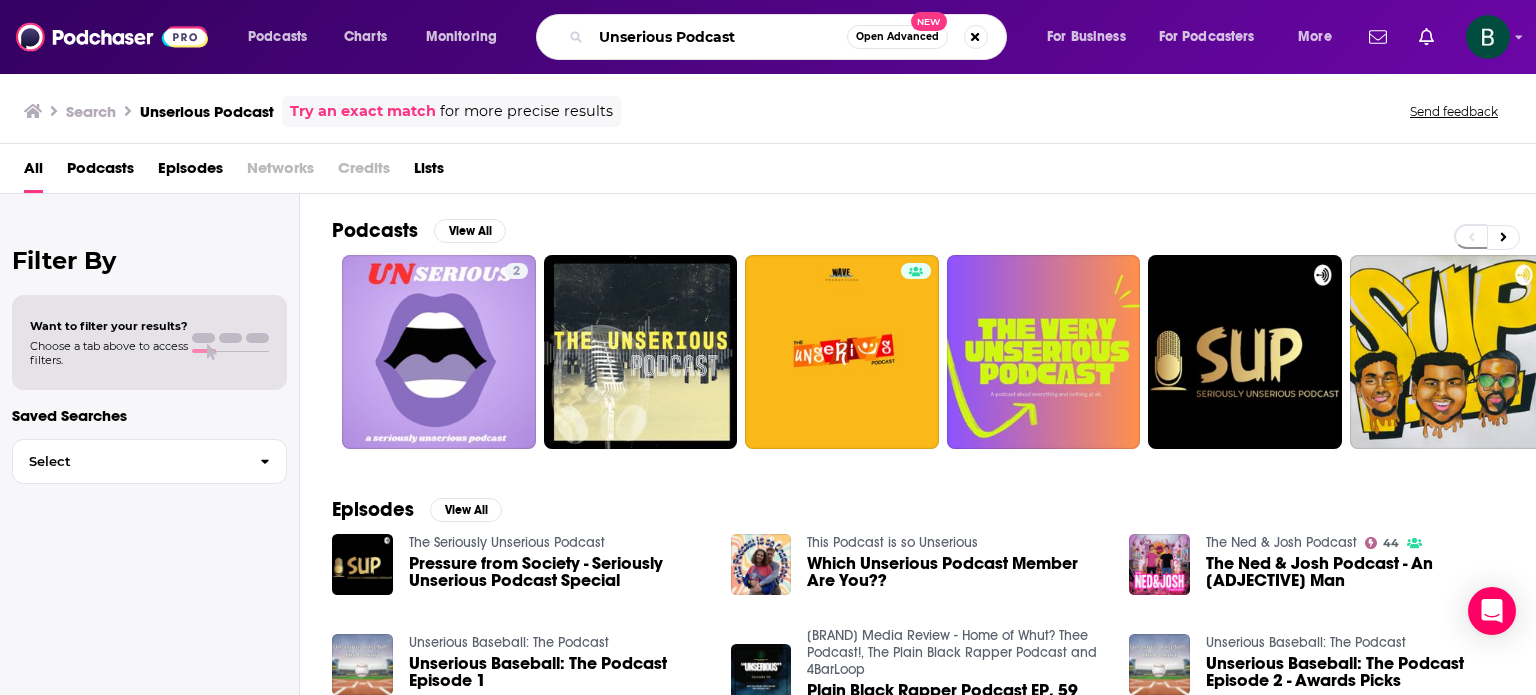 drag, startPoint x: 763, startPoint y: 29, endPoint x: 630, endPoint y: 22, distance: 133.18408 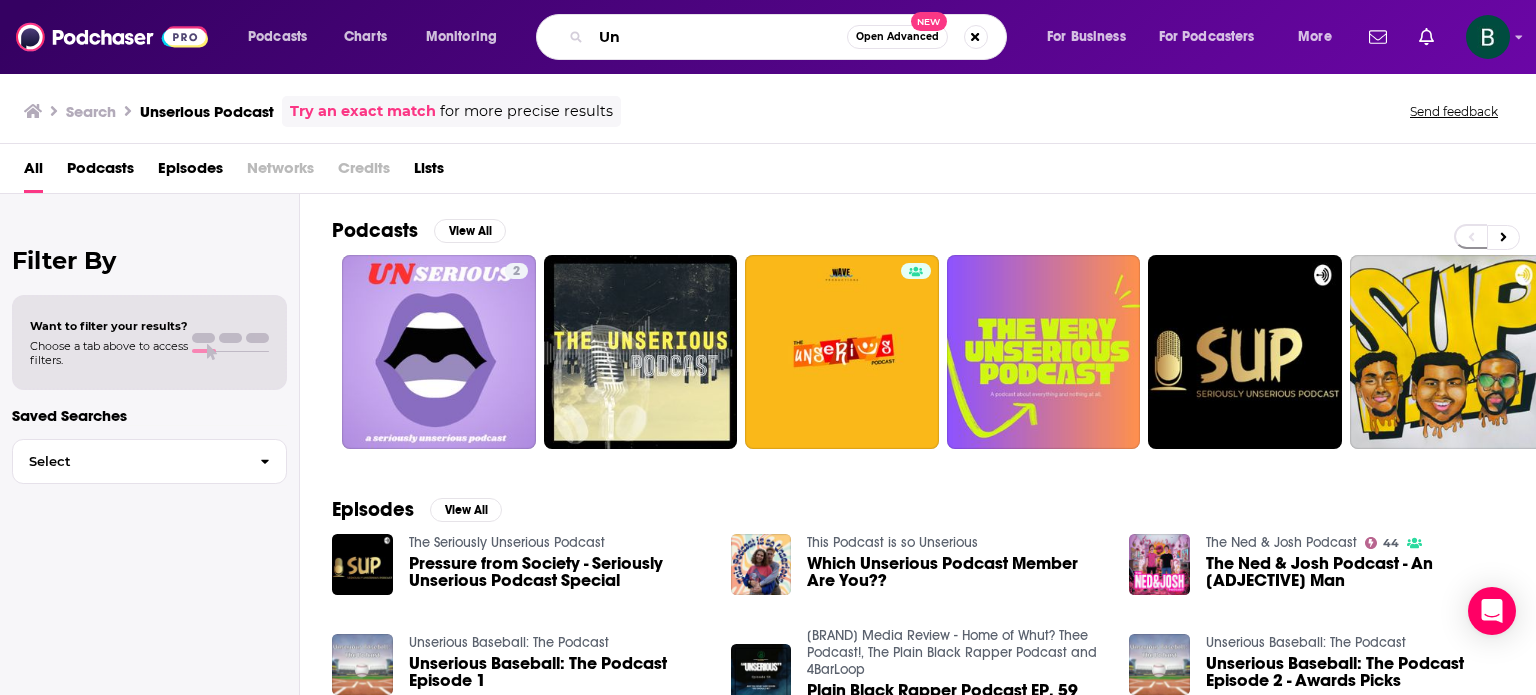 type on "U" 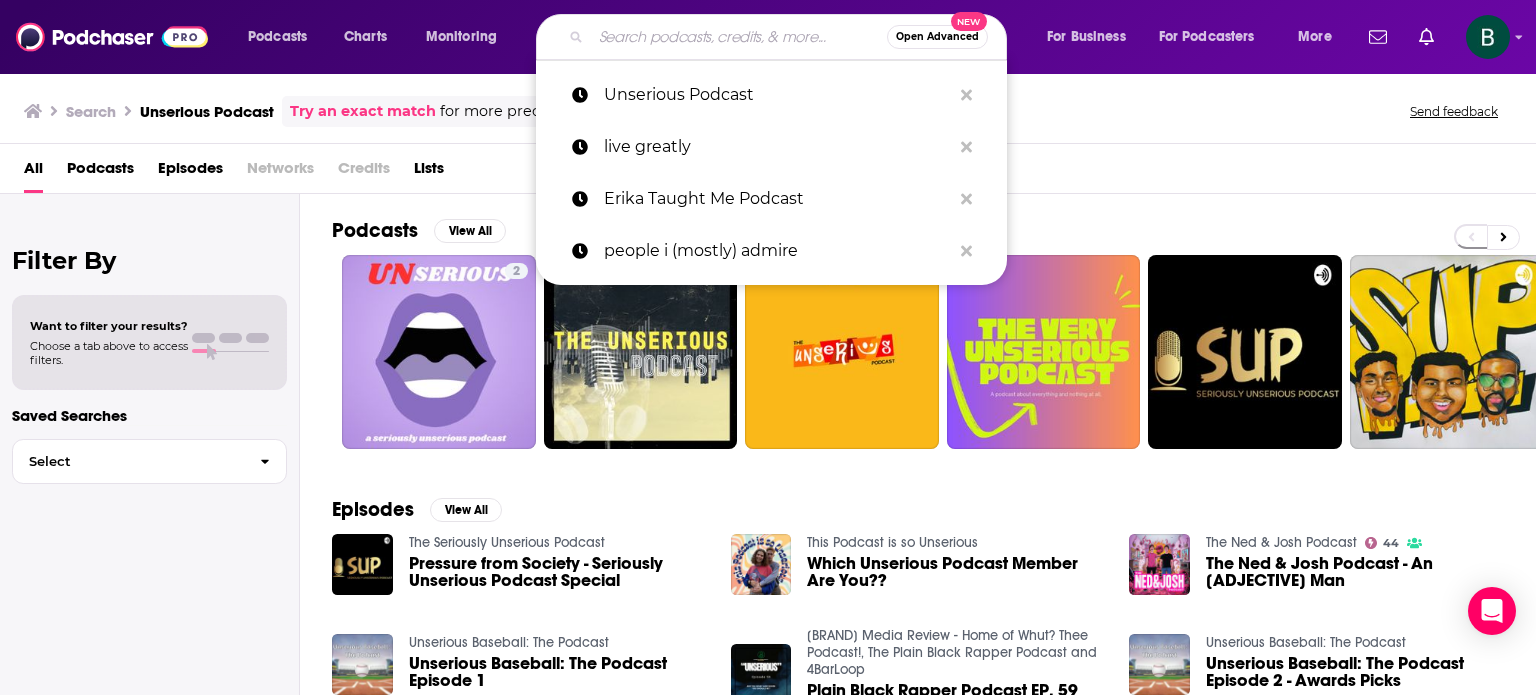 paste on "On Air with [PERSON] Podcast" 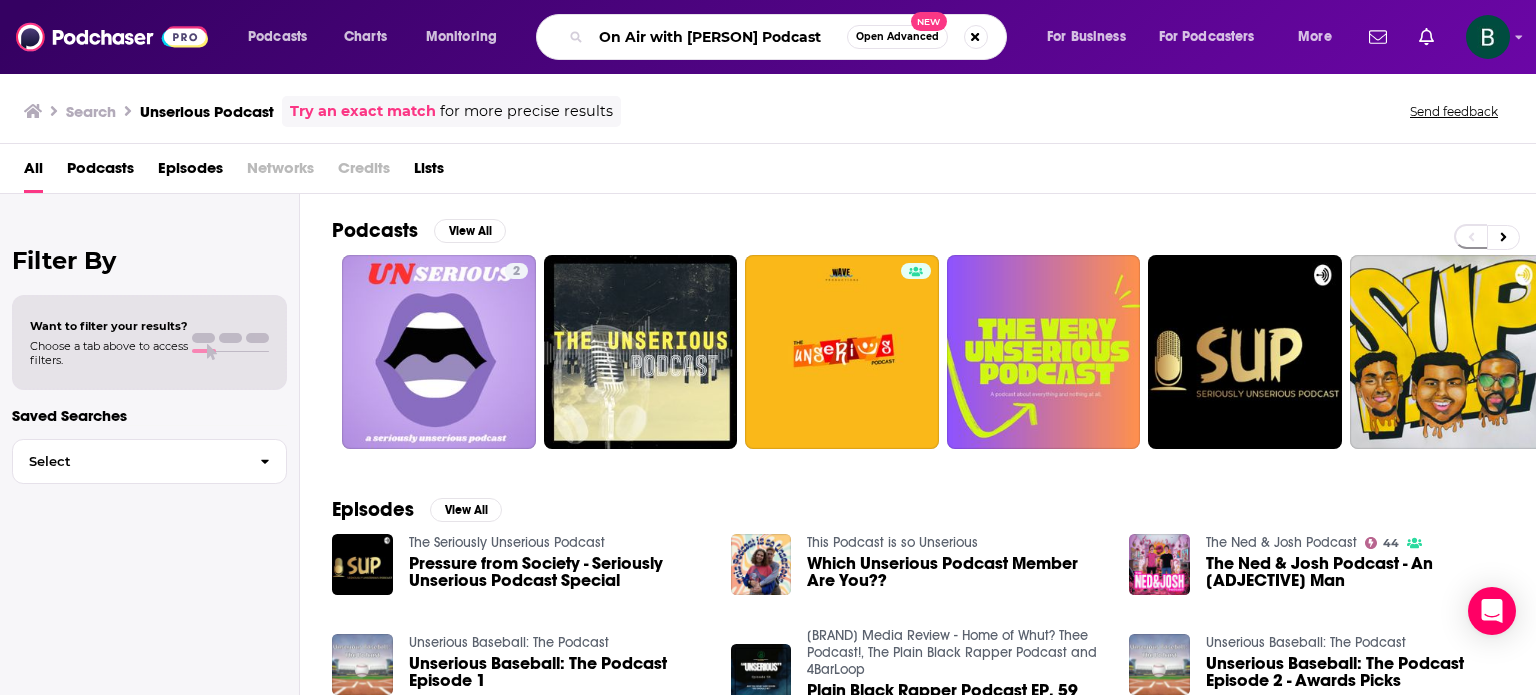type on "On Air with [PERSON] Podcast" 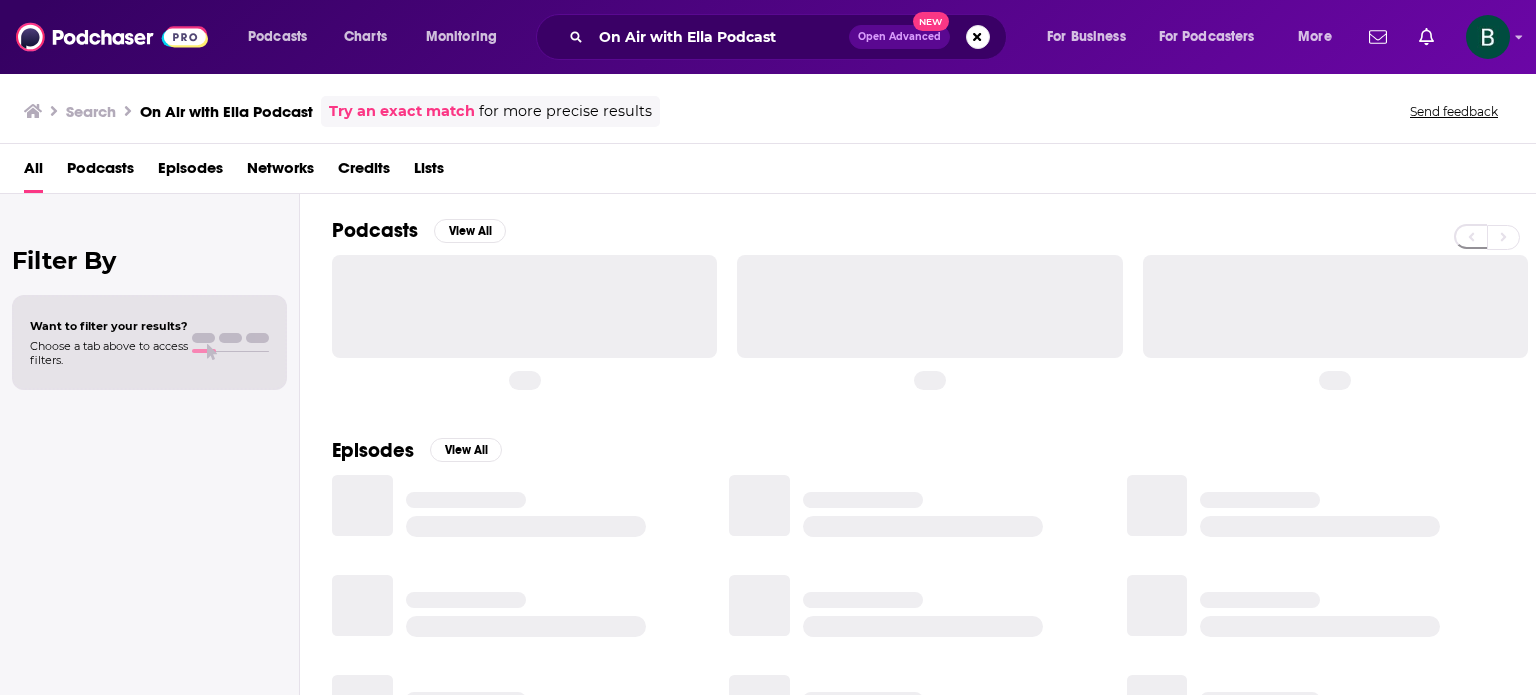 scroll, scrollTop: 0, scrollLeft: 0, axis: both 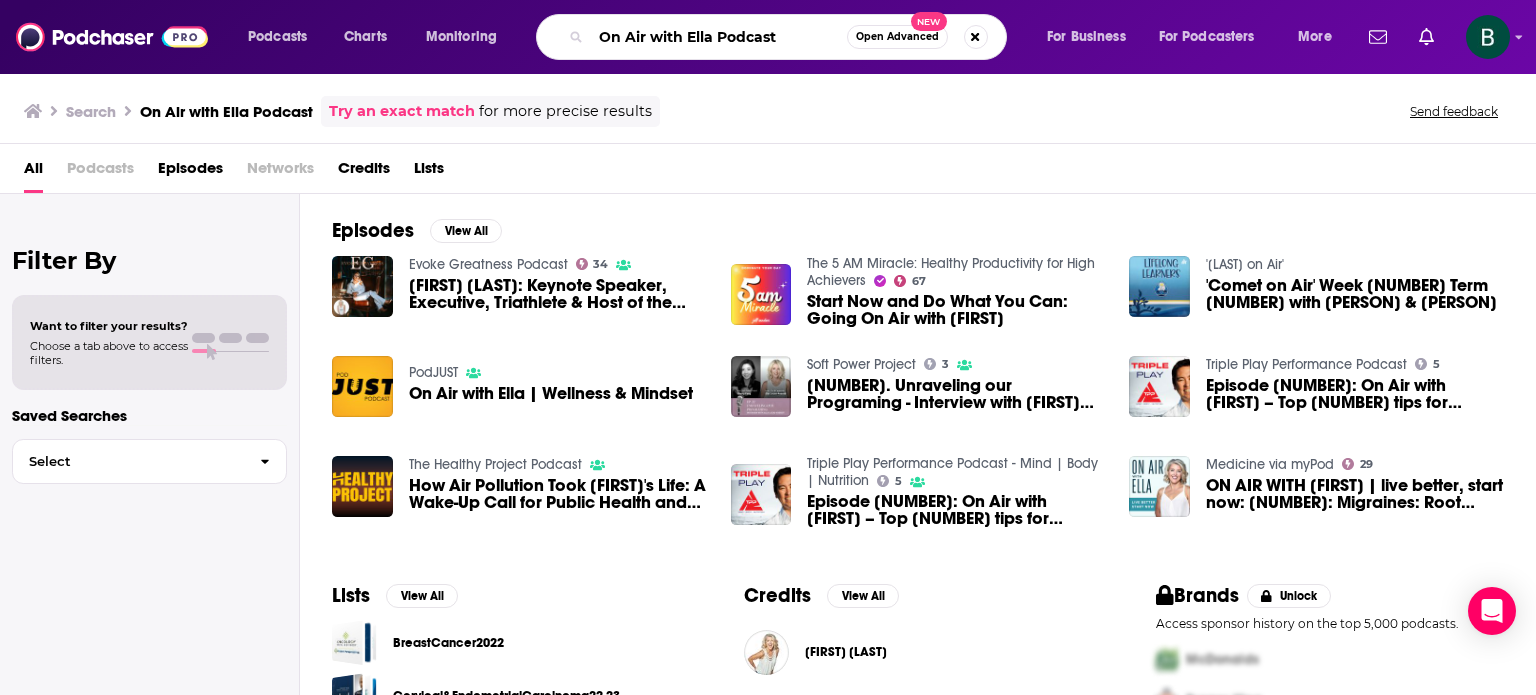 drag, startPoint x: 792, startPoint y: 33, endPoint x: 368, endPoint y: 17, distance: 424.3018 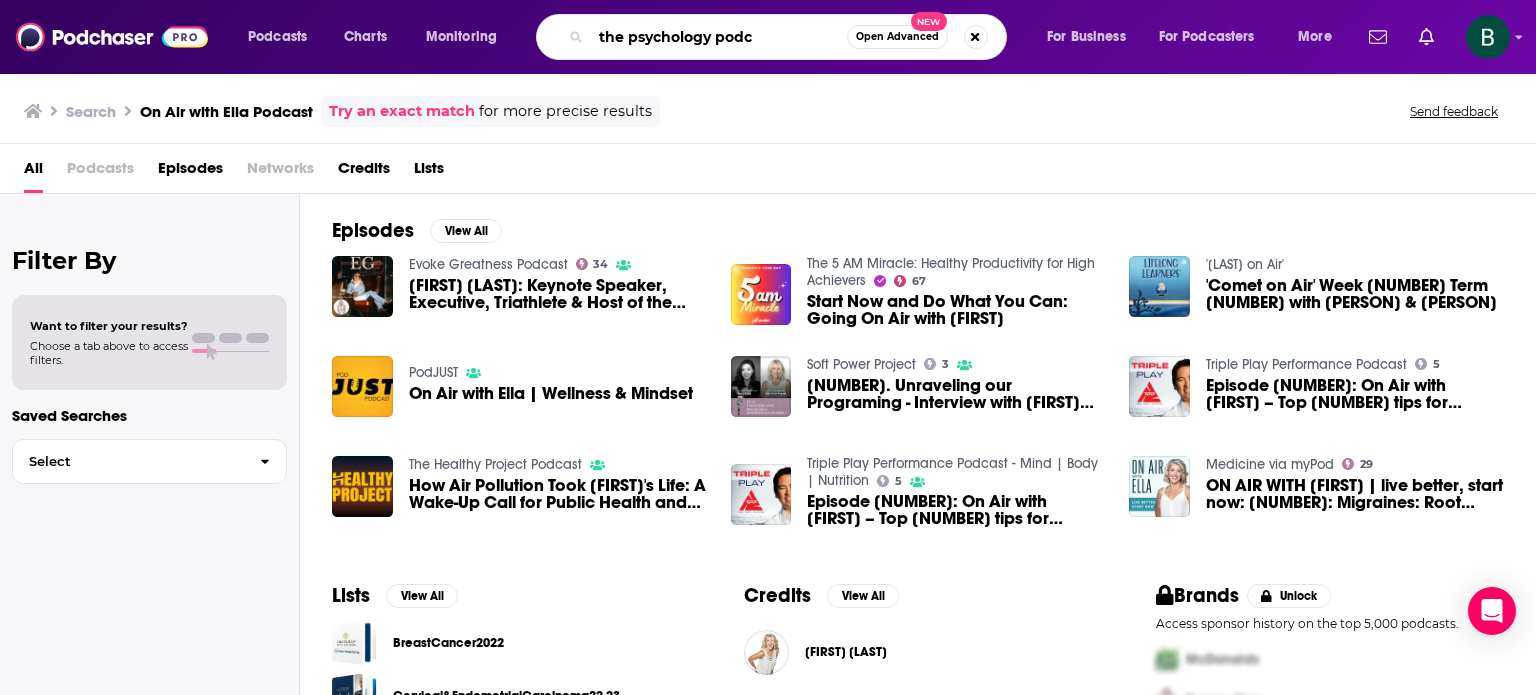 type on "the psychology podc" 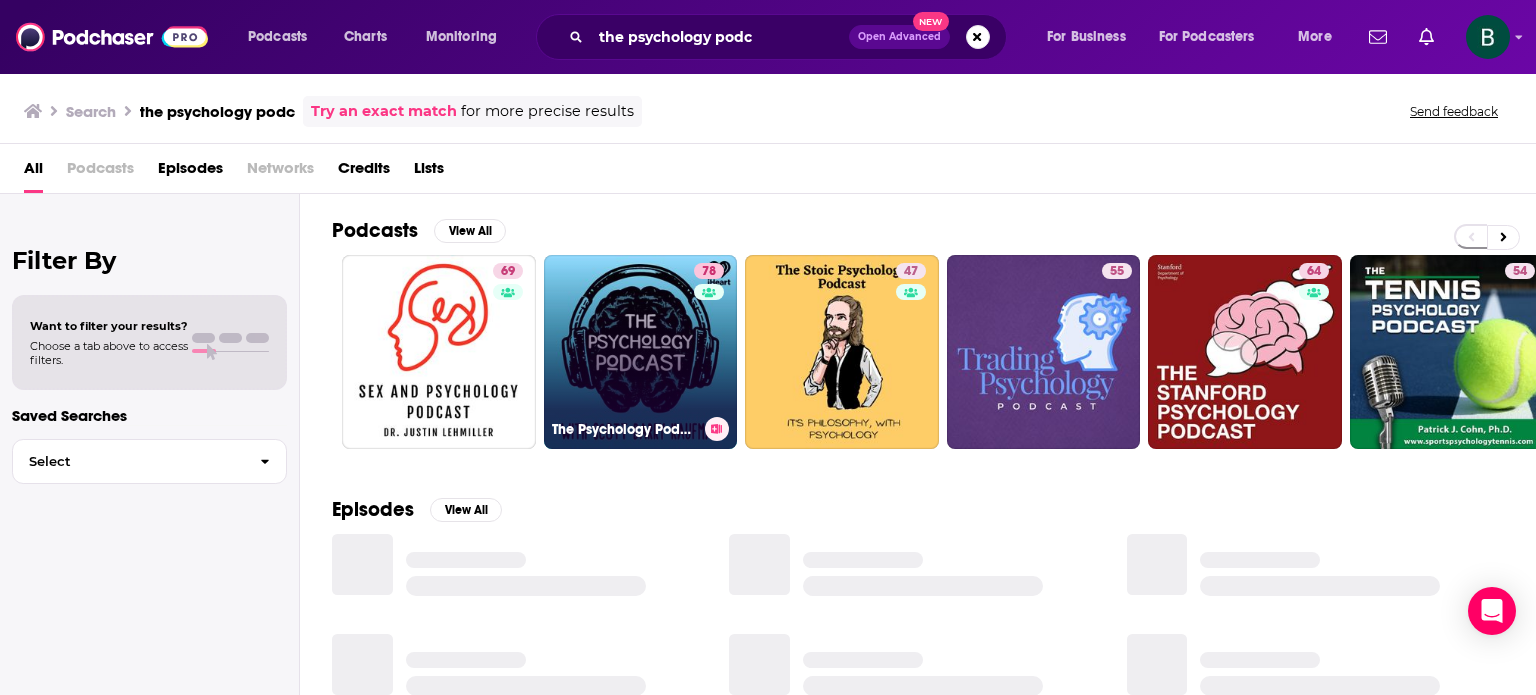 click on "[NUMBER] The Psychology Podcast" at bounding box center [641, 352] 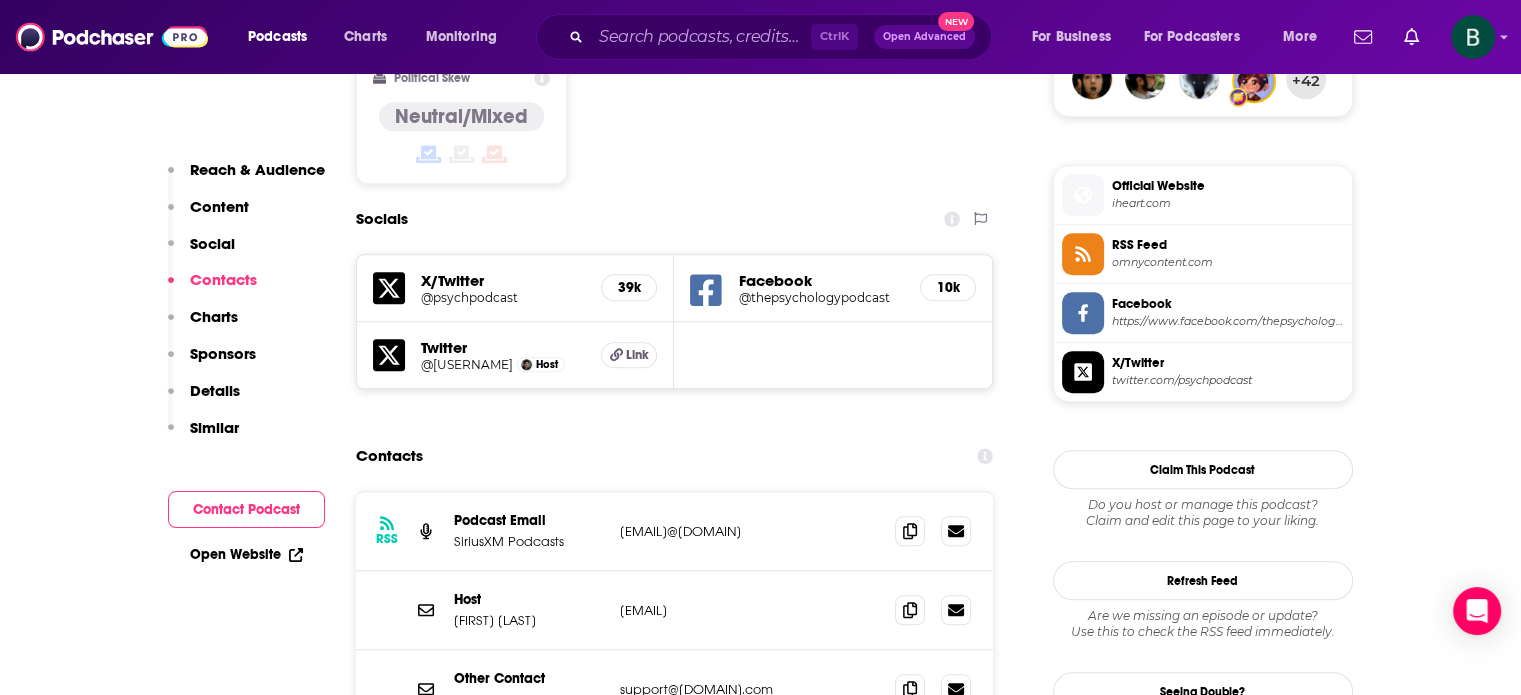 scroll, scrollTop: 1666, scrollLeft: 0, axis: vertical 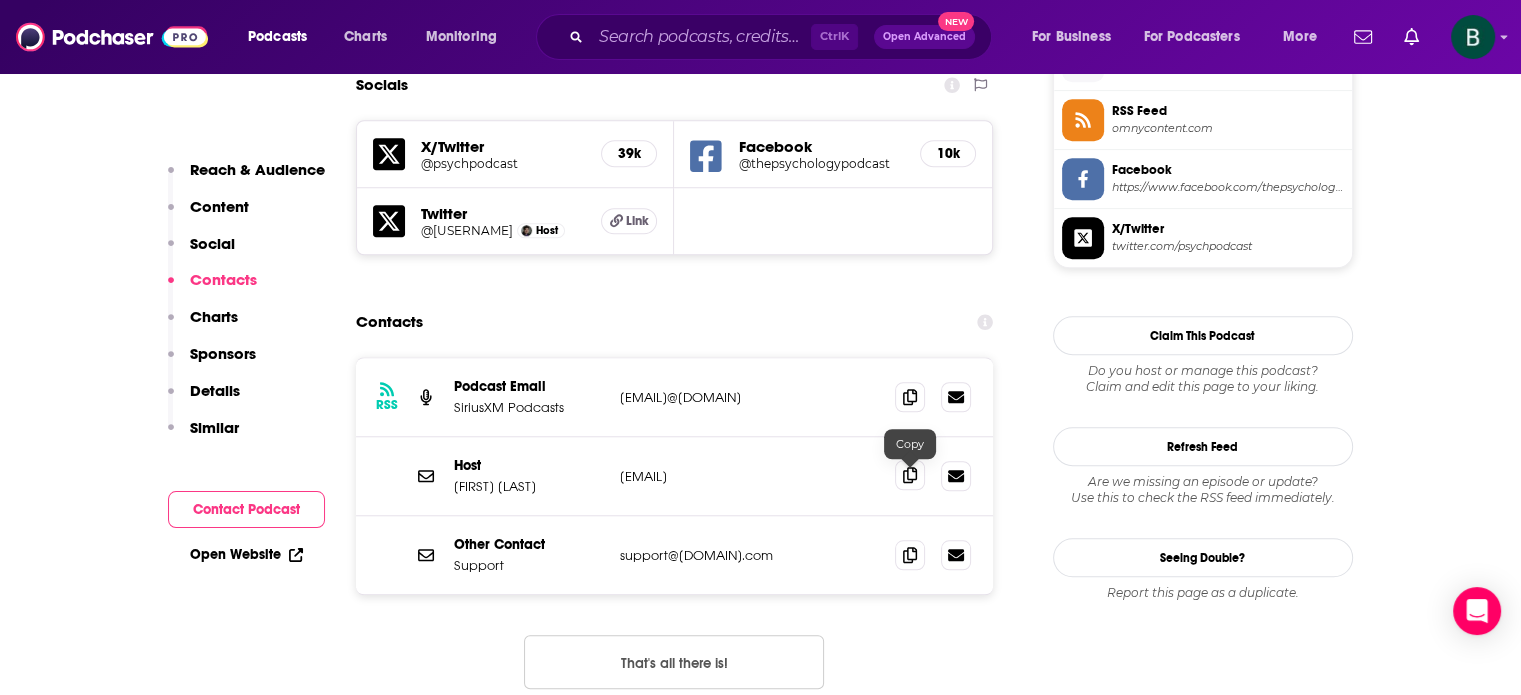 click 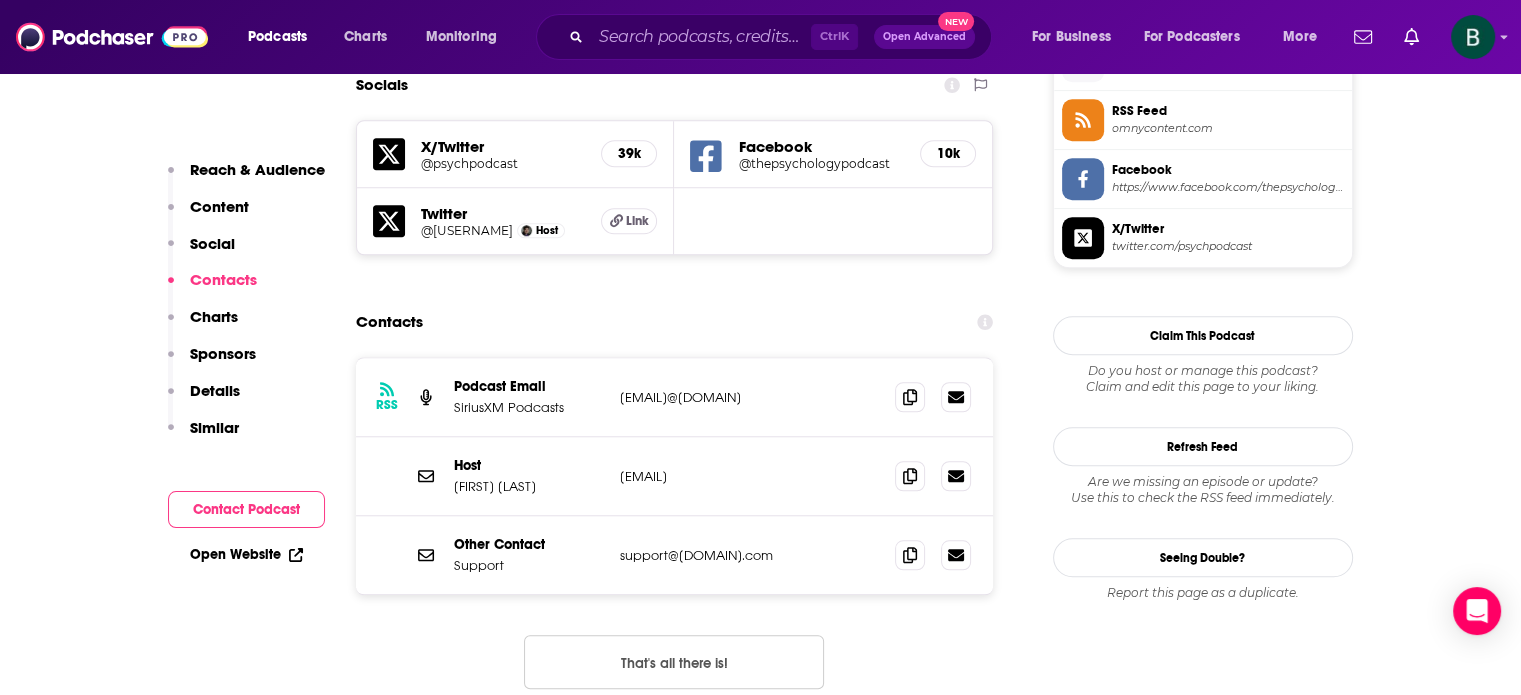 drag, startPoint x: 194, startPoint y: 627, endPoint x: 268, endPoint y: 443, distance: 198.32297 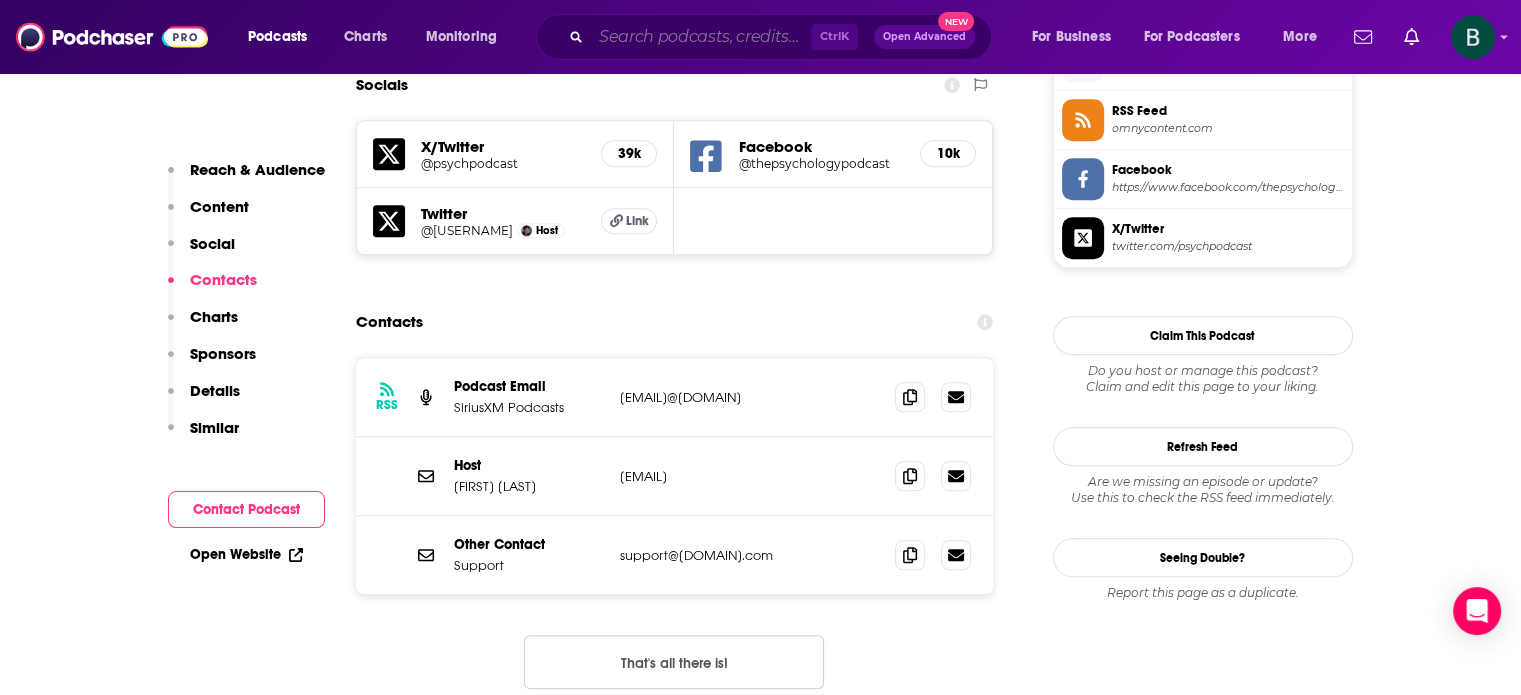 click at bounding box center (701, 37) 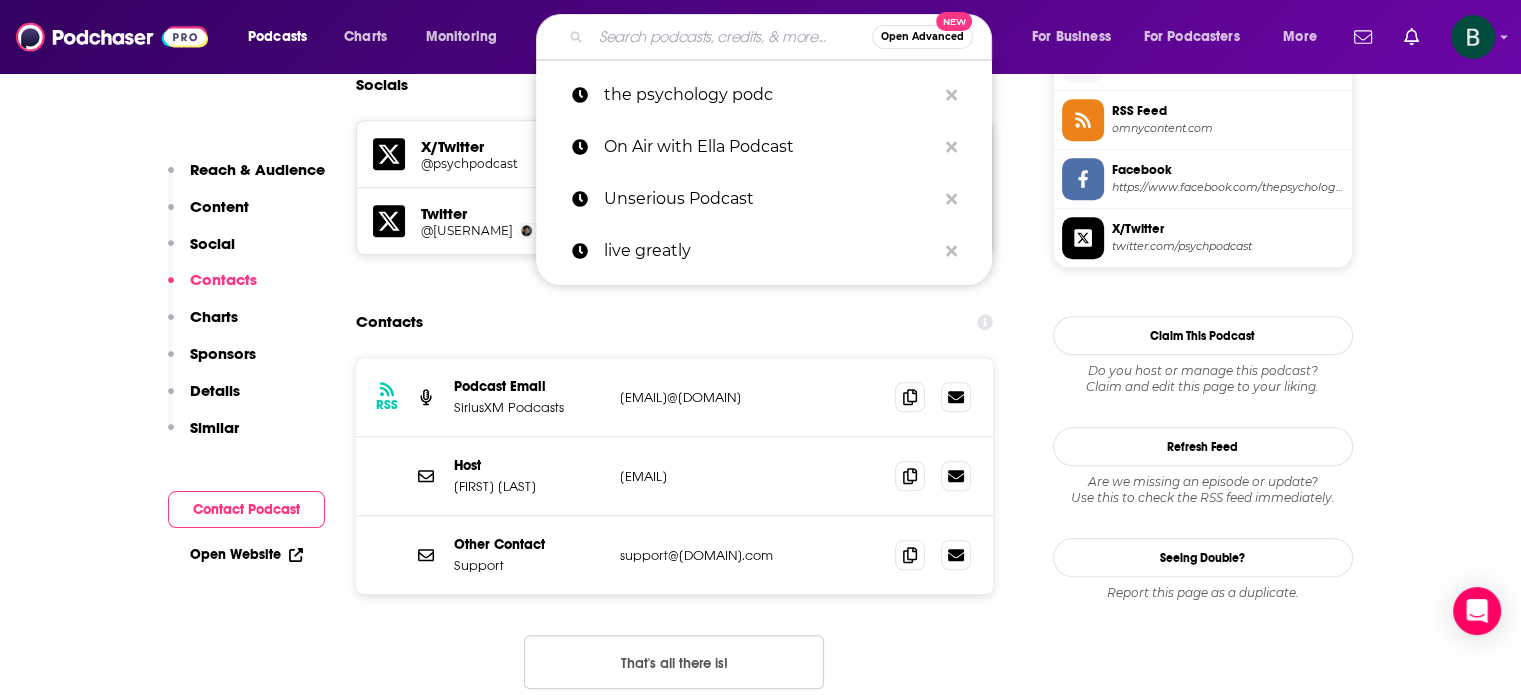 paste on "Pulling the Thread with [FIRST] [LAST]" 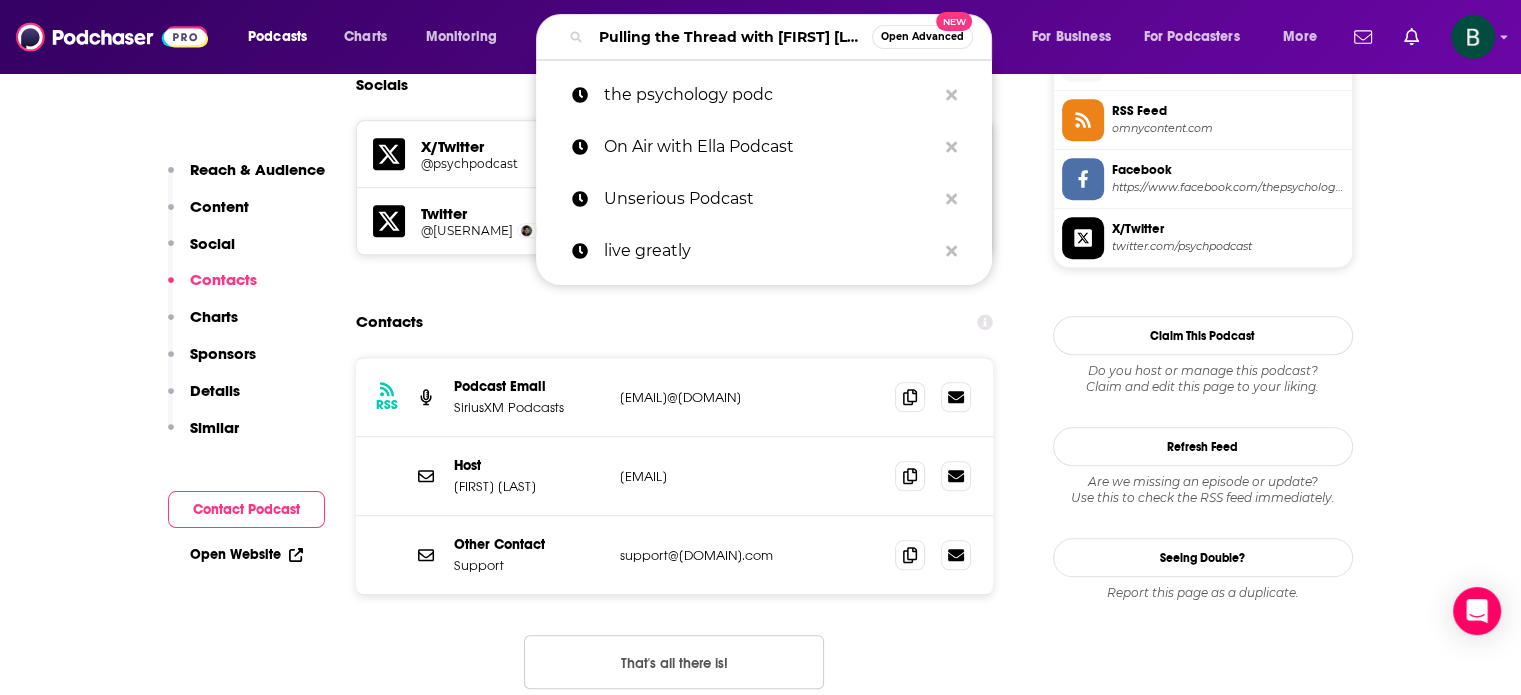 scroll, scrollTop: 0, scrollLeft: 56, axis: horizontal 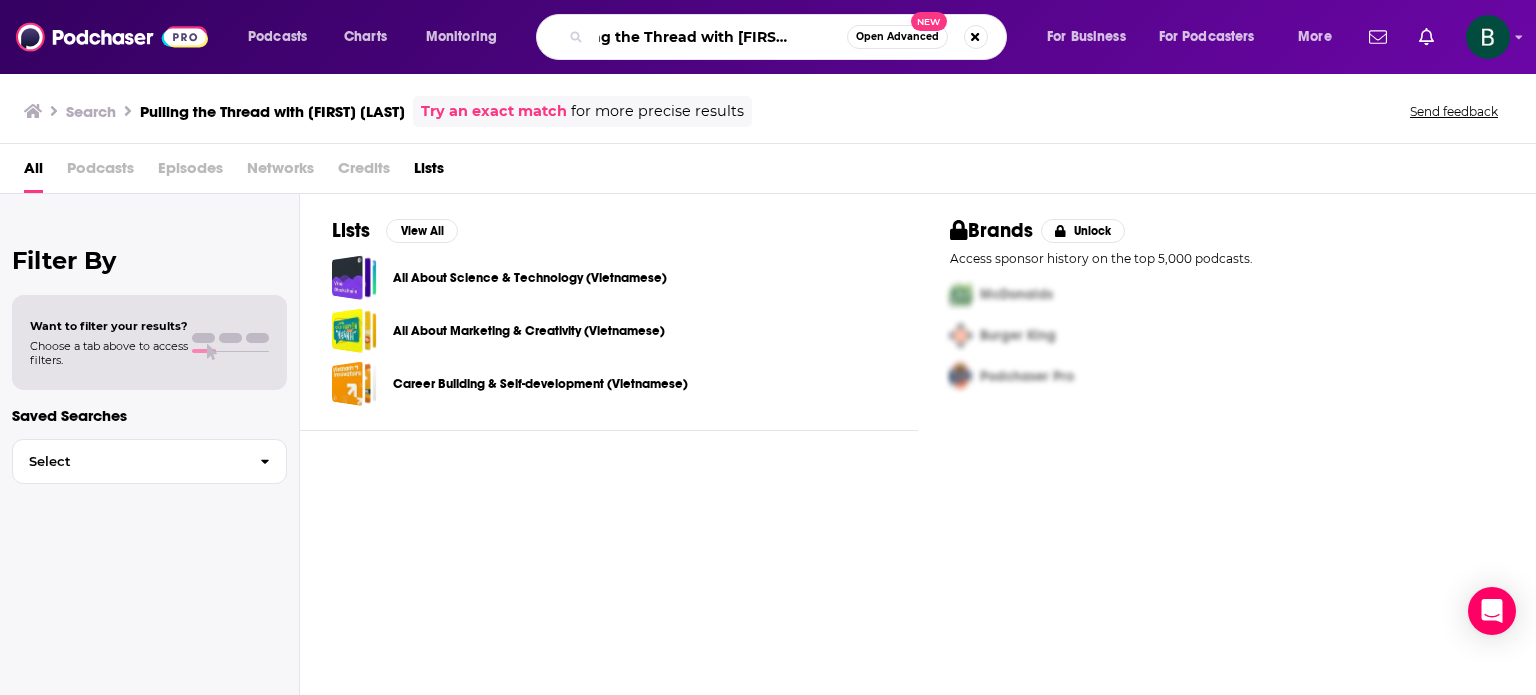 drag, startPoint x: 737, startPoint y: 36, endPoint x: 876, endPoint y: 42, distance: 139.12944 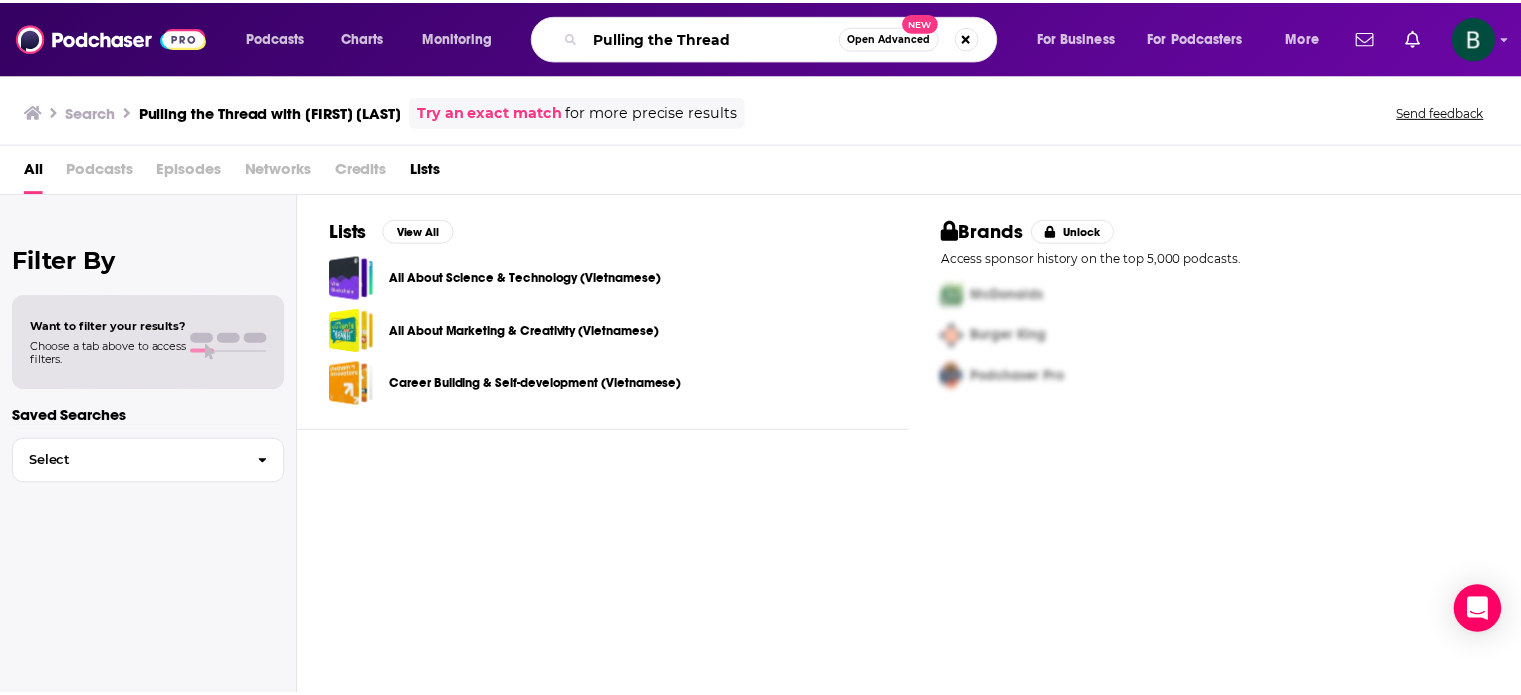 scroll, scrollTop: 0, scrollLeft: 0, axis: both 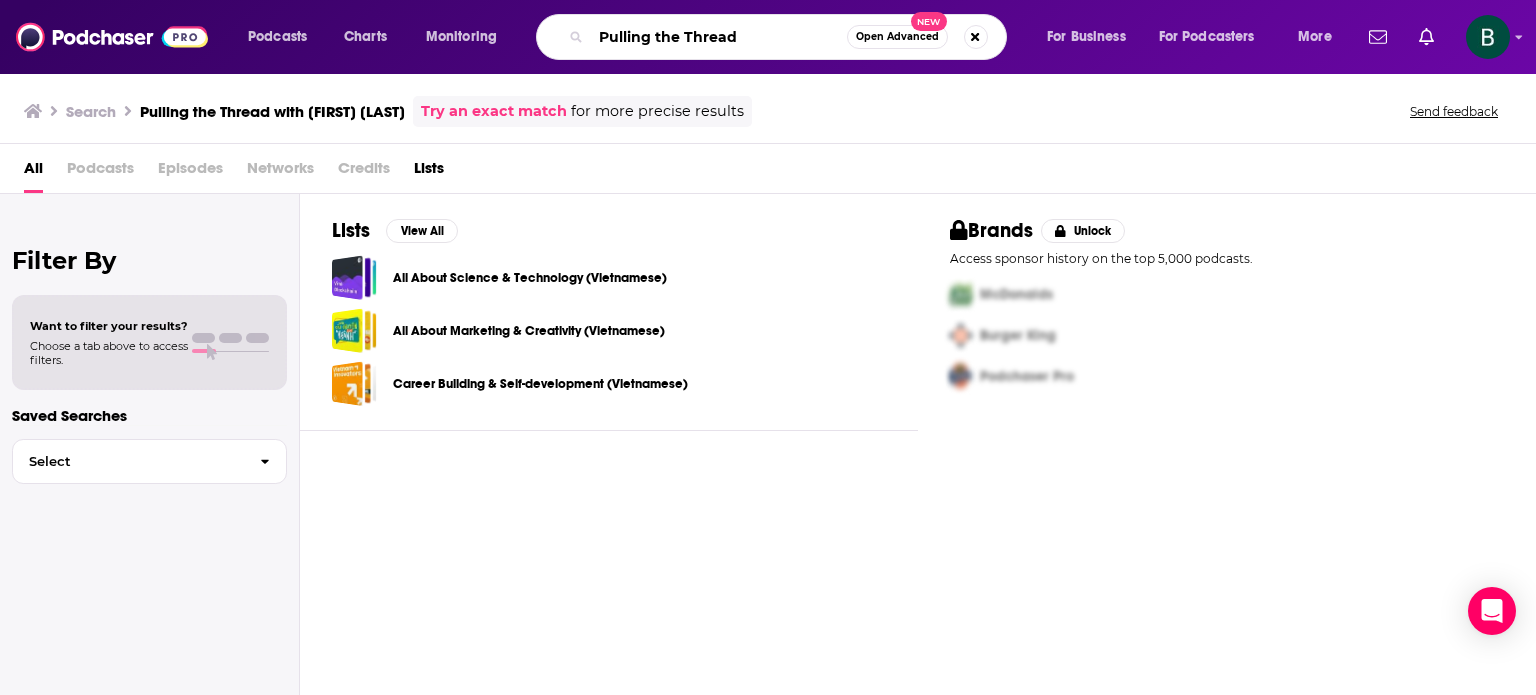 type on "Pulling the Thread" 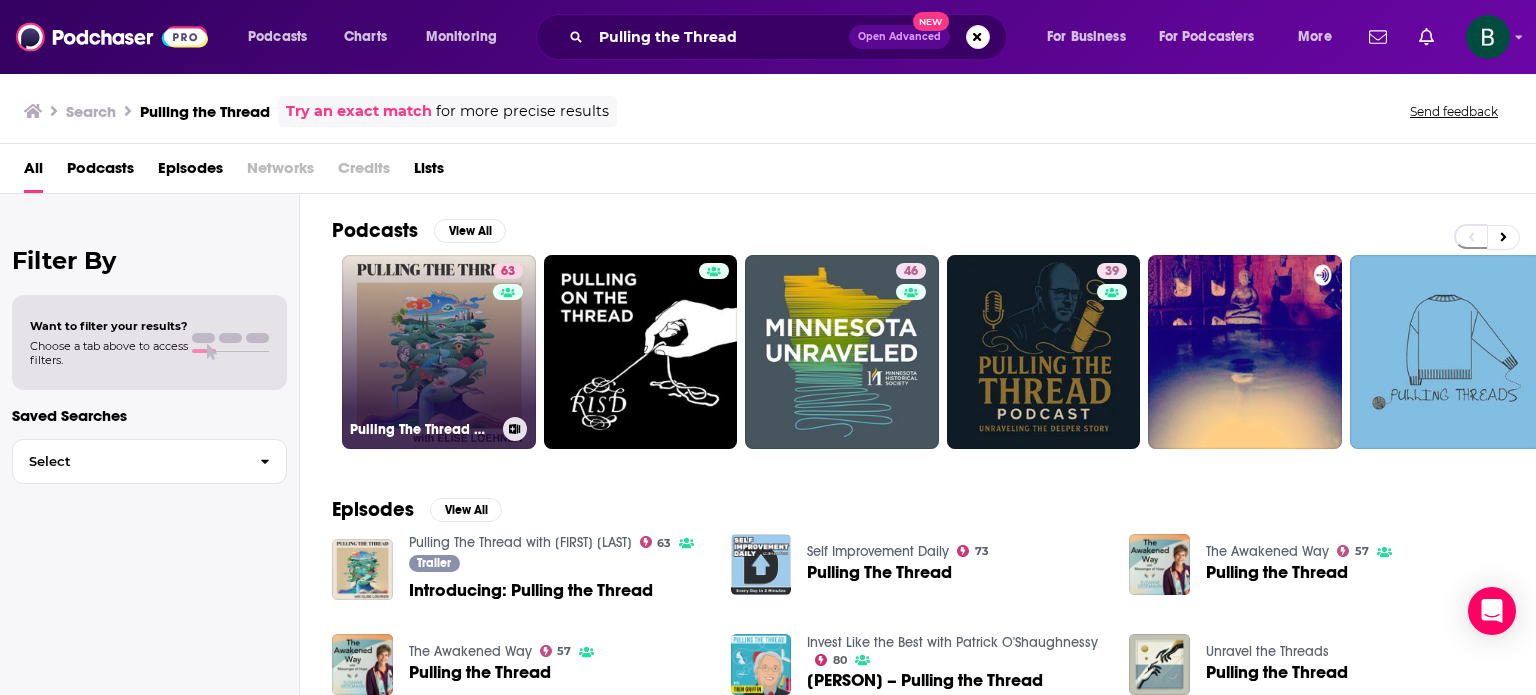 click on "63 Pulling The Thread with Elise Loehnen" at bounding box center [439, 352] 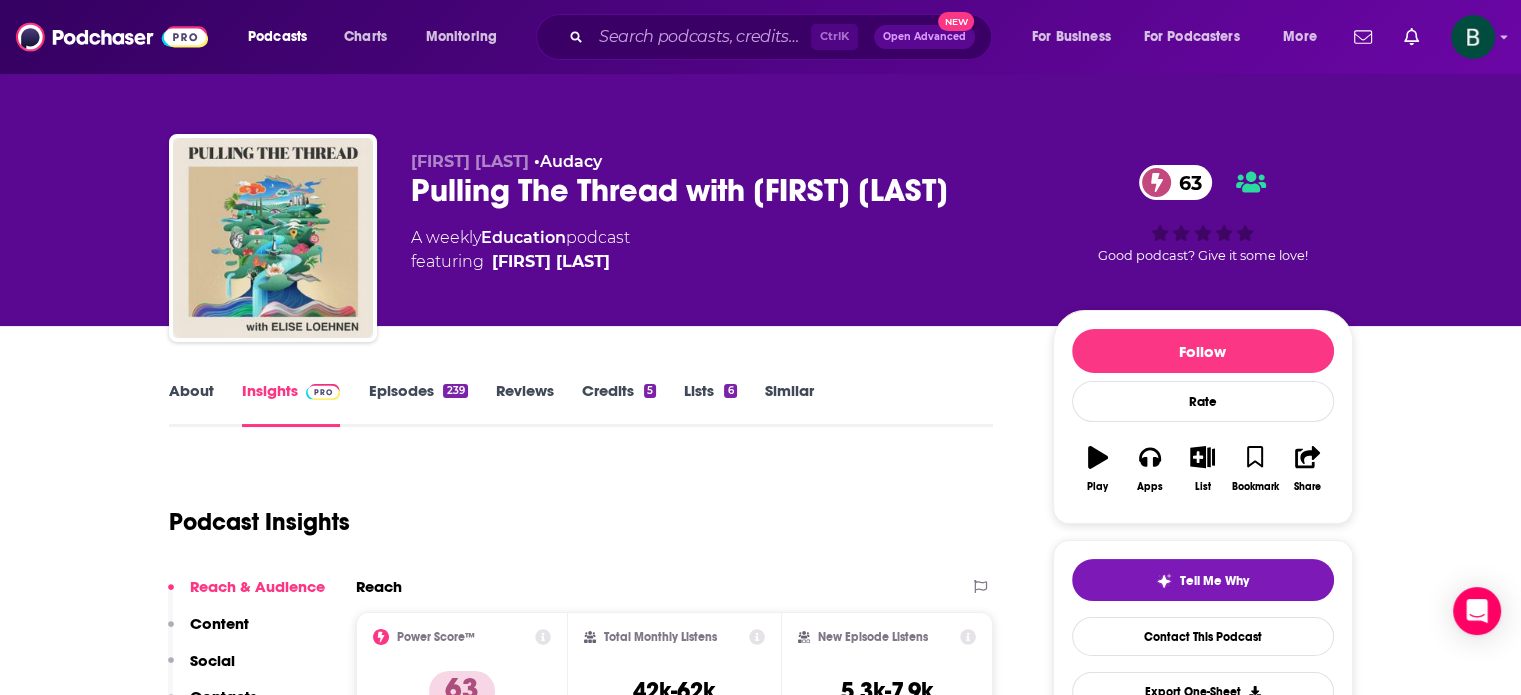 click on "About" at bounding box center [191, 404] 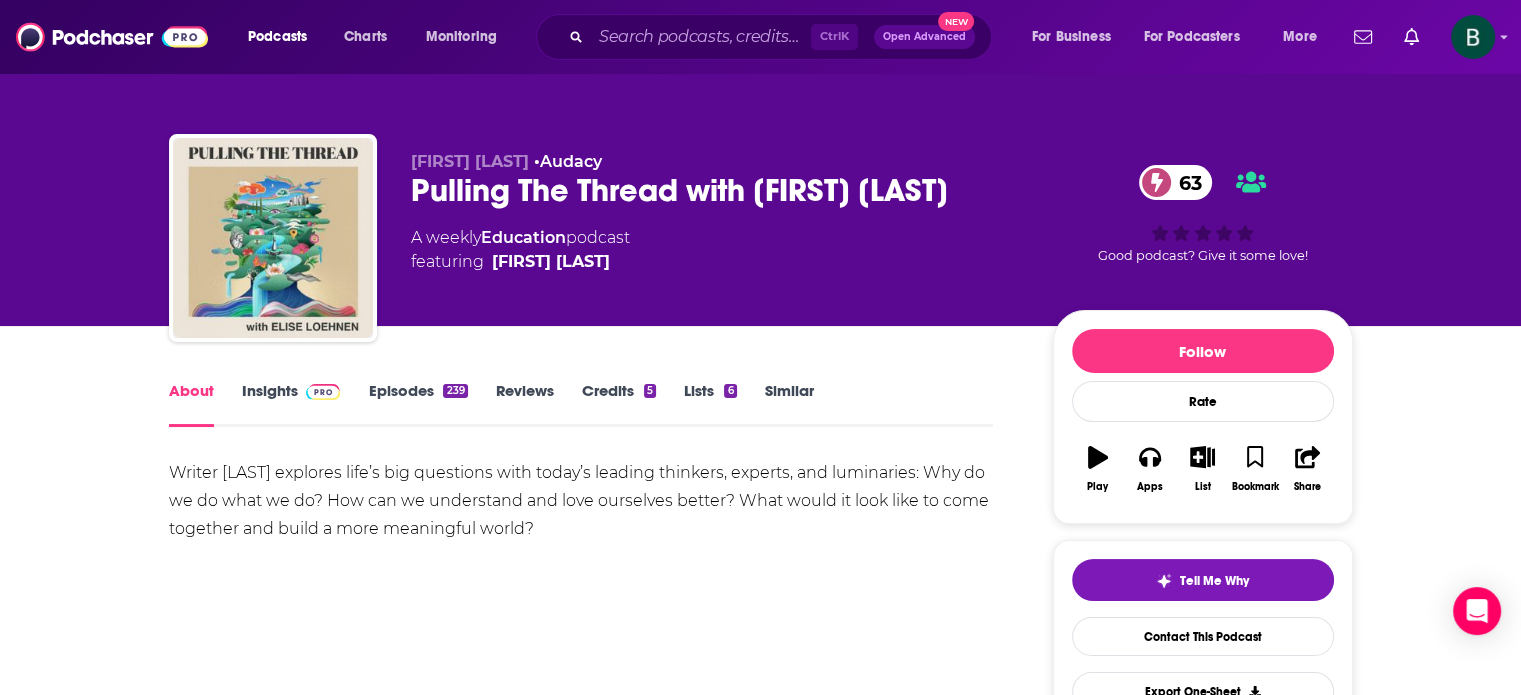 click on "Insights" at bounding box center [291, 404] 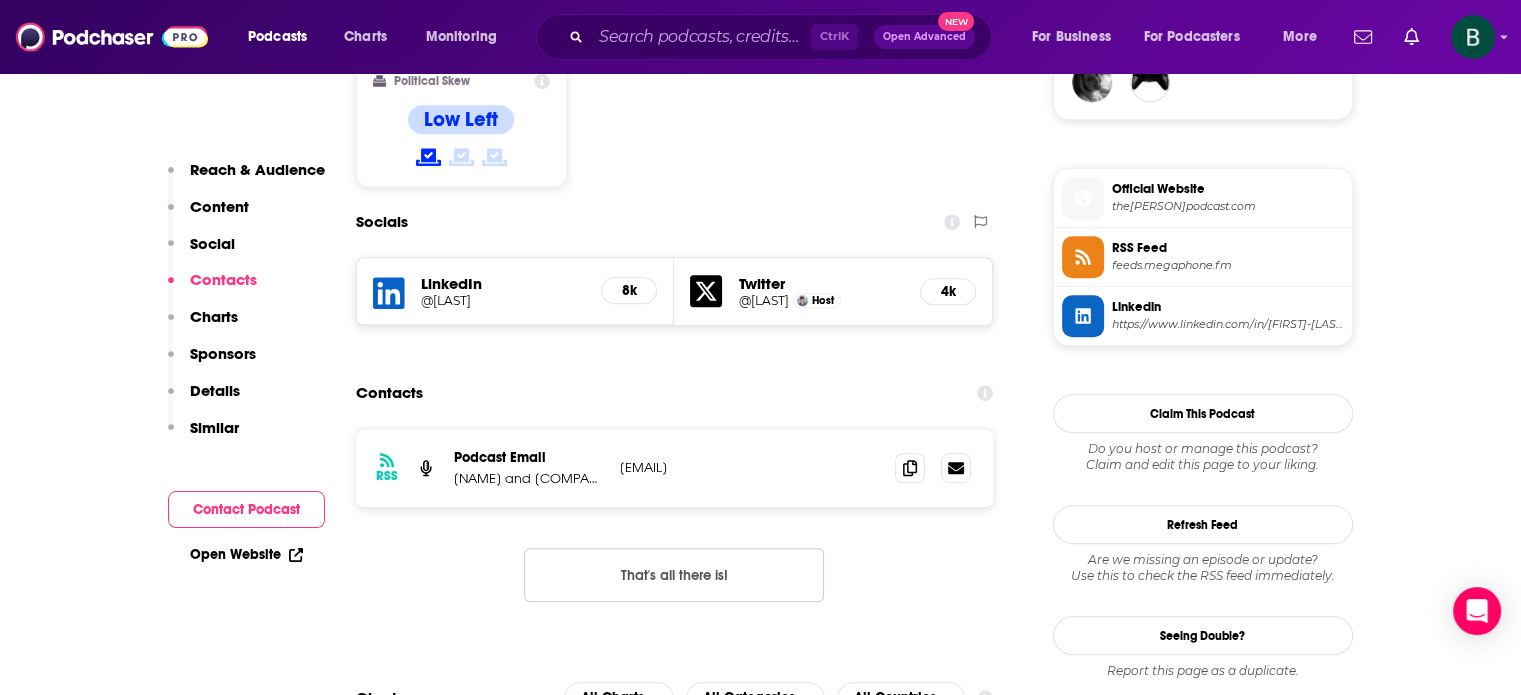 scroll, scrollTop: 1666, scrollLeft: 0, axis: vertical 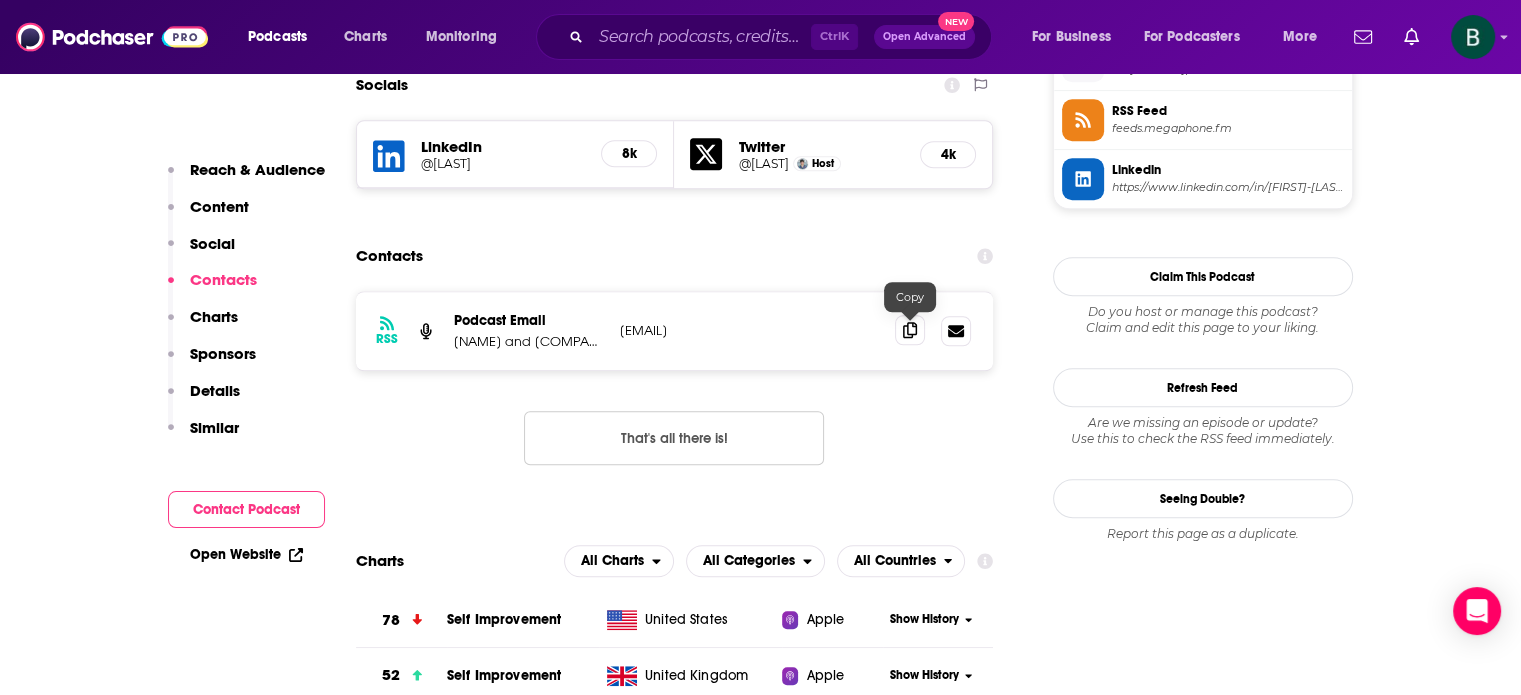 click 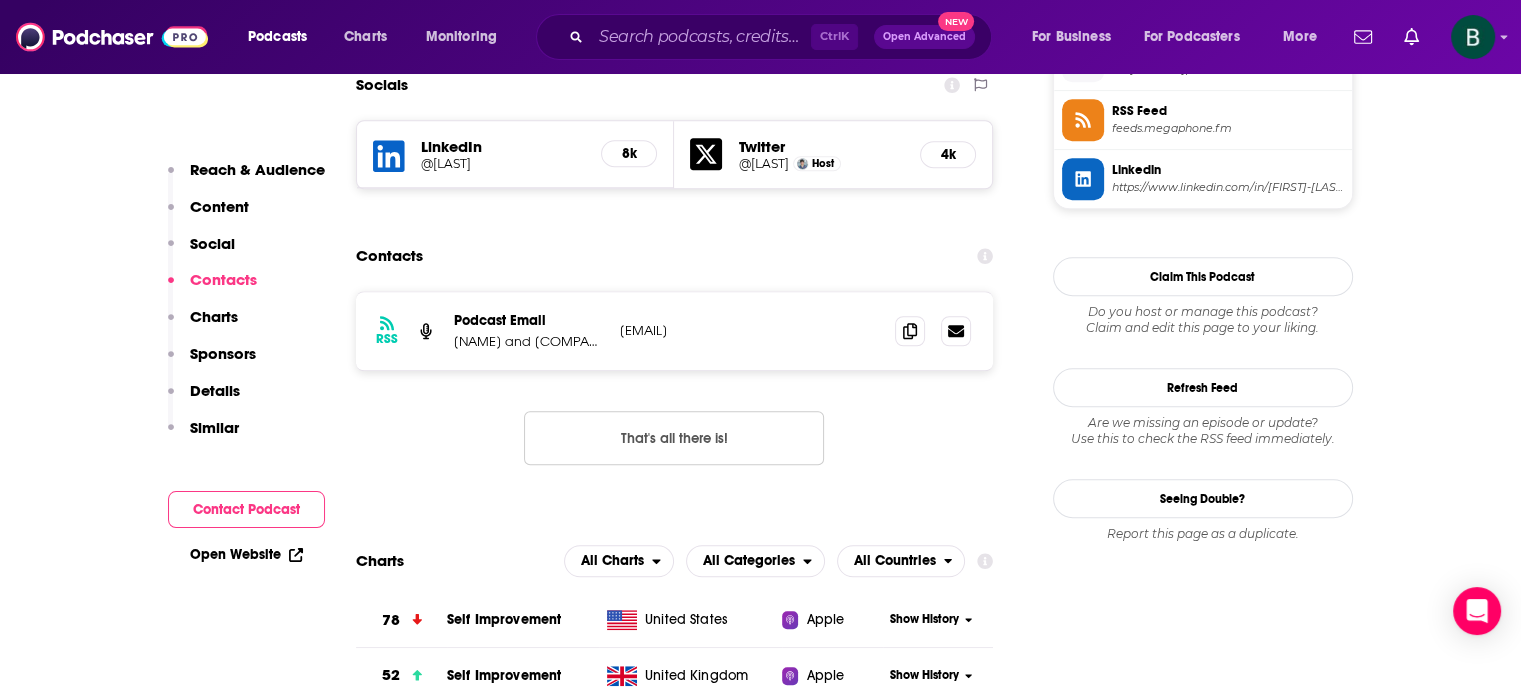 click on "About Insights Episodes 239 Reviews Credits 5 Lists 6 Similar Podcast Insights Reach & Audience Content Social Contacts Charts Sponsors Details Similar Contact Podcast Open Website Reach Power Score™ 63 Total Monthly Listens 42k-62k New Episode Listens 5.3k-7.9k Export One-Sheet Audience Demographics Gender Female Age 34 yo Income $ $ $ $ $ Parental Status Mixed Countries 1 United States 2 United Kingdom 3 Canada 4 Australia 5 India Top Cities New York, NY , Durham, NC , Los Angeles, CA , Ho Chi Minh City , Washington, DC , Sydney Interests Mind & body , Health , Charity , Religion , Friends, Family & Relationships , Books Jobs Principals/Owners , Pastors/Ministers , Directors , Authors/Writers , Professors , Marketing Coordinators Ethnicities White / Caucasian , Hispanic , Asian , African American Show More Content Political Skew Low Left Socials LinkedIn @[USERNAME] 8k Twitter @[USERNAME] Host 4k Contacts RSS Podcast Email [FIRST] [LAST] and Cadence13 [EMAIL] [EMAIL] 78" at bounding box center (760, 2978) 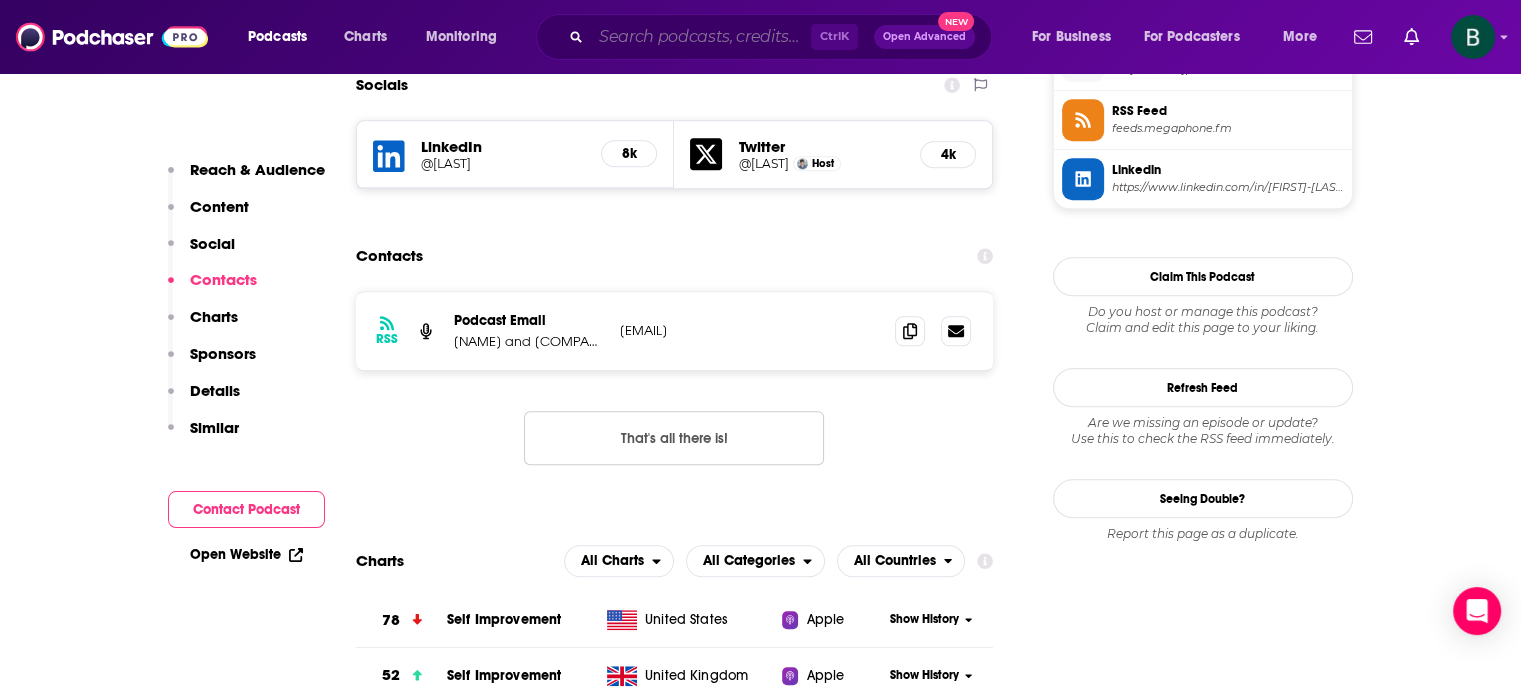 click at bounding box center (701, 37) 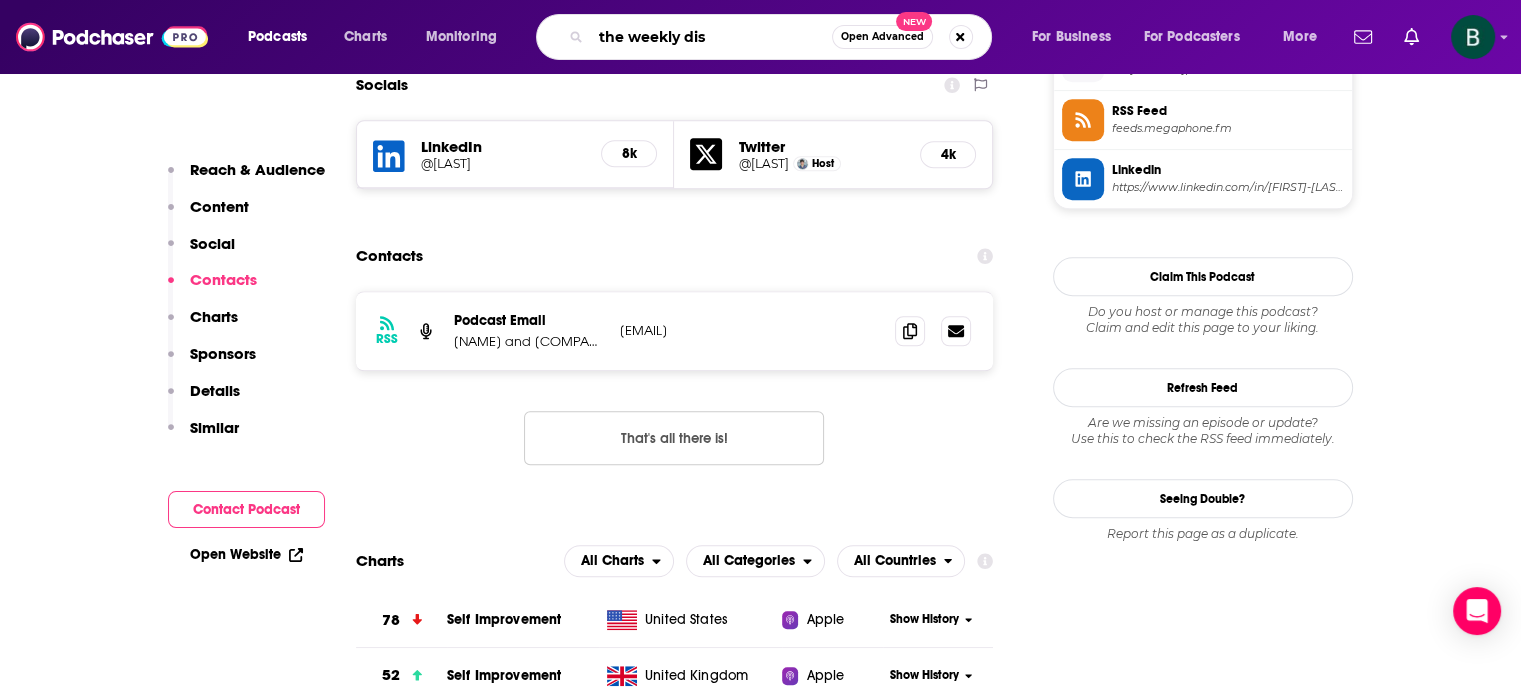 type on "the weekly dish" 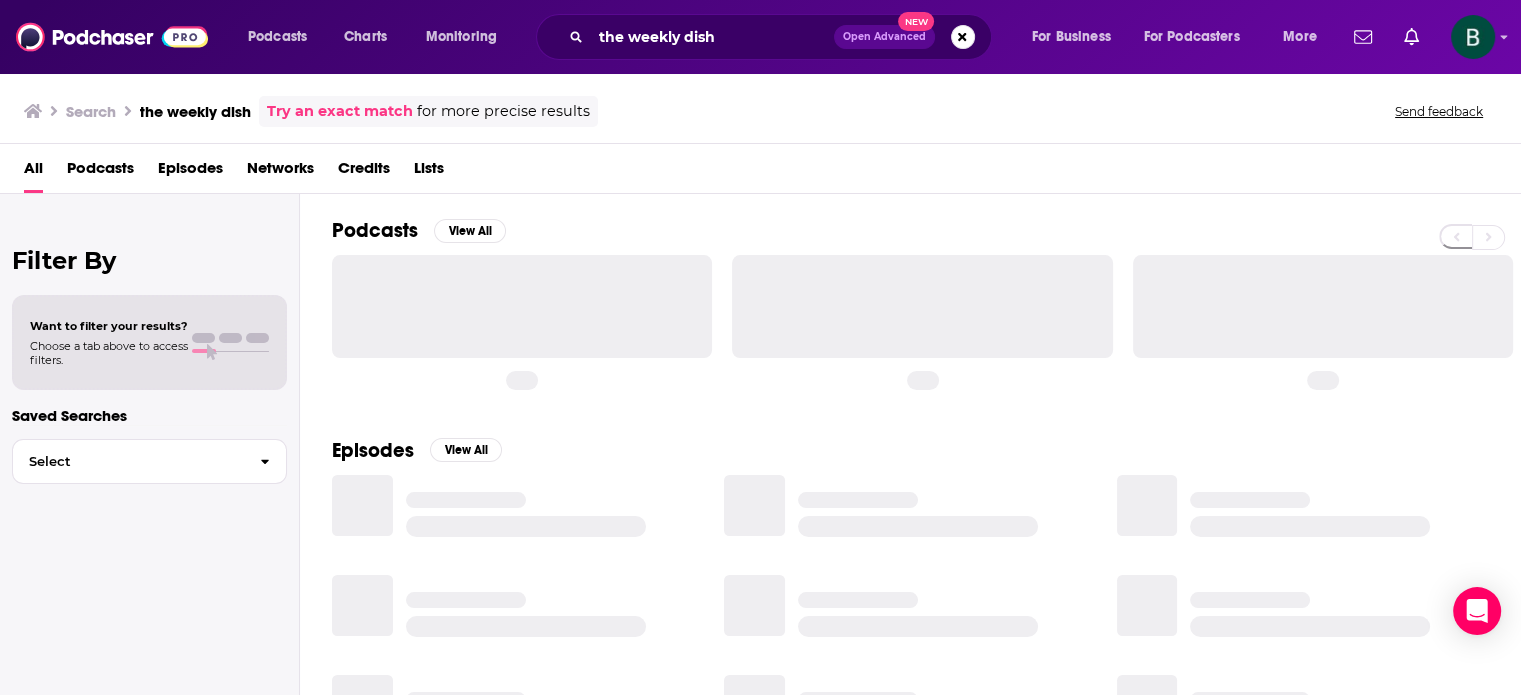 scroll, scrollTop: 0, scrollLeft: 0, axis: both 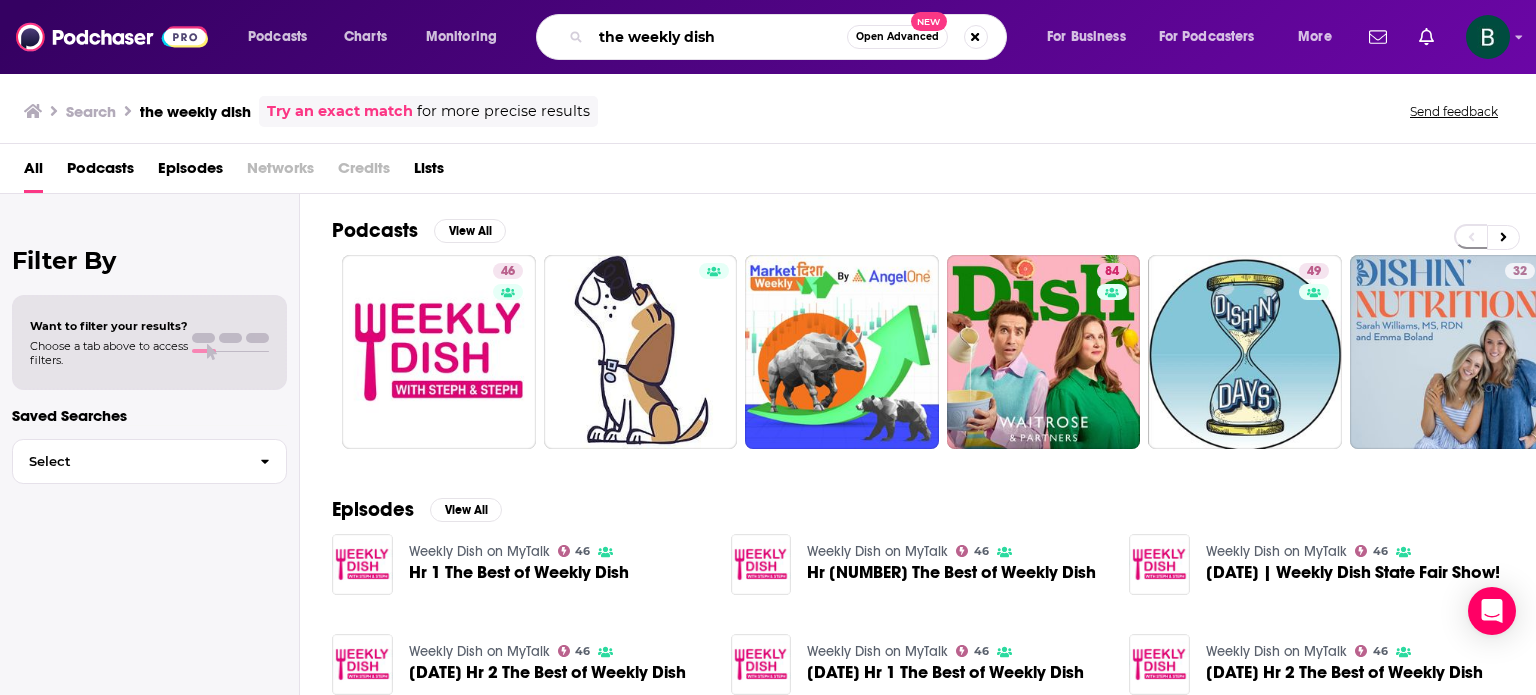 drag, startPoint x: 764, startPoint y: 42, endPoint x: 427, endPoint y: 11, distance: 338.42282 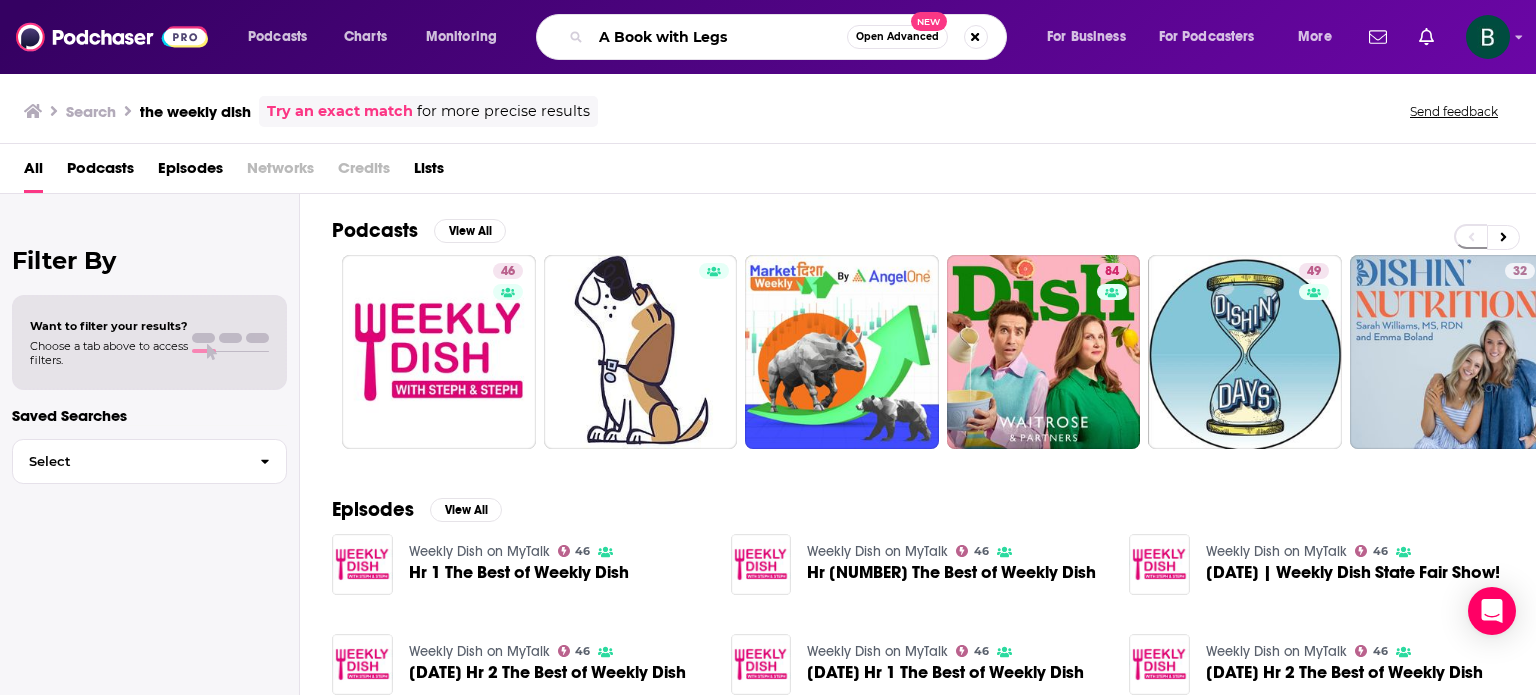type on "A Book with Legs" 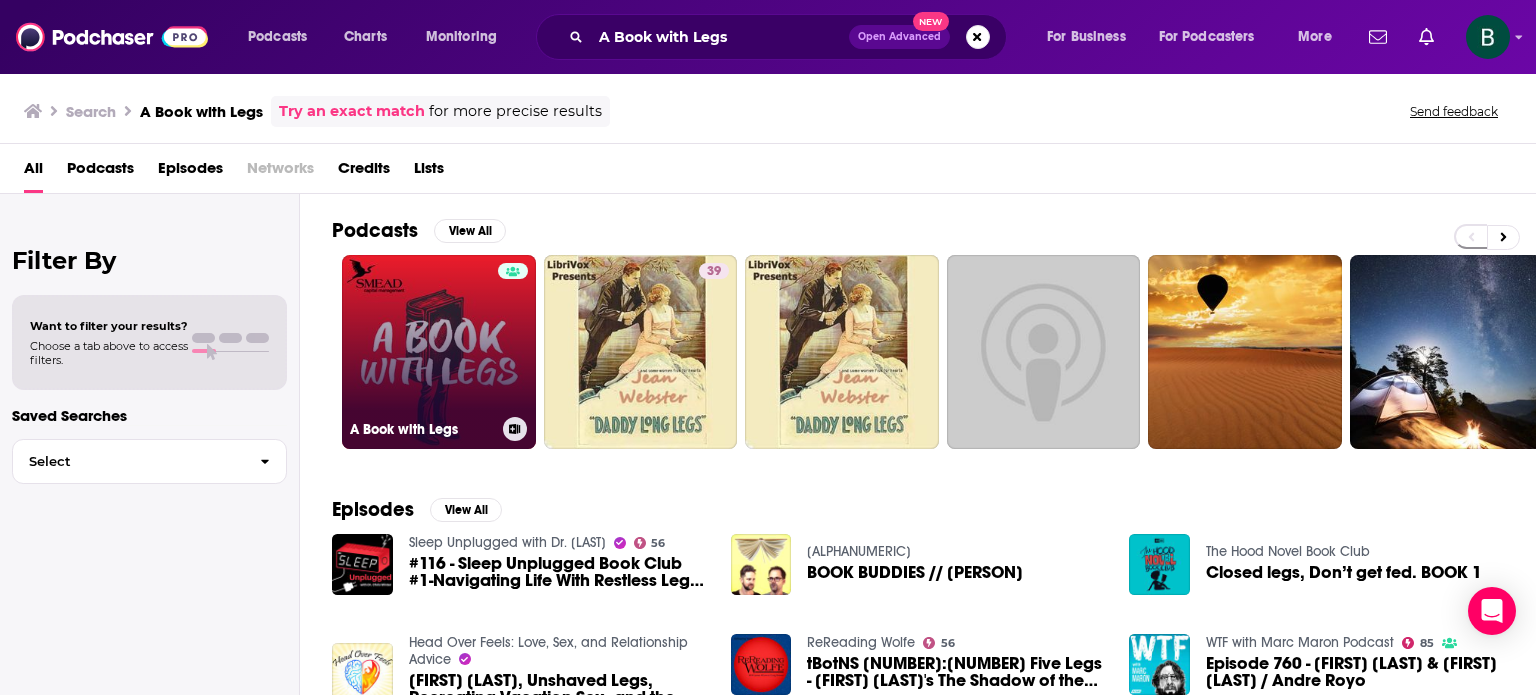 click on "A Book with Legs" at bounding box center [439, 352] 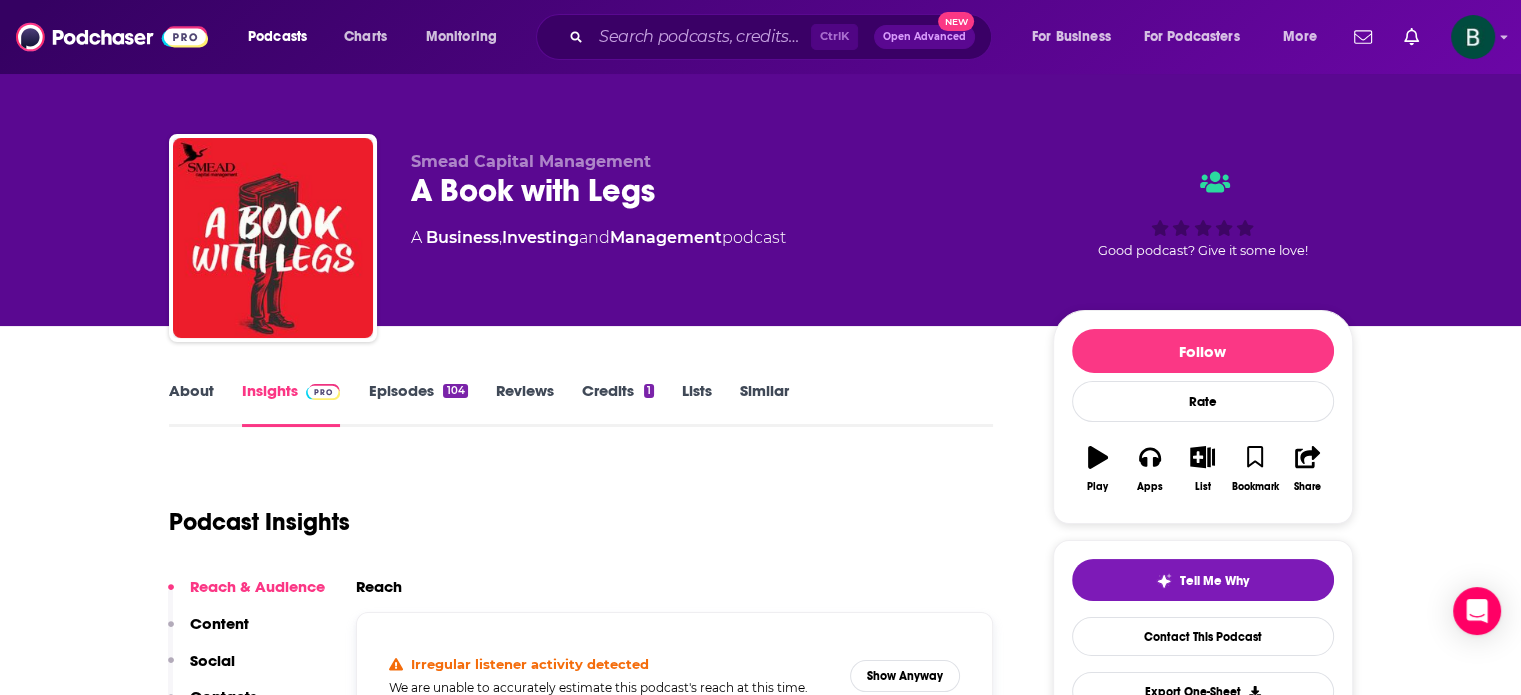 click on "About" at bounding box center (191, 404) 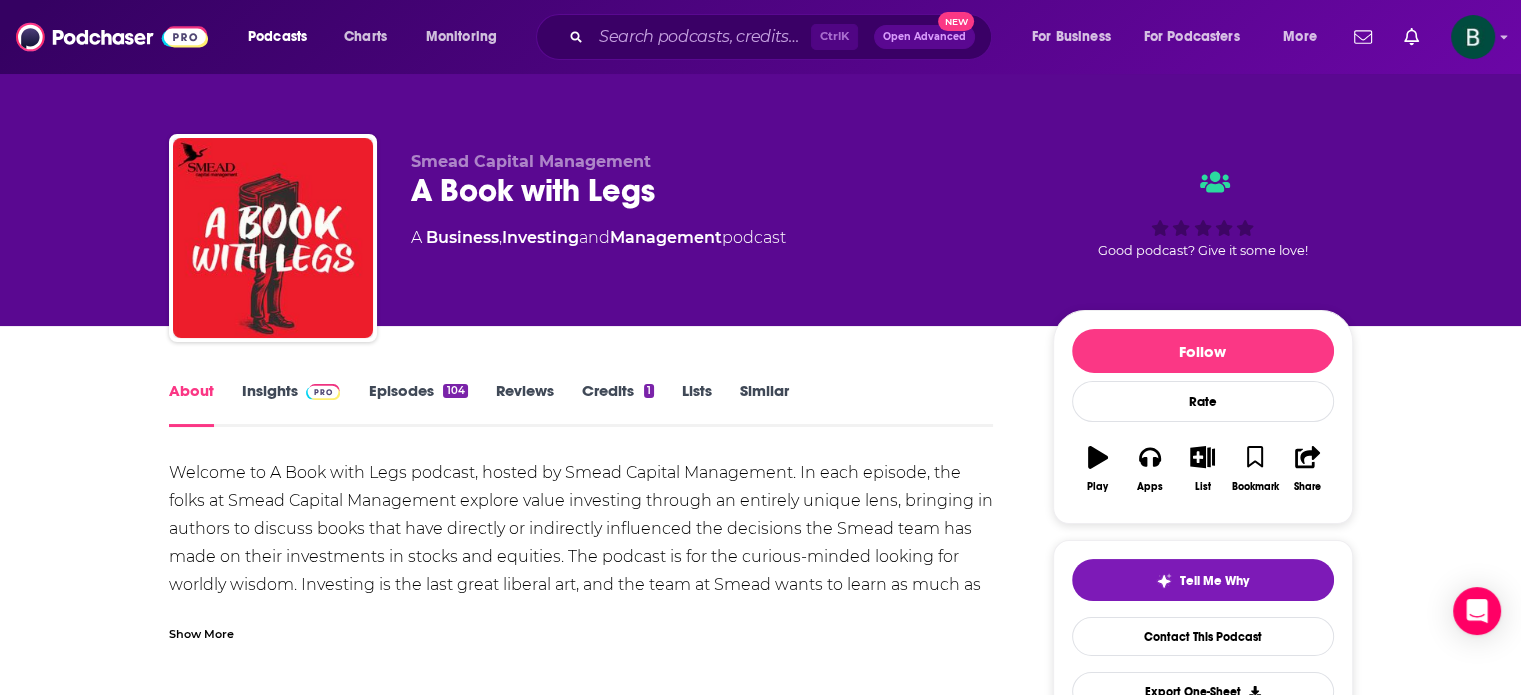 click on "About Insights Episodes [NUMBER] Reviews Credits [NUMBER] Lists Similar Welcome to A Book with Legs podcast, hosted by [LAST] Capital Management. In each episode, the folks at [LAST] Capital Management explore value investing through an entirely unique lens, bringing in authors to discuss books that have directly or indirectly influenced the decisions the [LAST] team has made on their investments in stocks and equities. The podcast is for the curious-minded looking for worldly wisdom. Investing is the last great liberal art, and the team at [LAST] wants to learn as much as they can. Any level of investor, business person, or thinker, whether personally or professionally, will be intrigued and engaged by these discussions. Show More Creators & Guests View All Add Creators Guest [FIRST] [LAST] [NUMBER] episode Add Creators Recent Episodes View All [FIRST] [LAST] - Imperial Standard [MONTH] [DAY]th, [YEAR] [FIRST] [LAST] - Meltdown: Greed, Scandal, and the Collapse of Credit Suisse [MONTH] [DAY]th, [YEAR] [FIRST] [LAST] - The Smart Money Method [MONTH] [DAY]th, [YEAR]" at bounding box center (760, 1267) 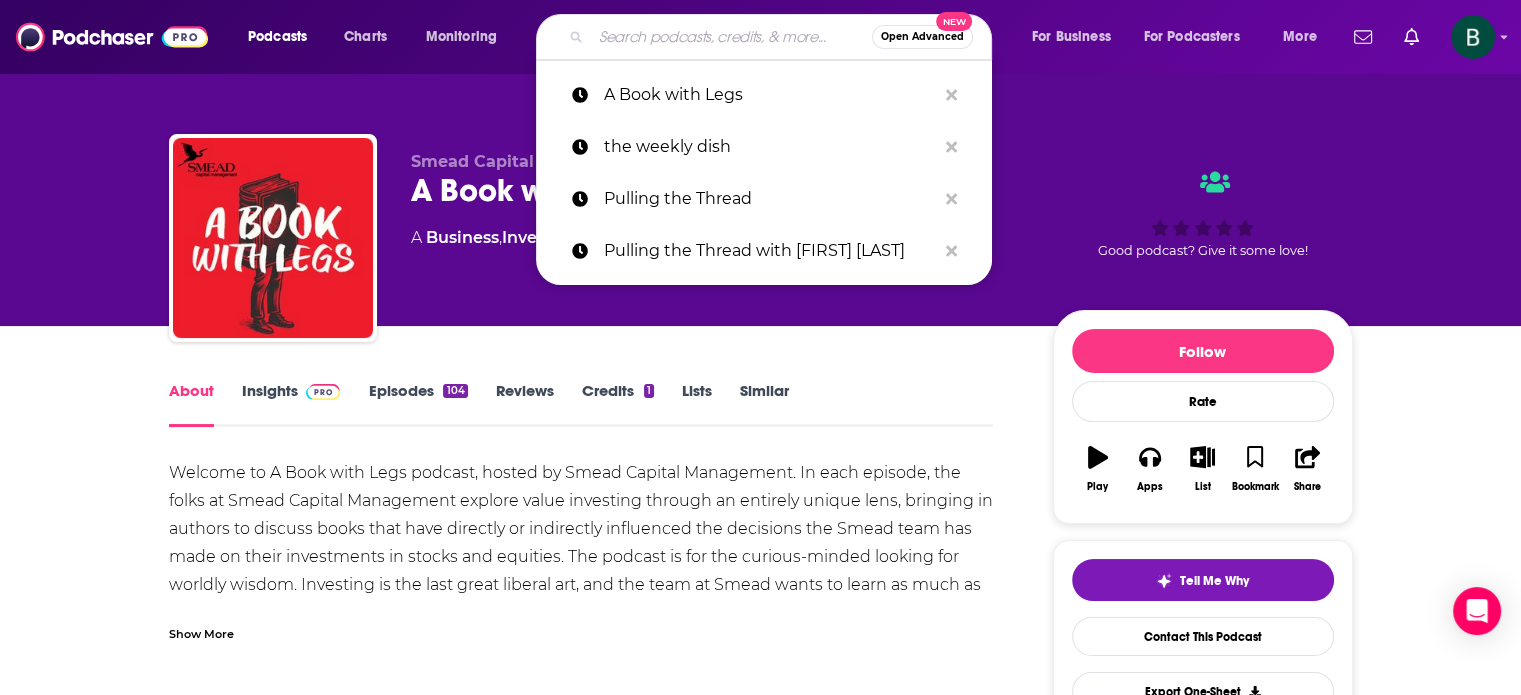 click at bounding box center [731, 37] 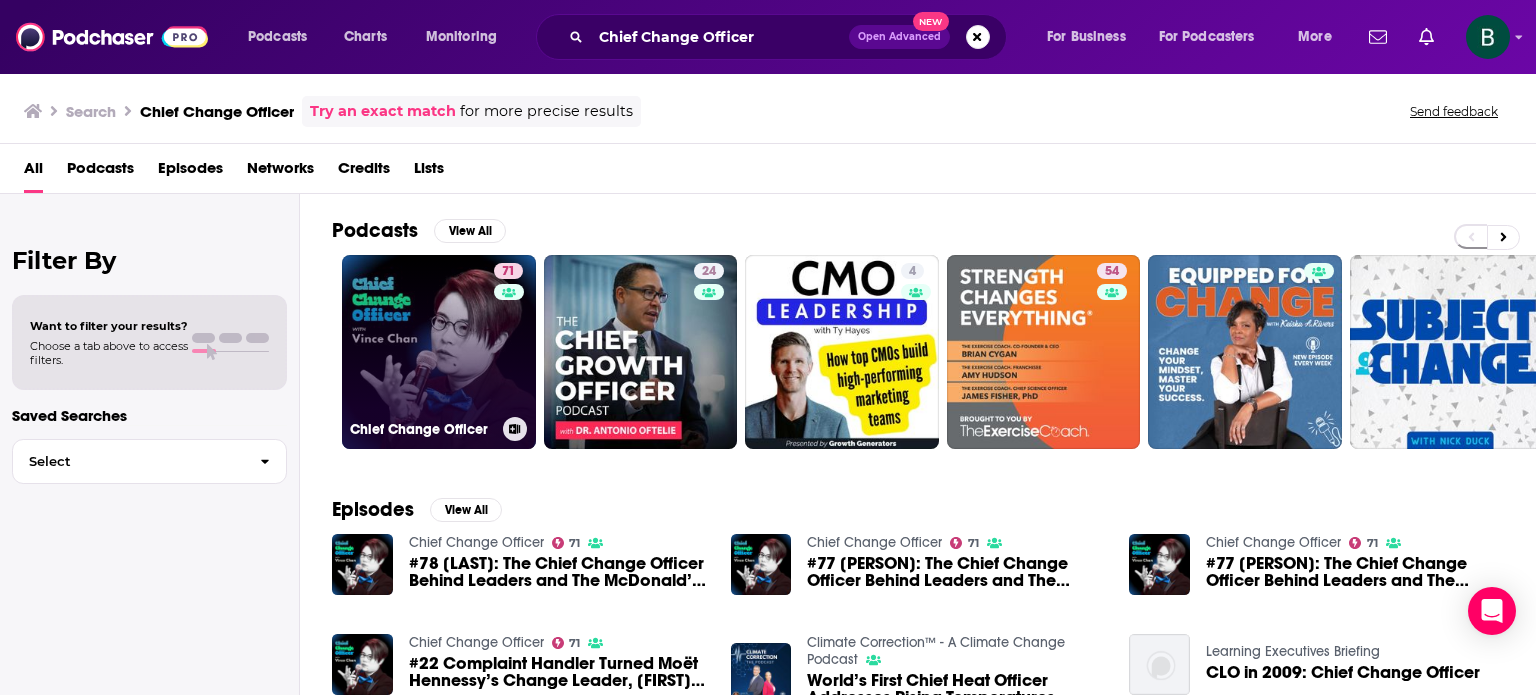 click on "[NUMBER] Chief Change Officer" at bounding box center (439, 352) 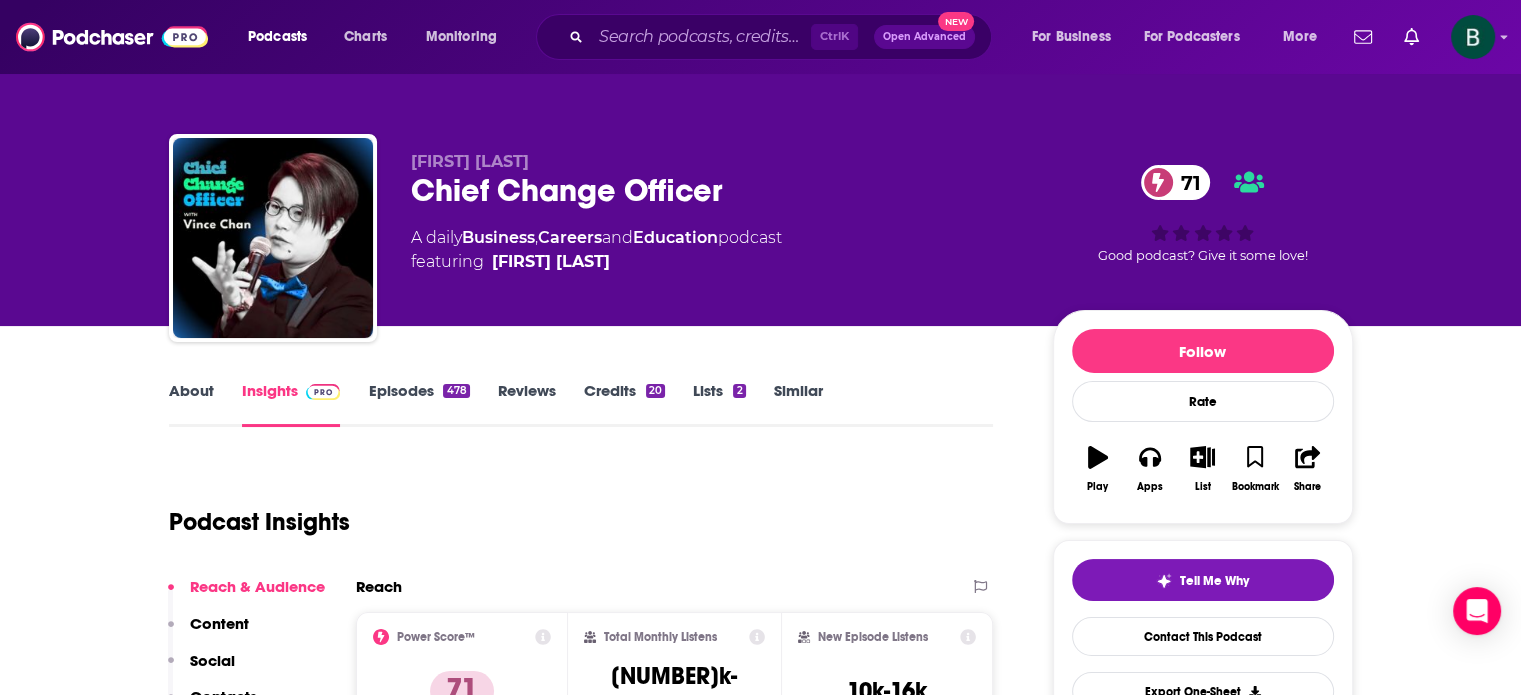 click on "About" at bounding box center [191, 404] 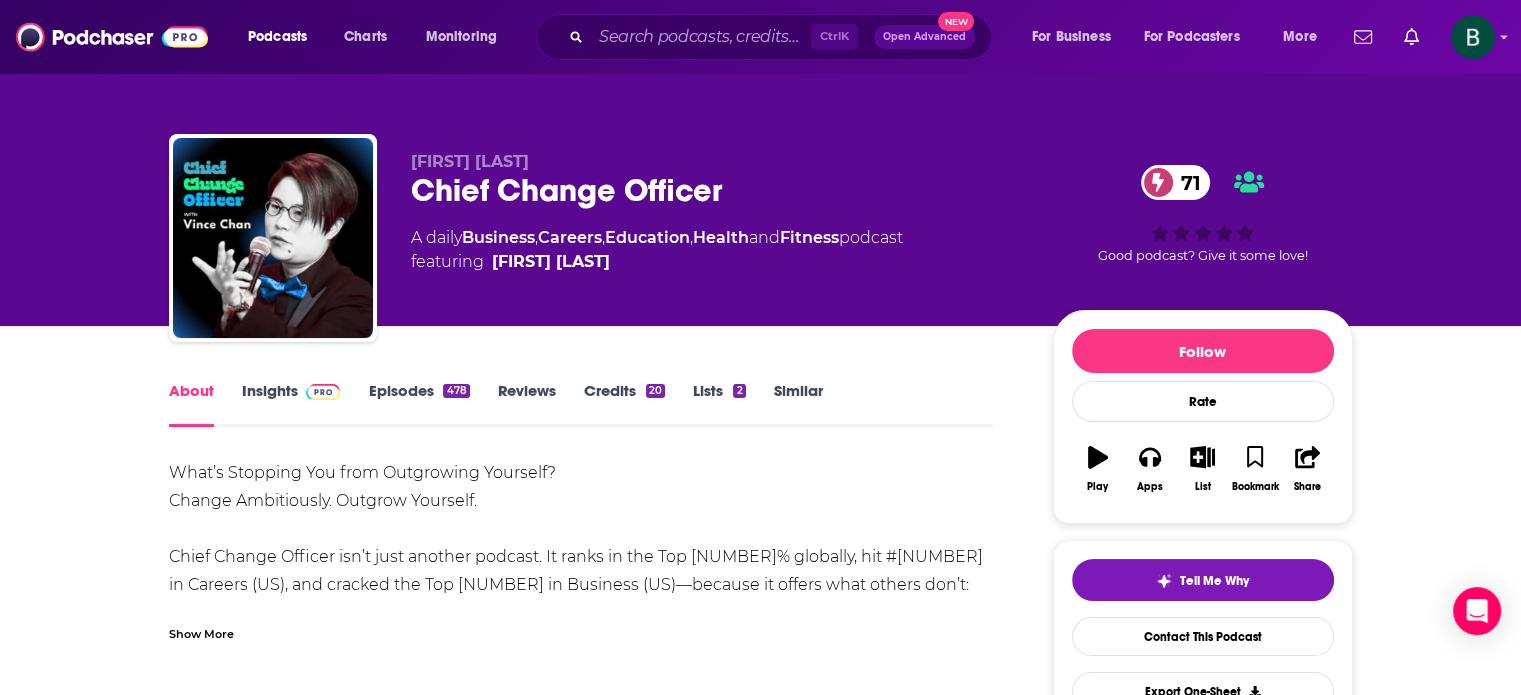 scroll, scrollTop: 166, scrollLeft: 0, axis: vertical 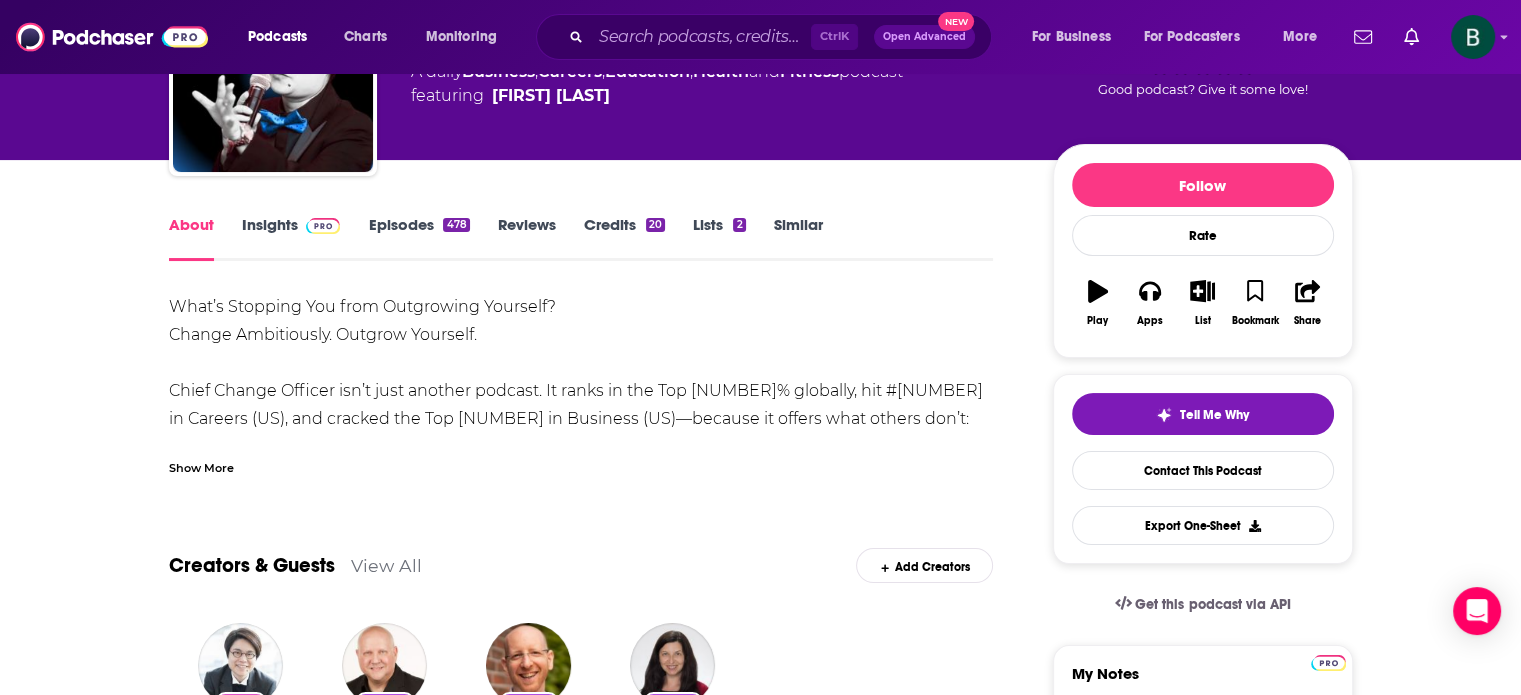 click on "Show More" at bounding box center [201, 466] 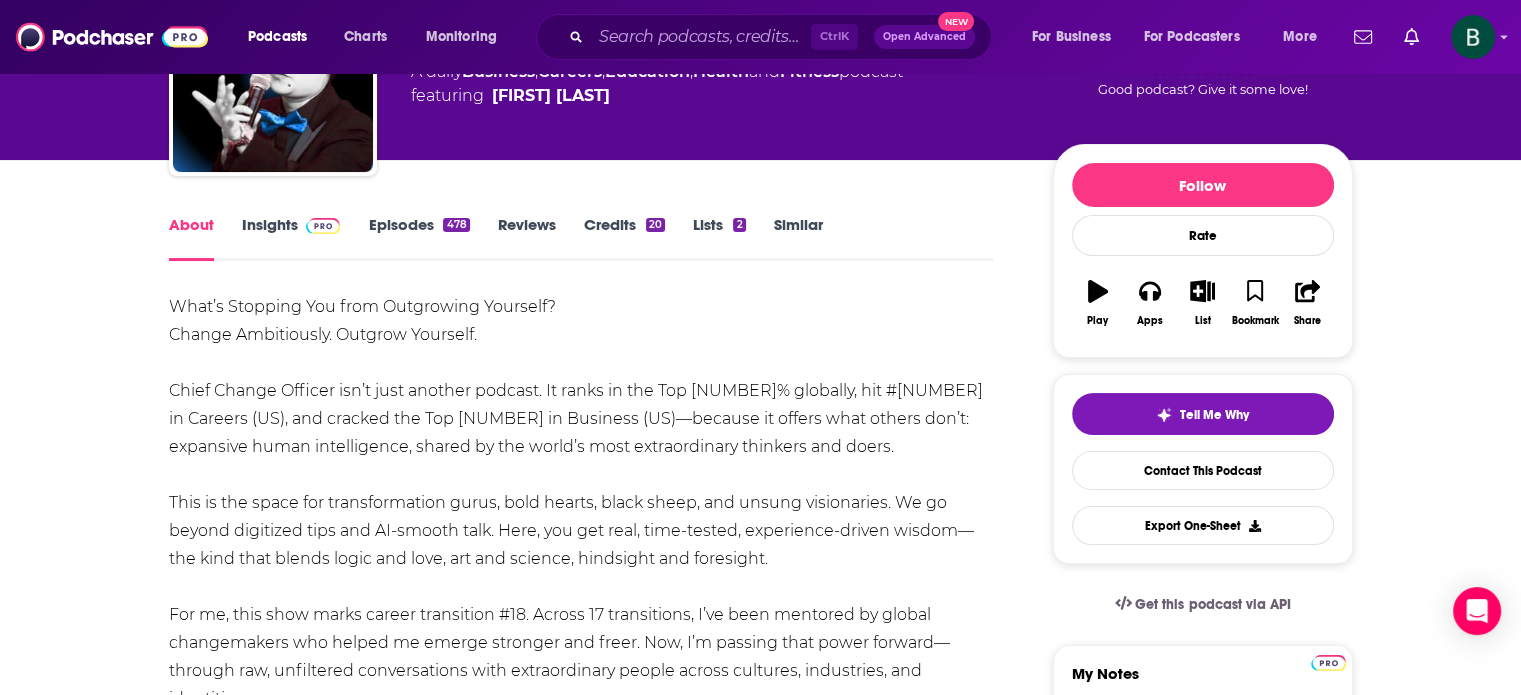 scroll, scrollTop: 0, scrollLeft: 0, axis: both 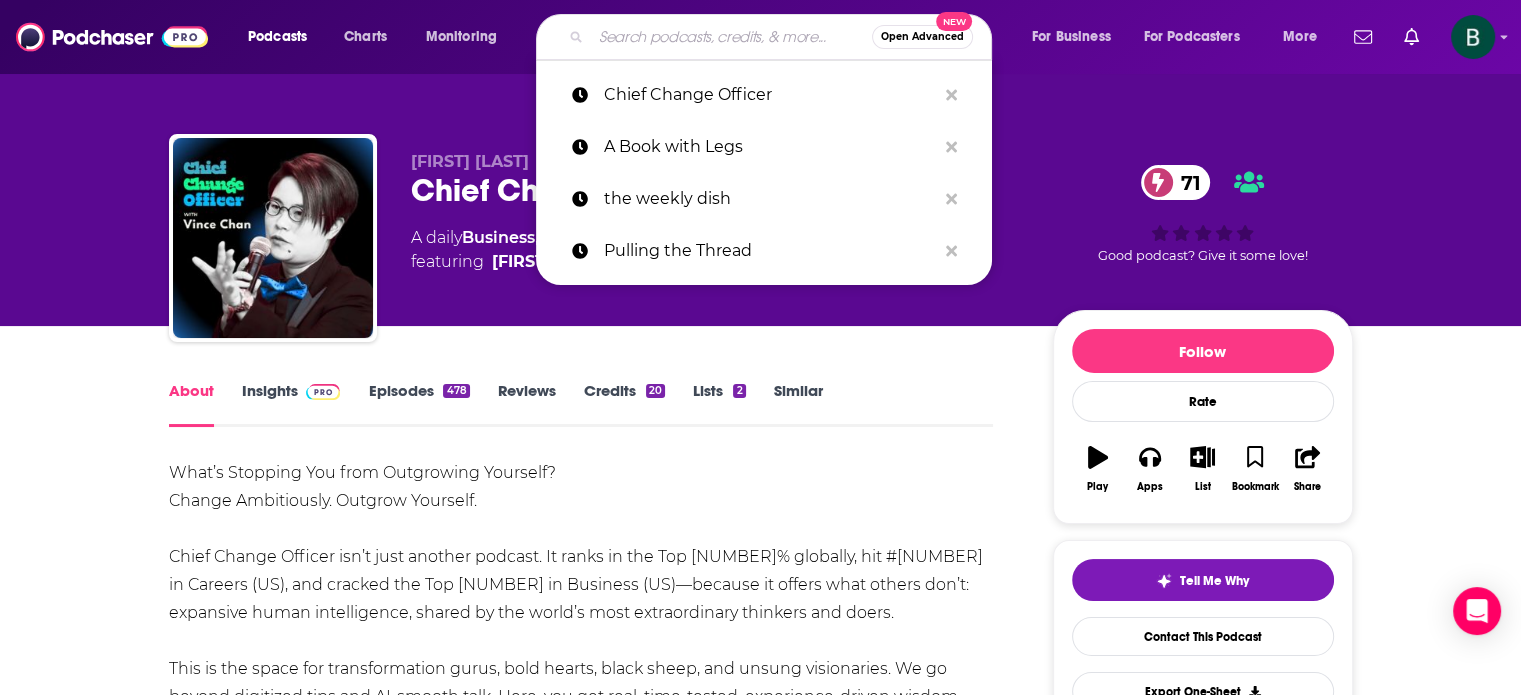 click at bounding box center (731, 37) 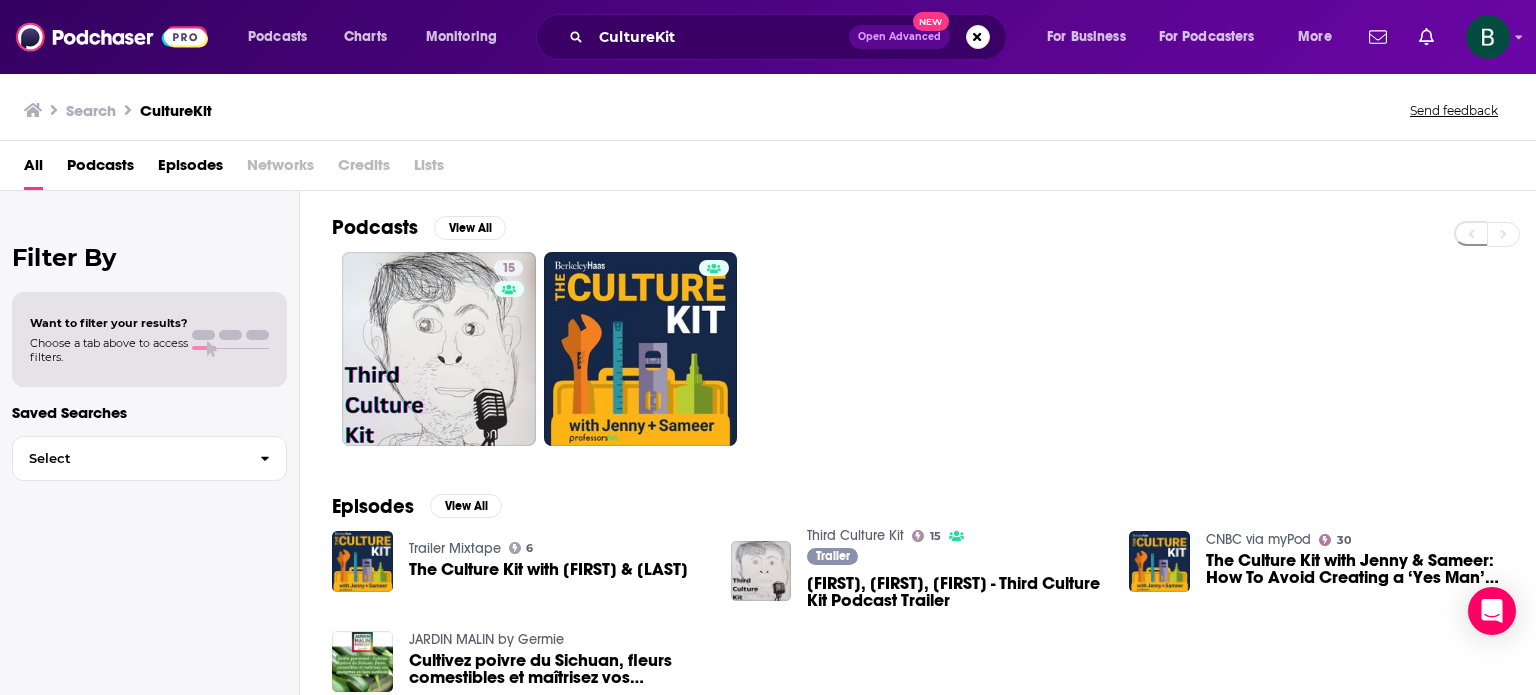 drag, startPoint x: 232, startPoint y: 571, endPoint x: 235, endPoint y: 557, distance: 14.3178215 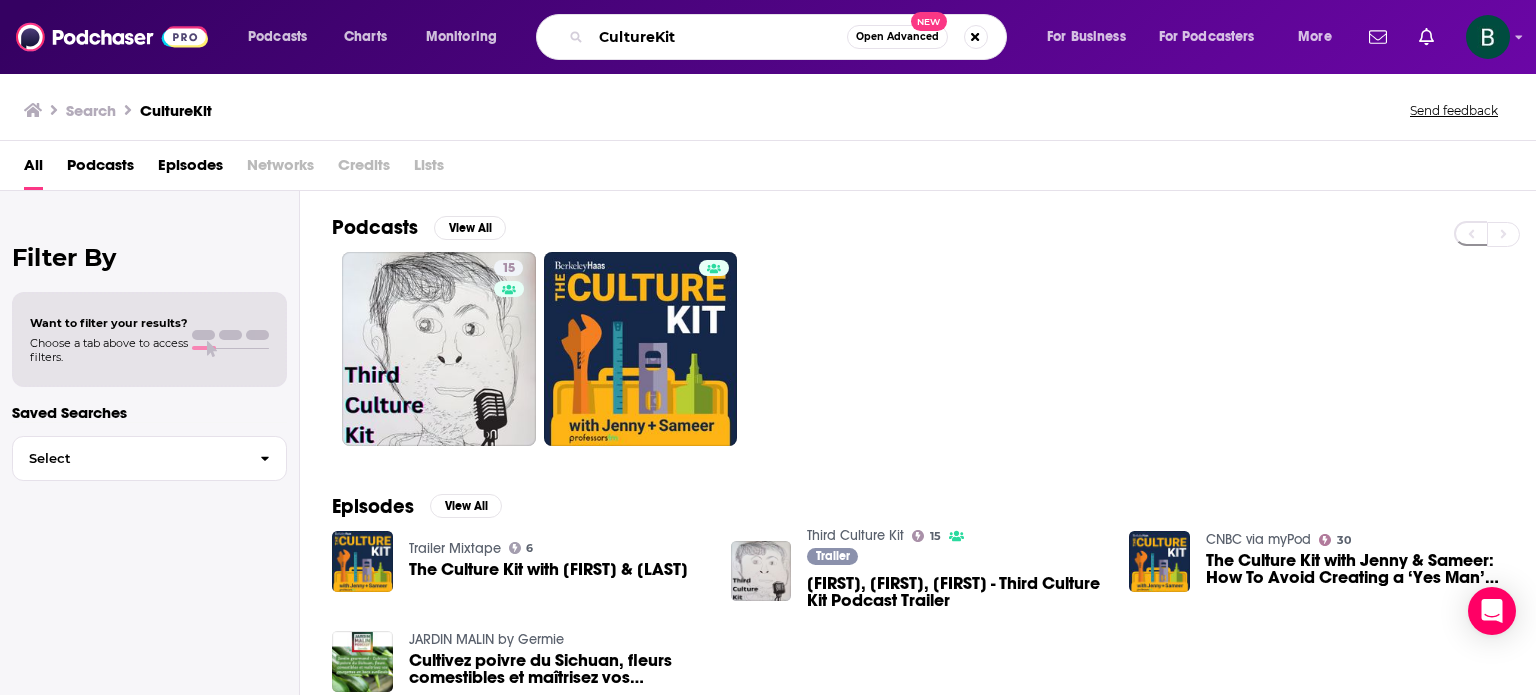 drag, startPoint x: 729, startPoint y: 39, endPoint x: 463, endPoint y: 35, distance: 266.03006 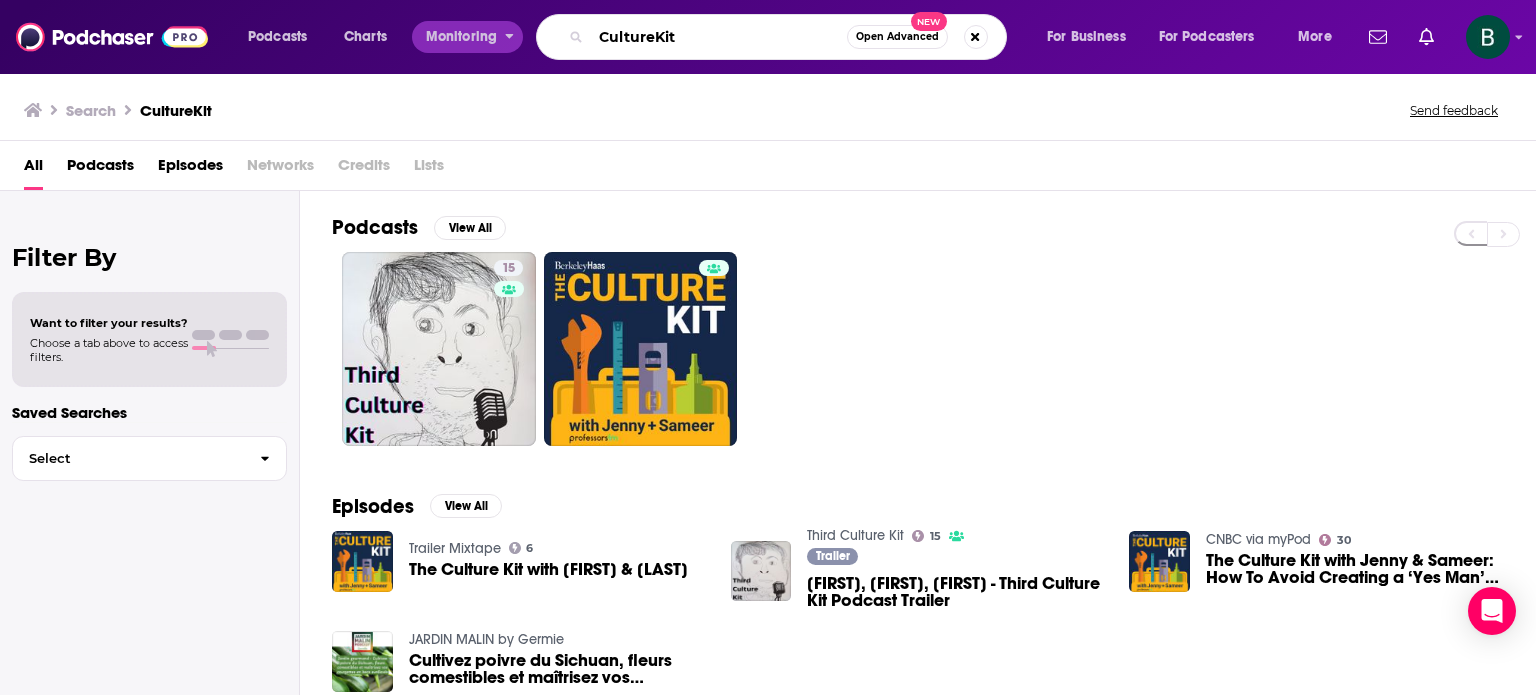 paste on "All the Hacks" 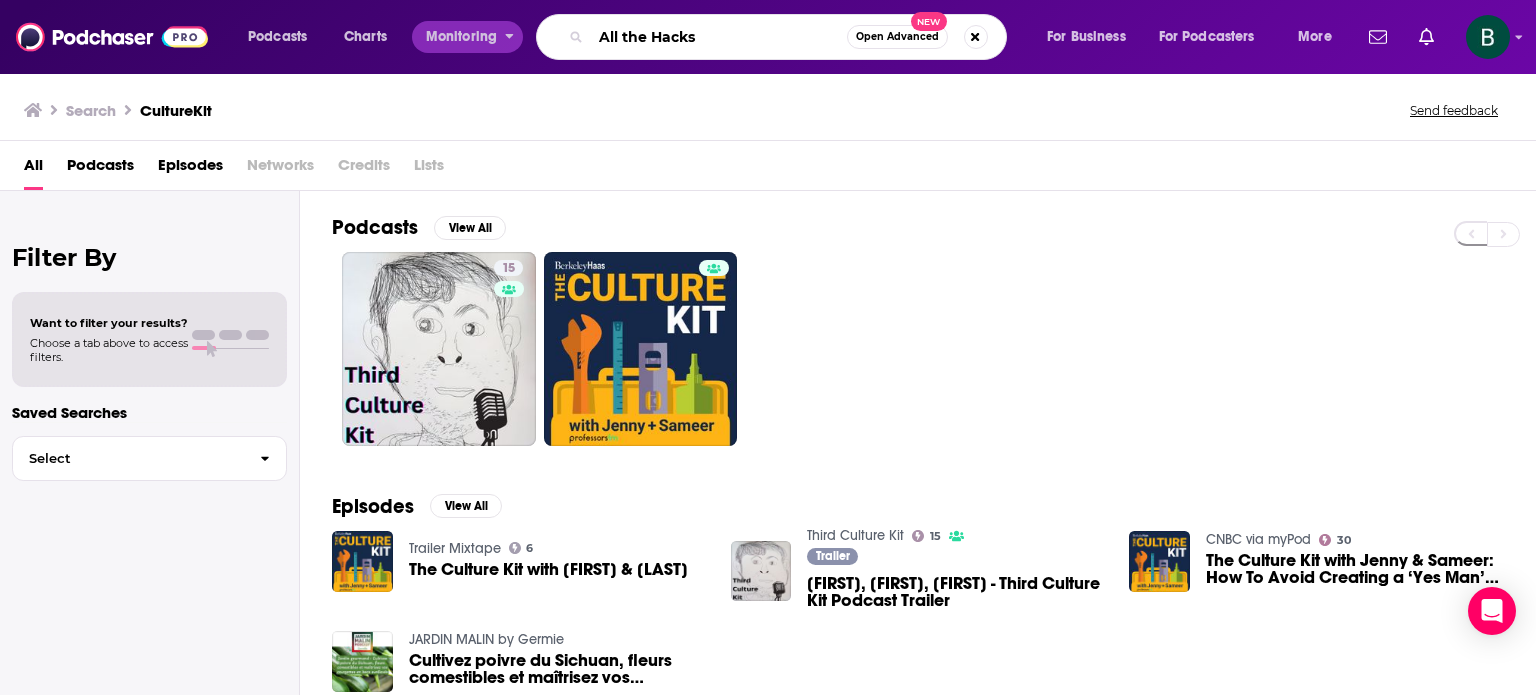 type on "All the Hacks" 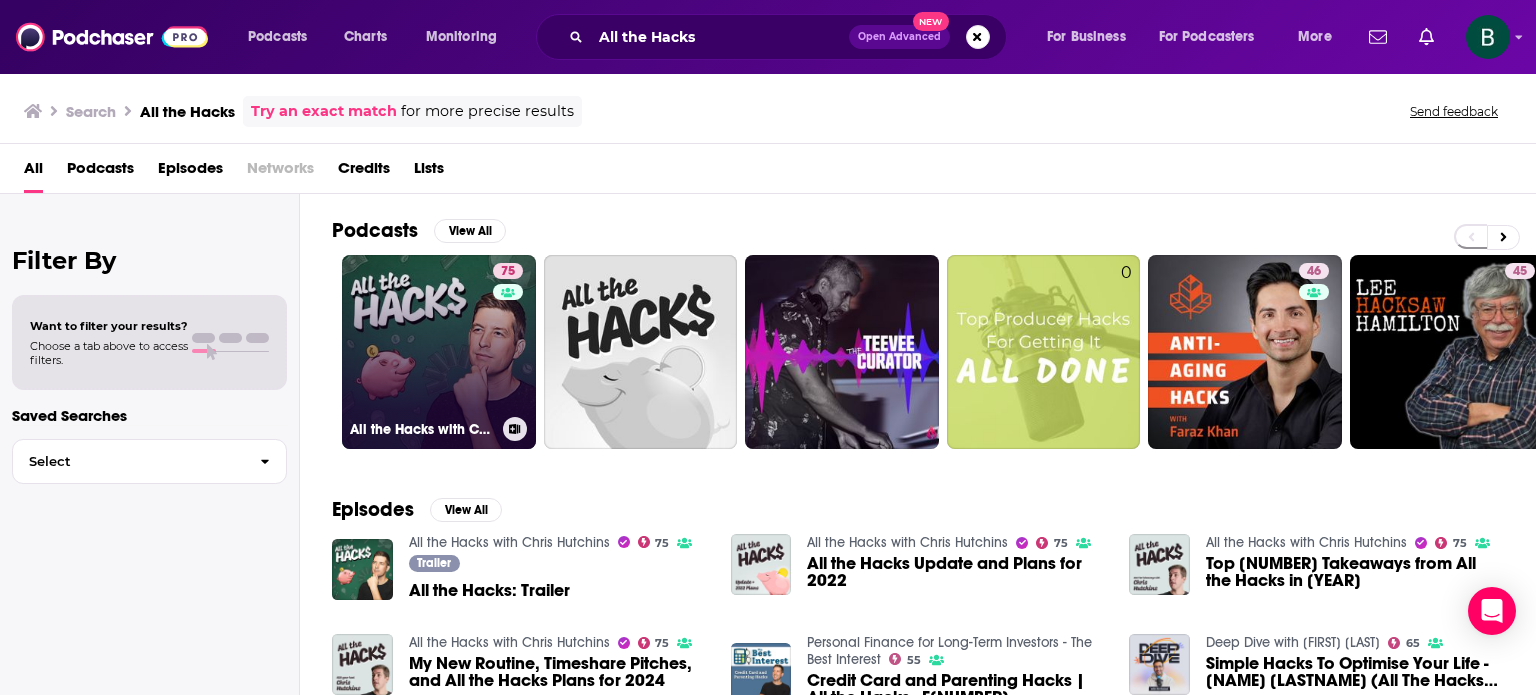 click on "[NUMBER] All the Hacks with [PERSON]" at bounding box center [439, 352] 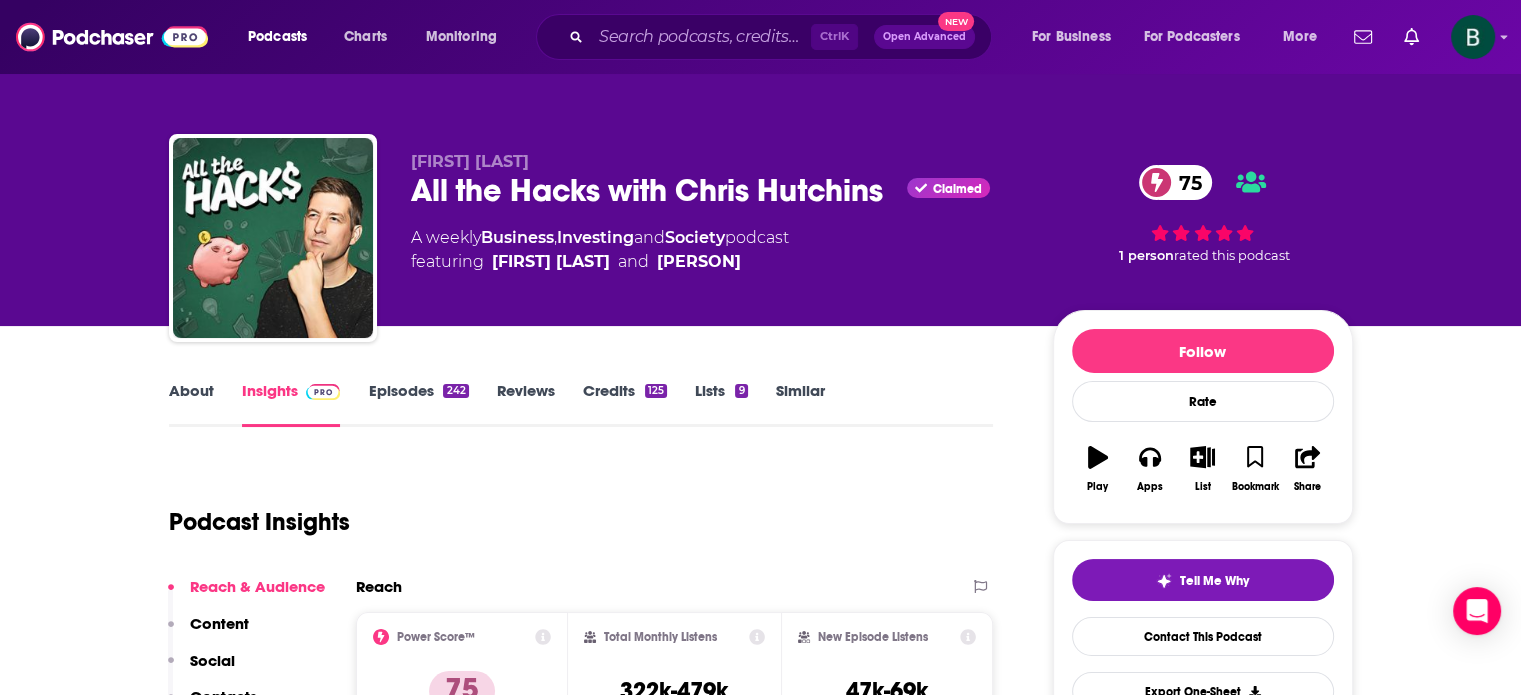 click on "About" at bounding box center (191, 404) 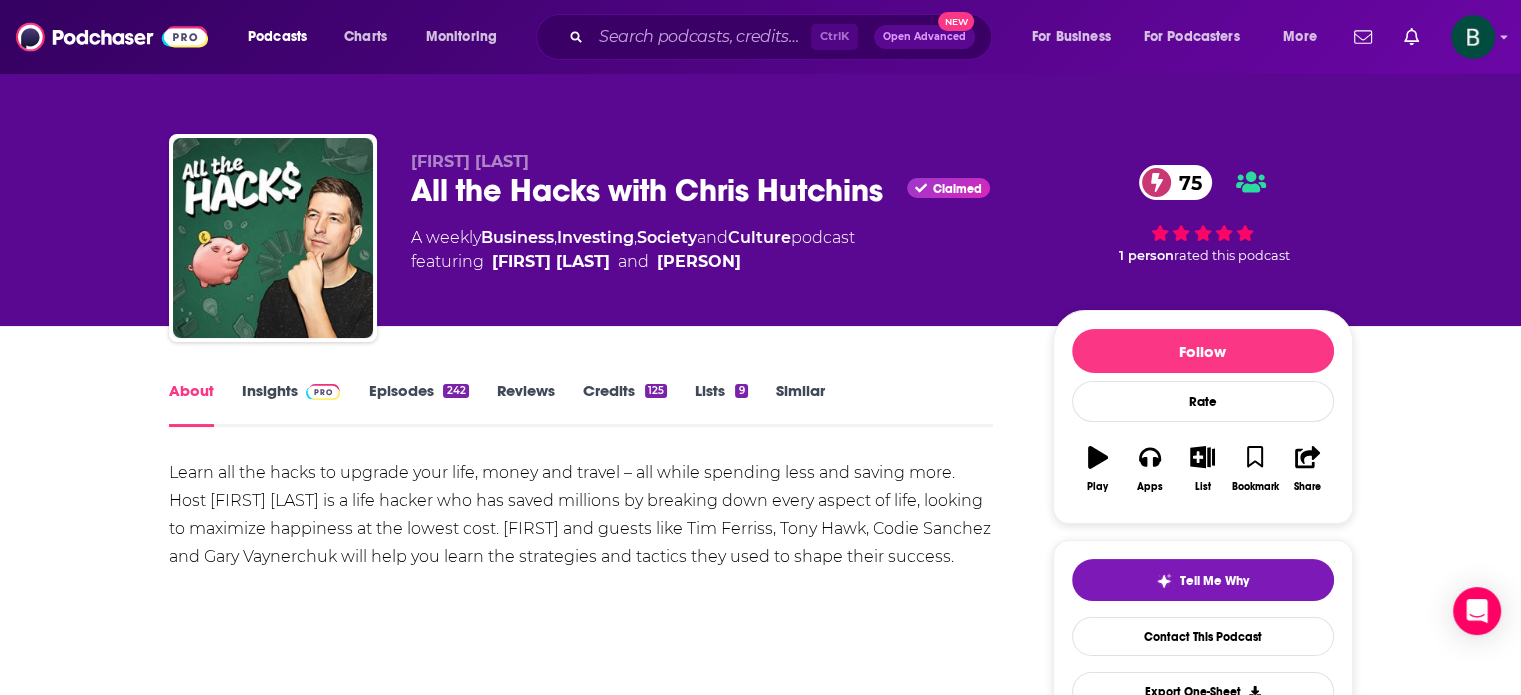 click on "Insights" at bounding box center [291, 404] 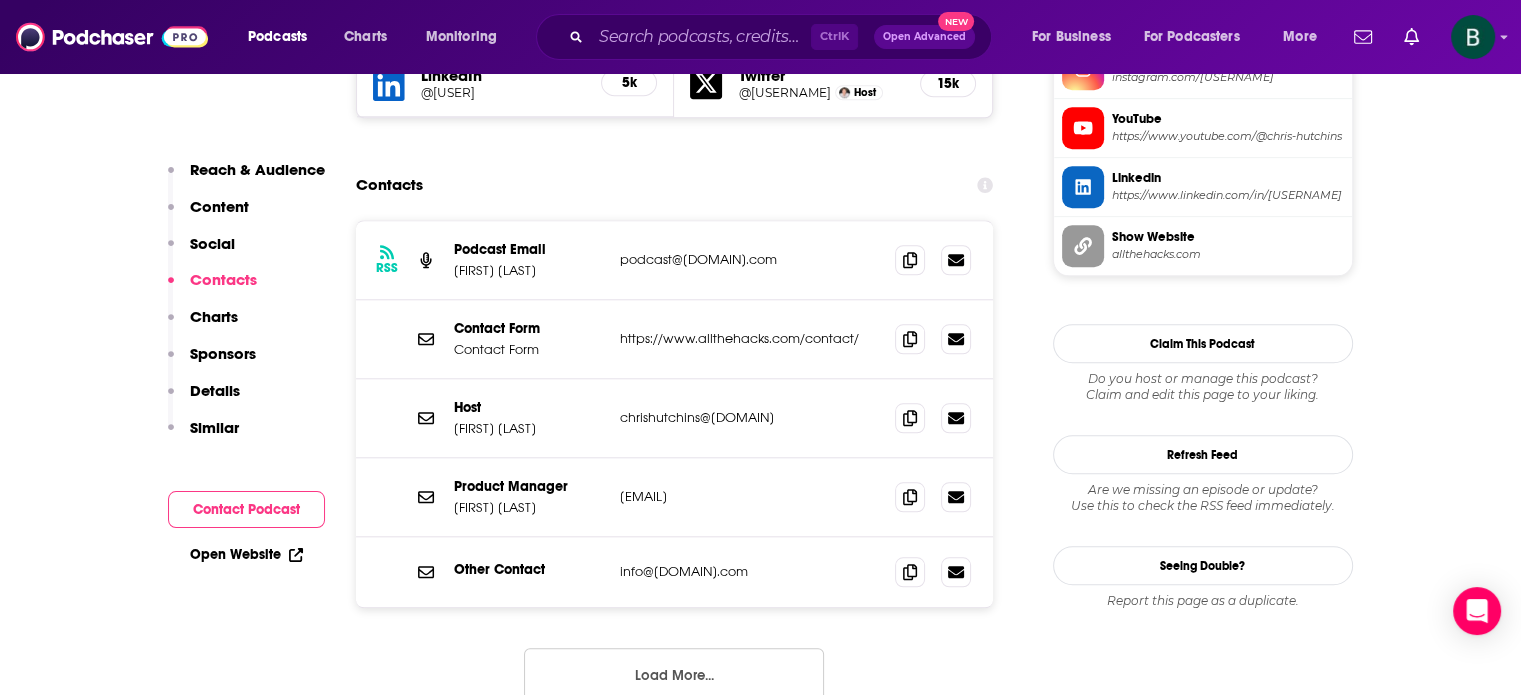 scroll, scrollTop: 1833, scrollLeft: 0, axis: vertical 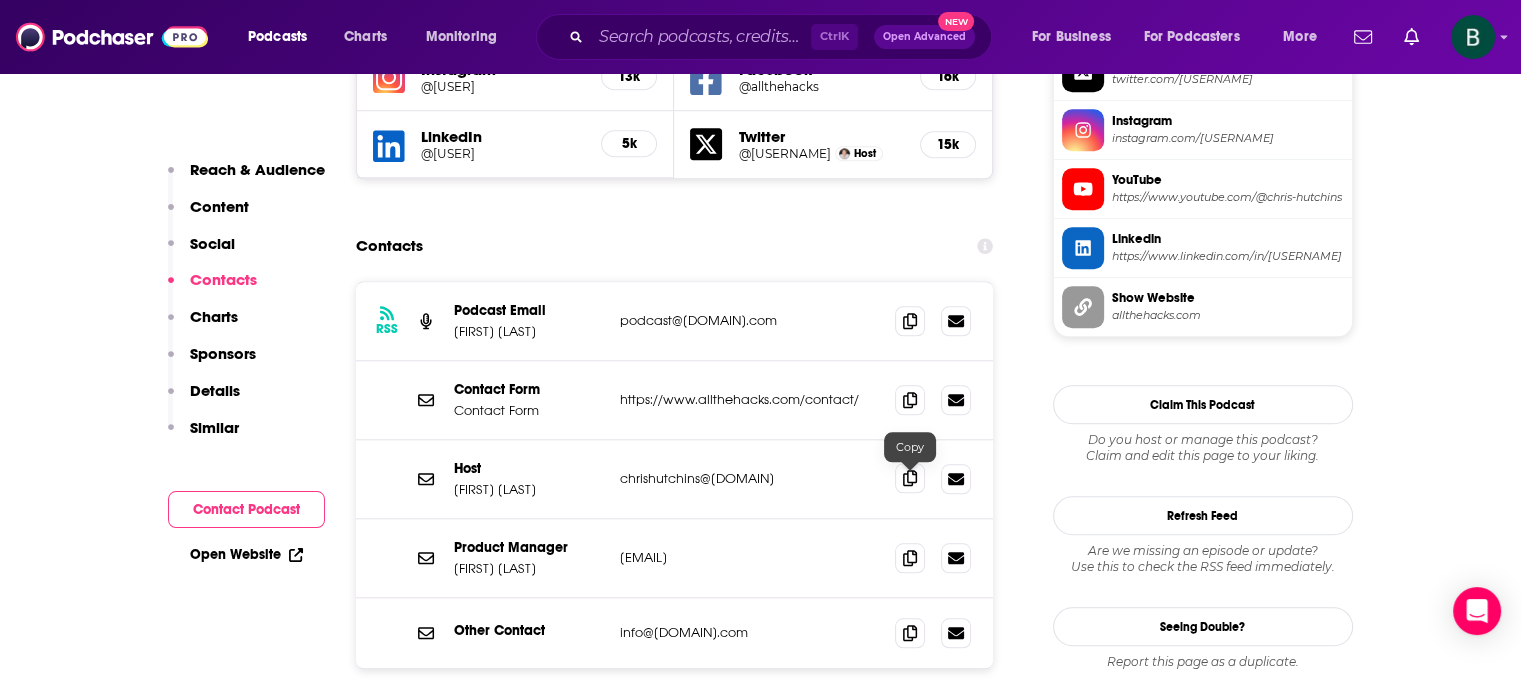 click 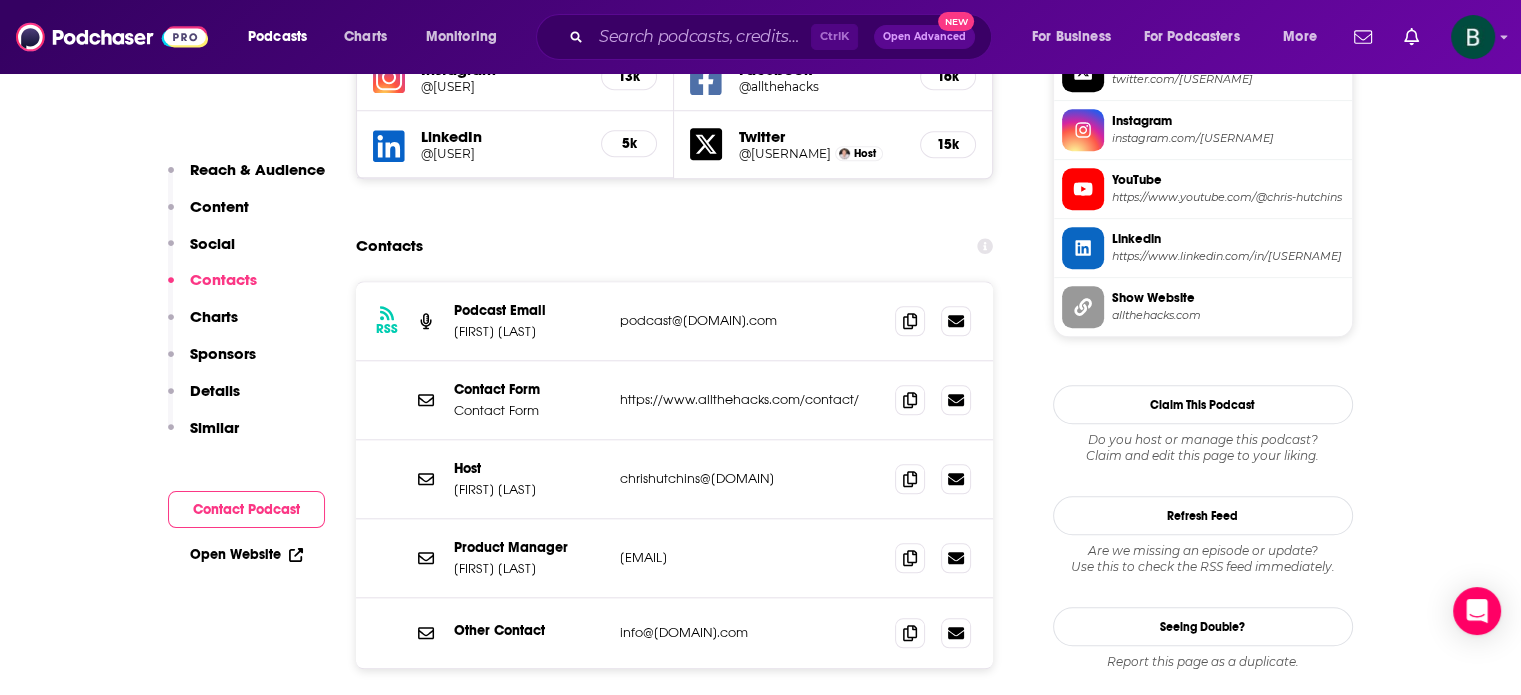 click on "Reach & Audience Content Social Contacts Charts Sponsors Details Similar Contact Podcast Open Website" at bounding box center (246, 4248) 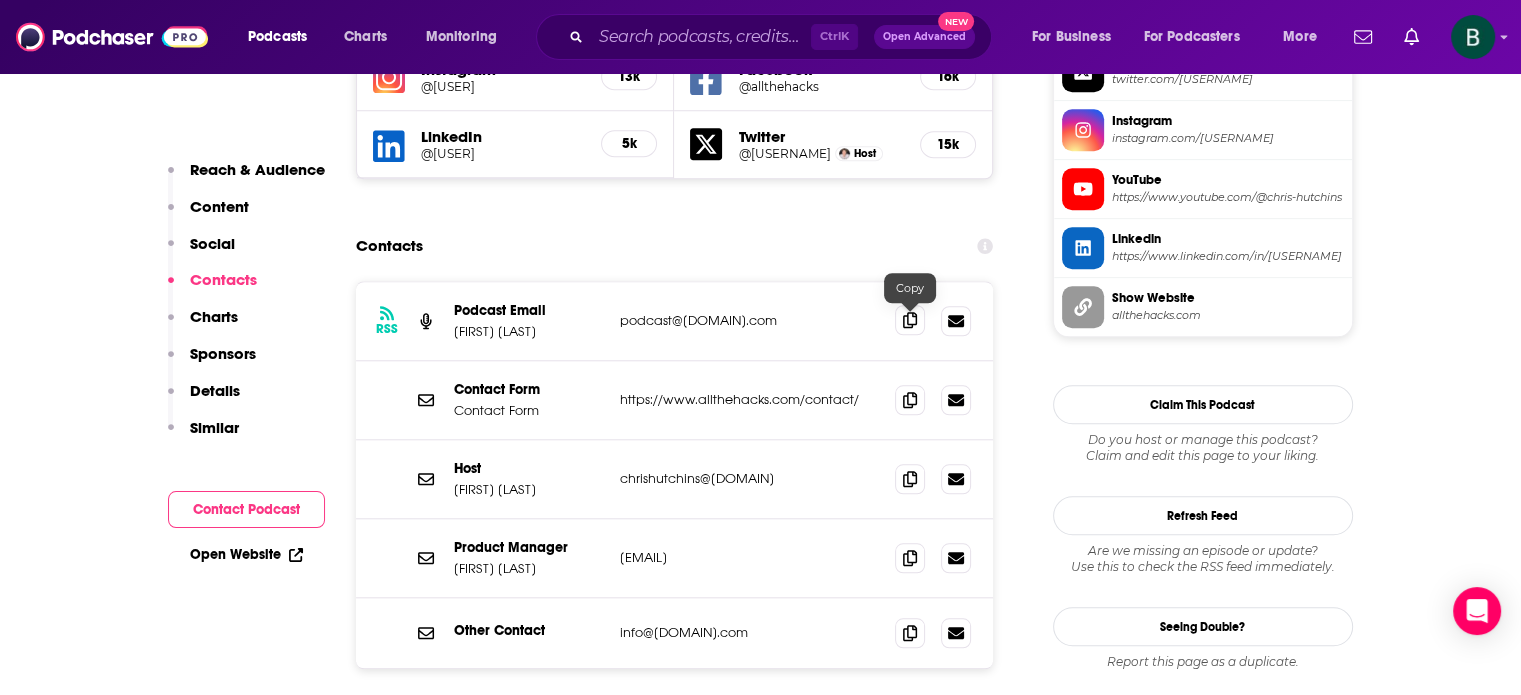 click 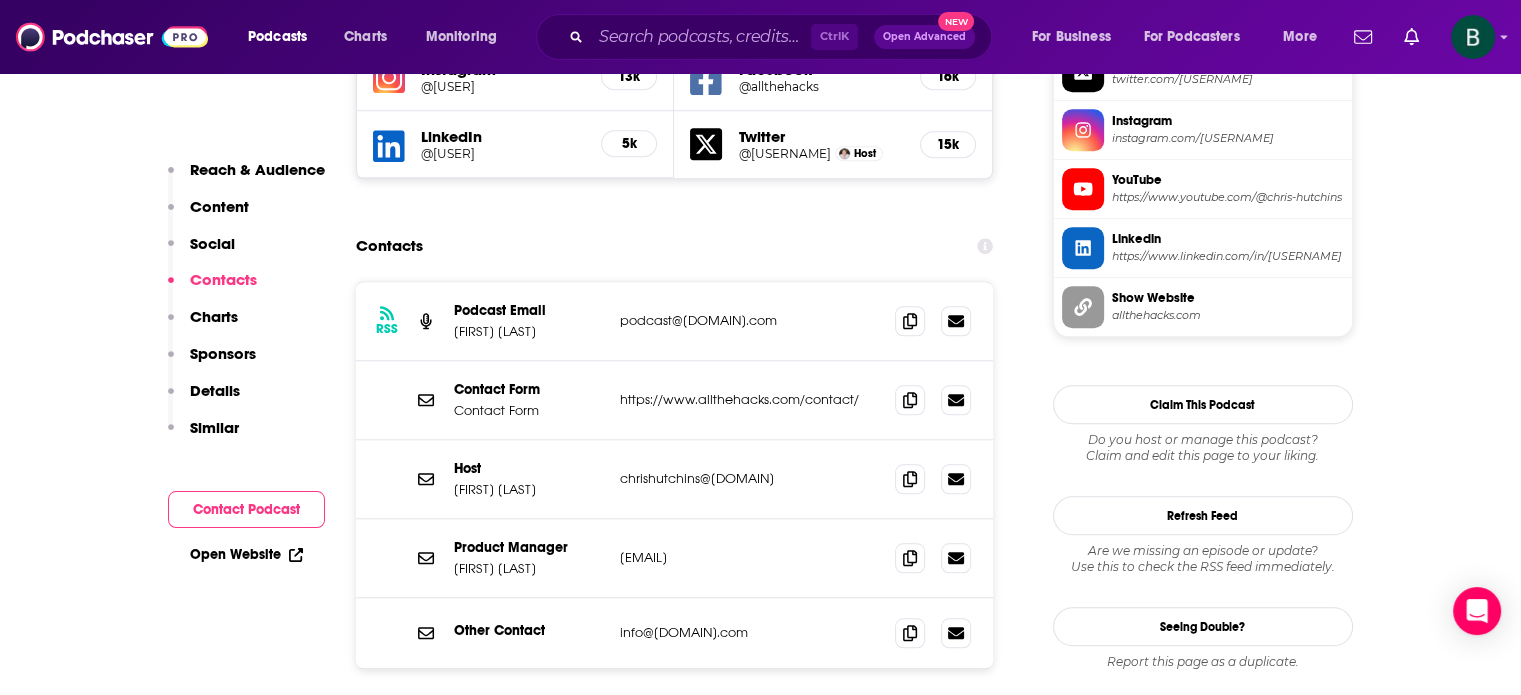 drag, startPoint x: 101, startPoint y: 118, endPoint x: 224, endPoint y: 45, distance: 143.03146 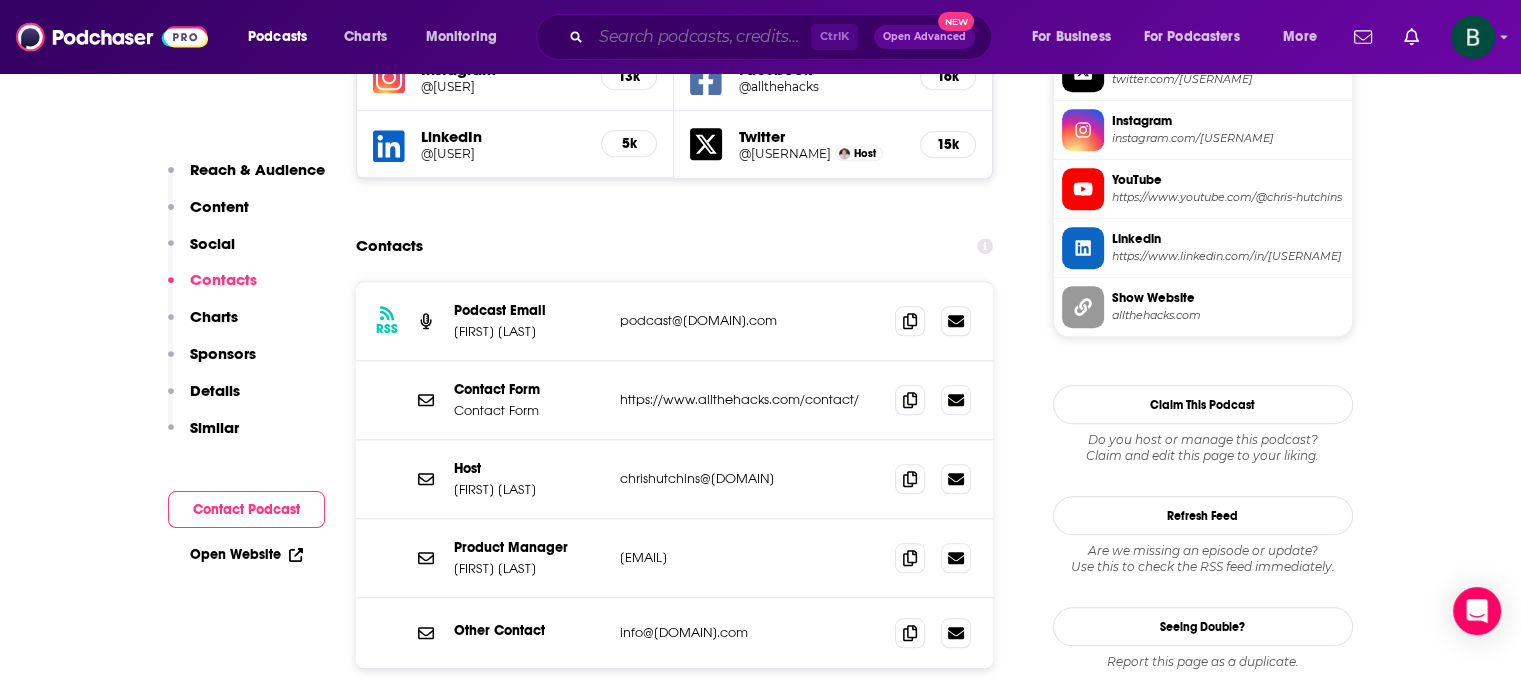 click at bounding box center (701, 37) 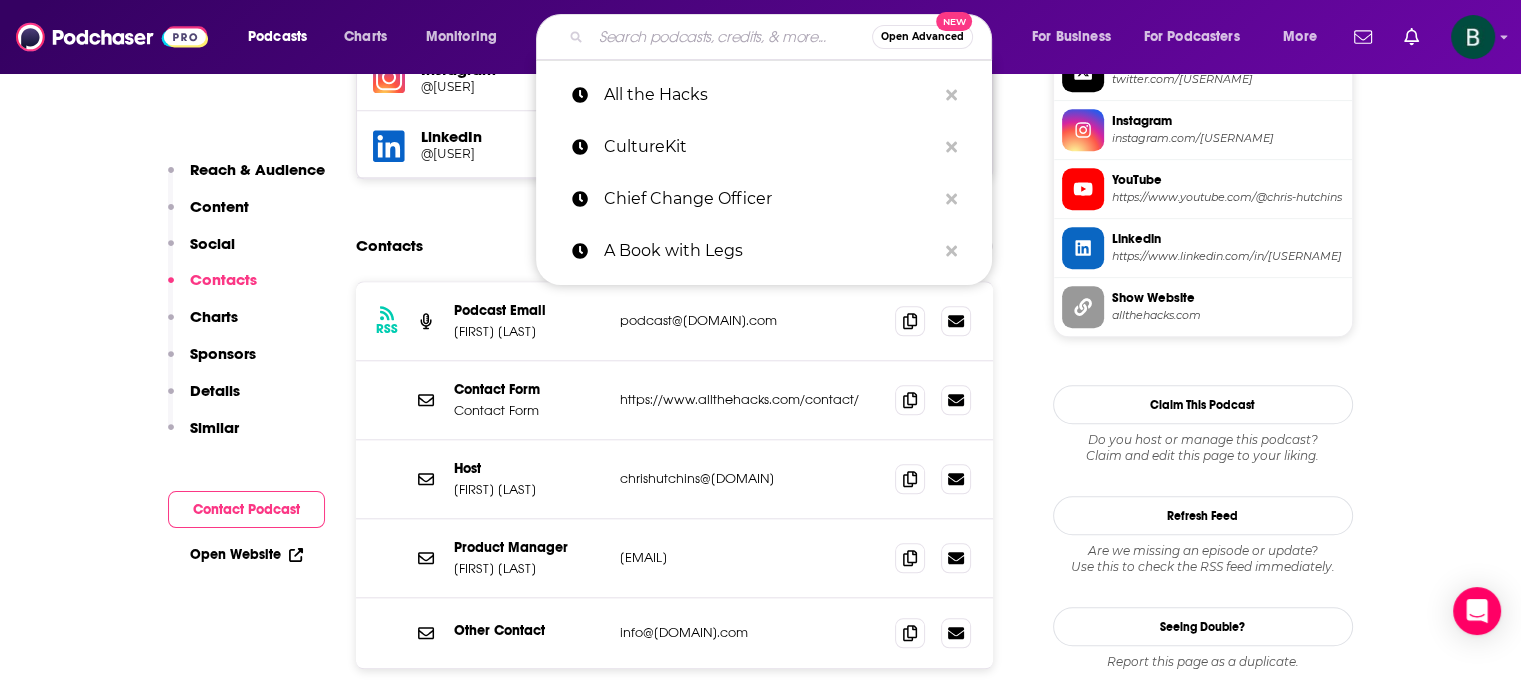 paste on "Meb Faber Show" 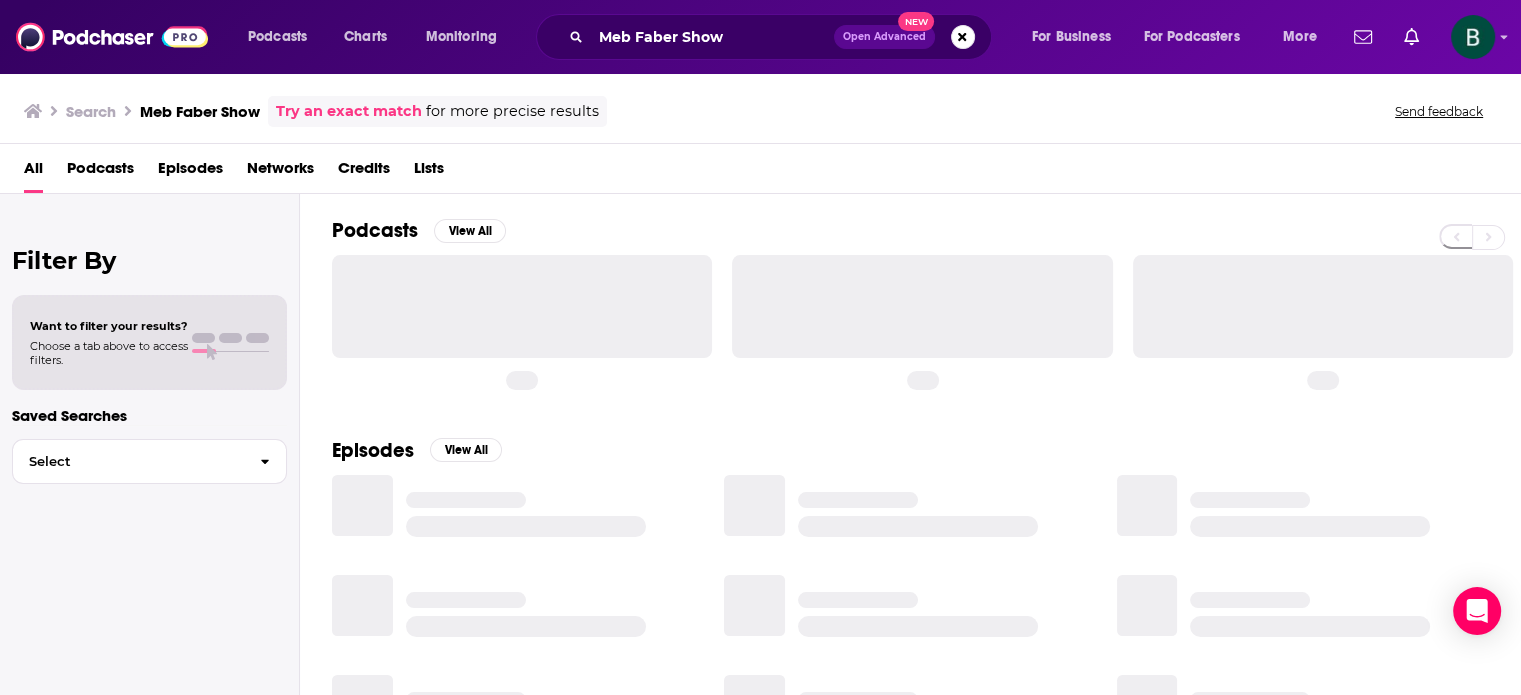 scroll, scrollTop: 0, scrollLeft: 0, axis: both 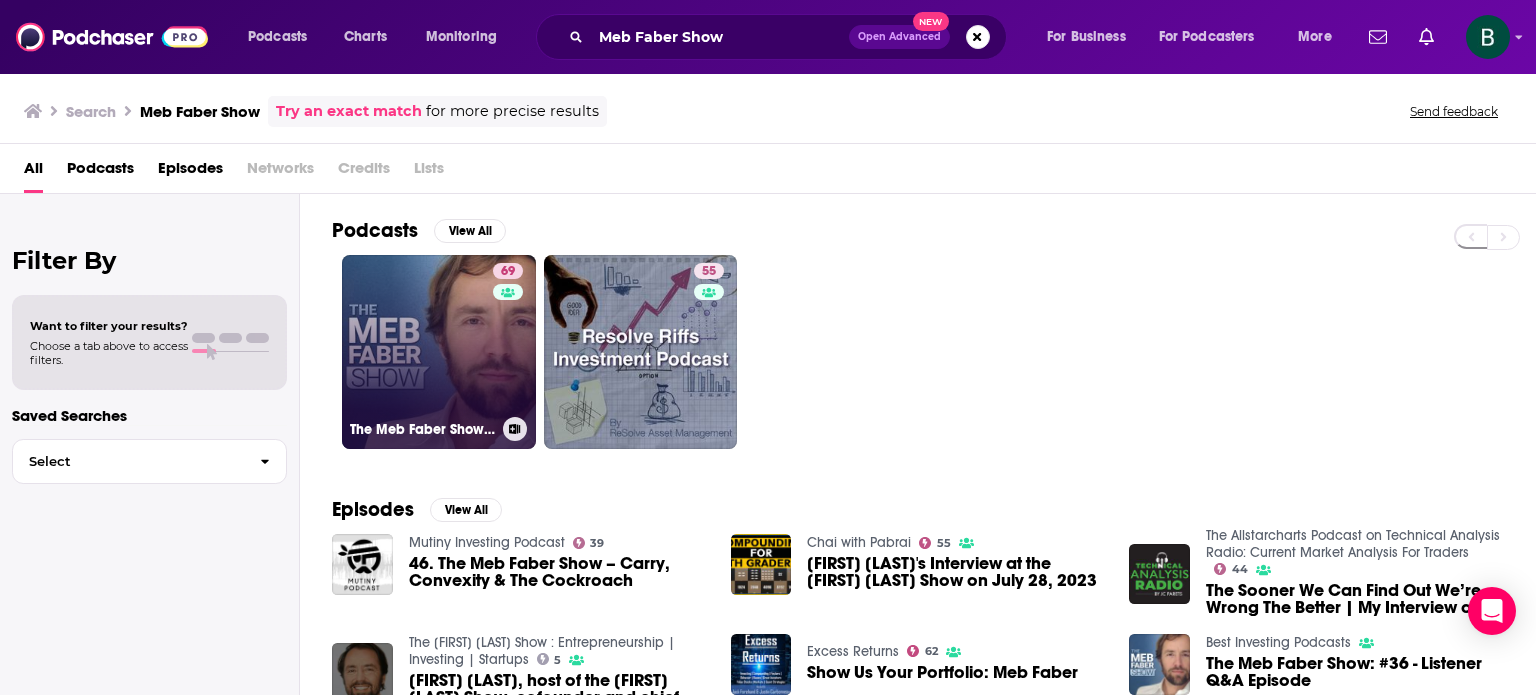 click on "[NUMBER] The [FIRST] [LAST] Show - Better Investing" at bounding box center [439, 352] 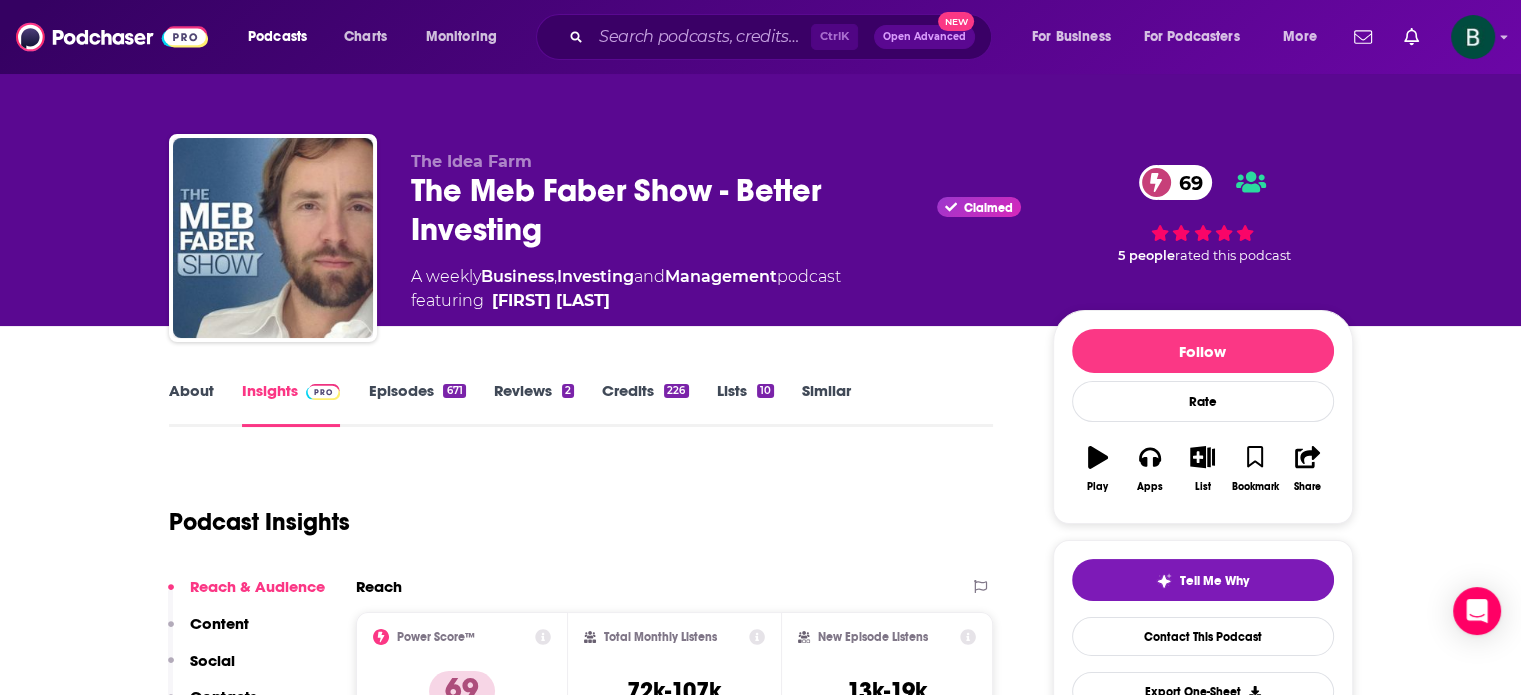 click on "About" at bounding box center (191, 404) 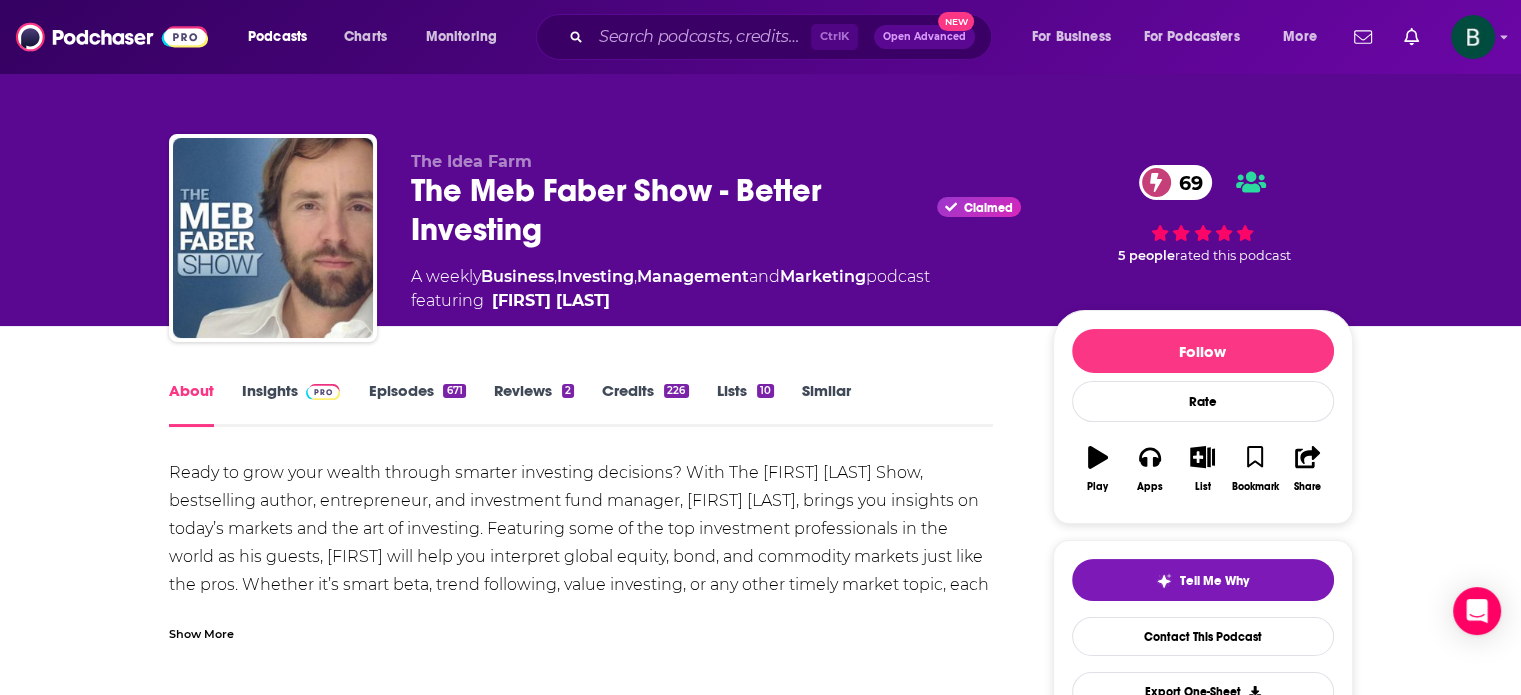 click on "About Insights Episodes 671 Reviews 2 Credits 226 Lists 10 Similar Ready to grow your wealth through smarter investing decisions? With The Meb Faber Show, bestselling author, entrepreneur, and investment fund manager, Meb Faber, brings you insights on today’s markets and the art of investing. Featuring some of the top investment professionals in the world as his guests, Meb will help you interpret global equity, bond, and commodity markets just like the pros. Whether it’s smart beta, trend following, value investing, or any other timely market topic, each week you’ll hear real market wisdom from the smartest minds in investing today. Better investing starts here. For more information on Meb, please visit MebFaber.com. For more on Cambria Investment Management, visit CambriaInvestments.com. Show More Creators & Guests View All Add Creators Host Mebane Faber 671 episodes Producer Mathew Passy 671 episodes Guest Jeff Shaw 1 episode Guest Ivy Zelman 2 episodes Add Creators Recent Episodes View All View All" at bounding box center [760, 1808] 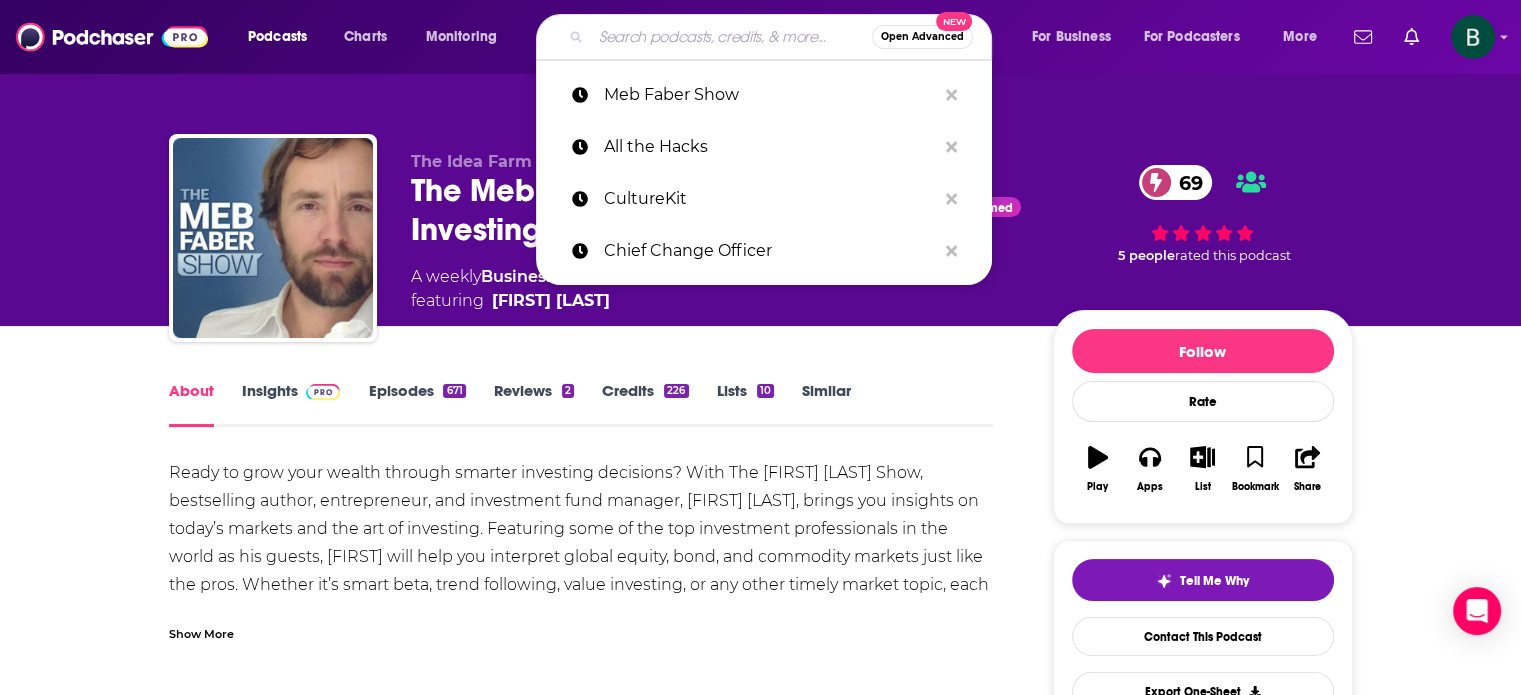 click at bounding box center [731, 37] 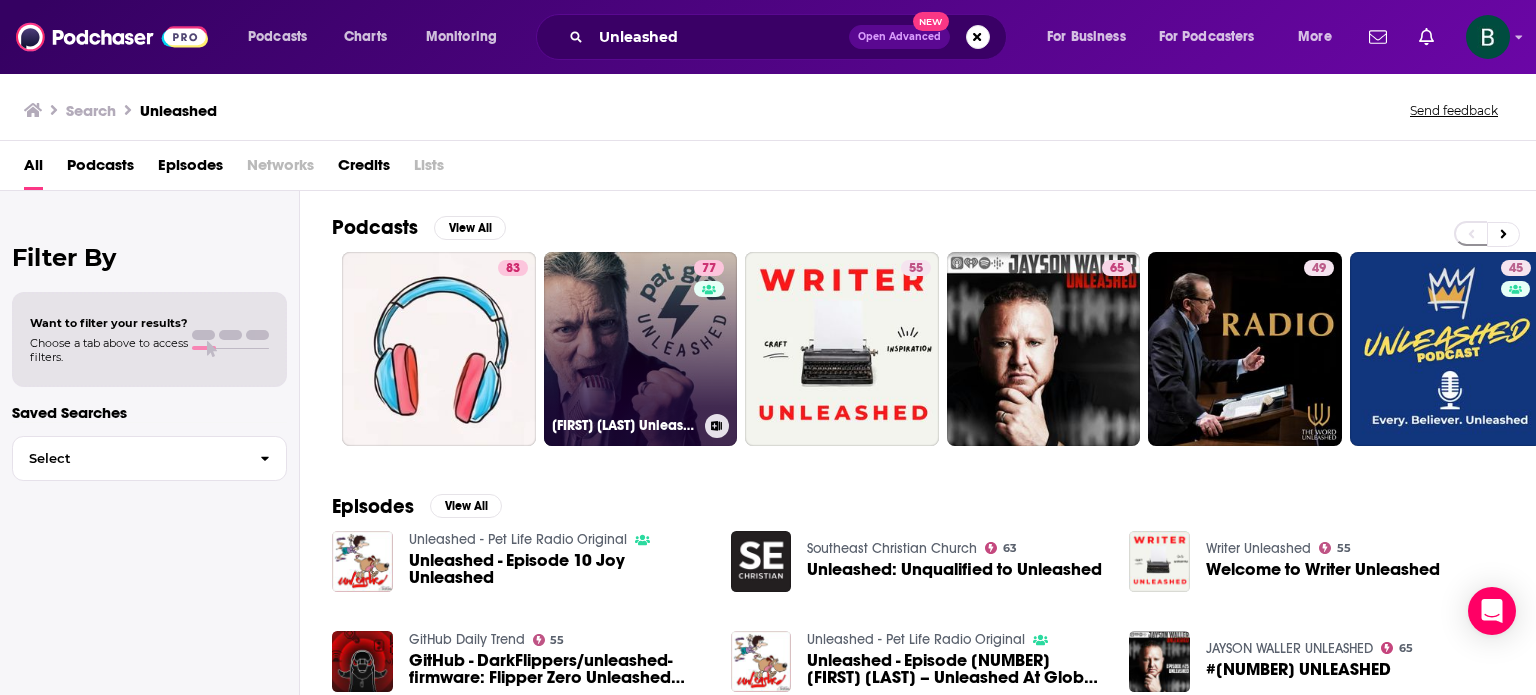 click on "[NUMBER] [PERSON]" at bounding box center (641, 349) 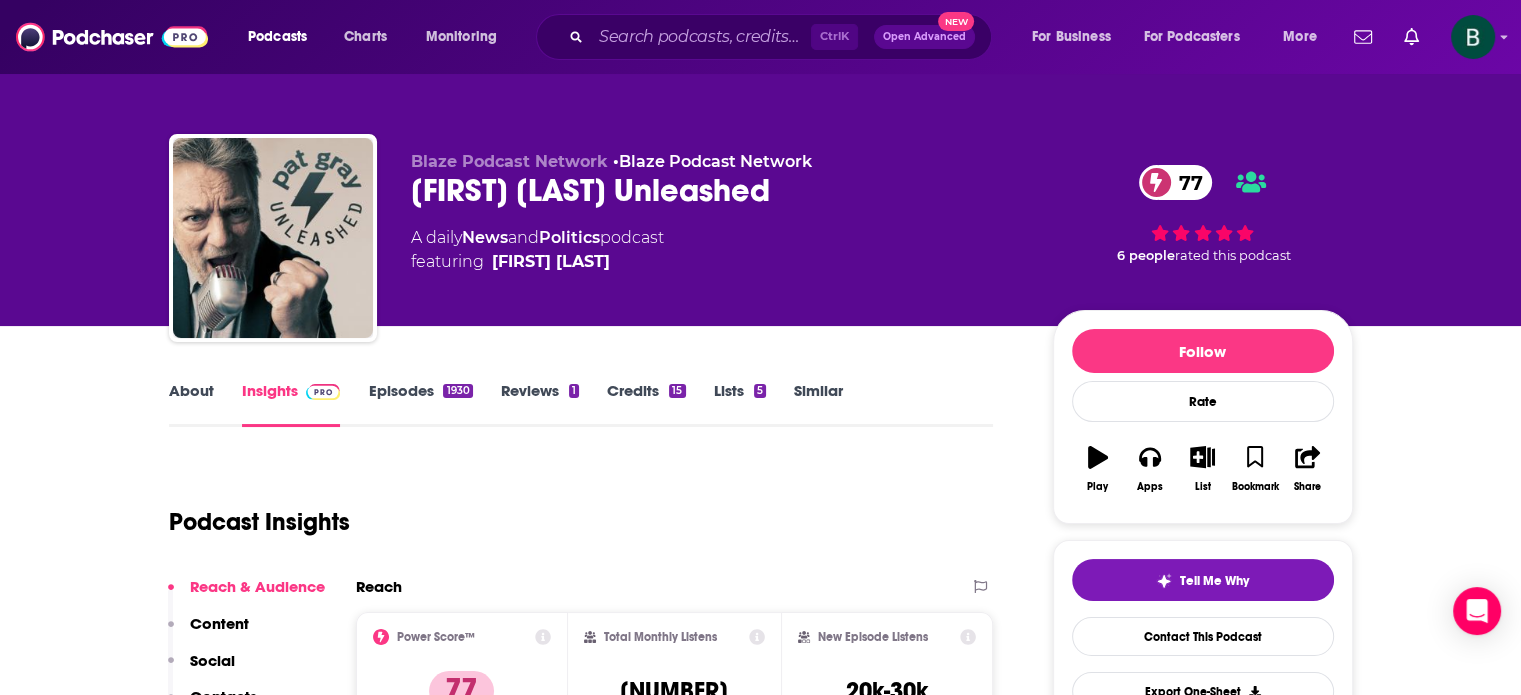 click on "About Insights Episodes 1930 Reviews 1 Credits 15 Lists 5 Similar Podcast Insights Reach & Audience Content Social Contacts Charts Sponsors Details Similar Contact Podcast Open Website Reach Power Score™ 77 Total Monthly Listens 843k-1.3m New Episode Listens 20k-30k Export One-Sheet Audience Demographics Gender Male Age 42 yo Income $ $ $ $ $ Parental Status Not Parents Countries 1 United States 2 United Kingdom 3 Canada 4 Netherlands 5 South Africa Top Cities Cincinnati, OH , Indianapolis, IN , Oklahoma City, OK , San Antonio, TX , San Diego, CA , Spokane, WA Interests News , Politics , Charity , Radio , Sporting goods , Country Jobs Principals/Owners , Drivers , Machinists/Operators , Nurses , Technicians , Managers Ethnicities White / Caucasian Show More Content Political Skew High Right Socials Youtube @[USERNAME] 67k X/Twitter @[USERNAME] 92k Instagram @[USERNAME] 18k Facebook @[USERNAME] 117k Twitter @[USERNAME] Host 92k Contacts RSS Podcast Email Blaze Media podcasts@blazemedia.com 24" at bounding box center (760, 5942) 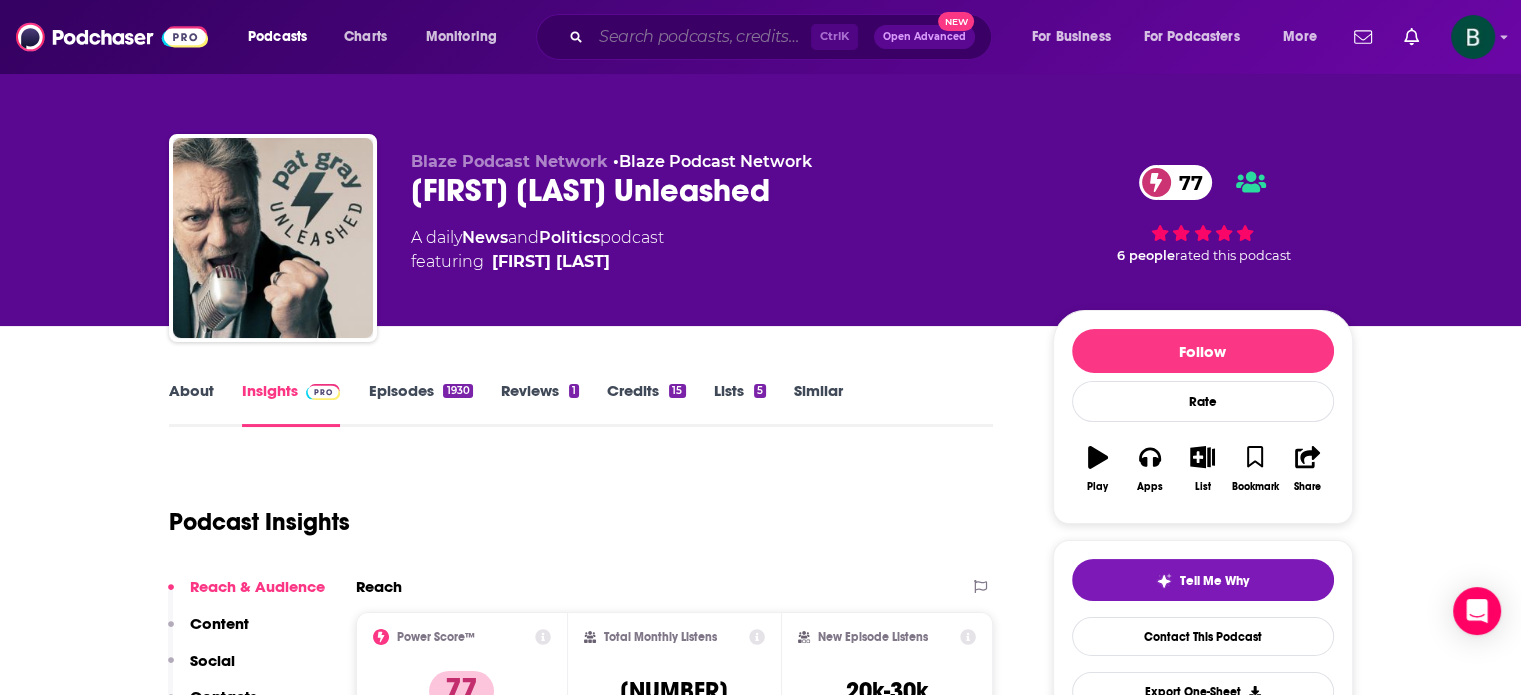 click at bounding box center [701, 37] 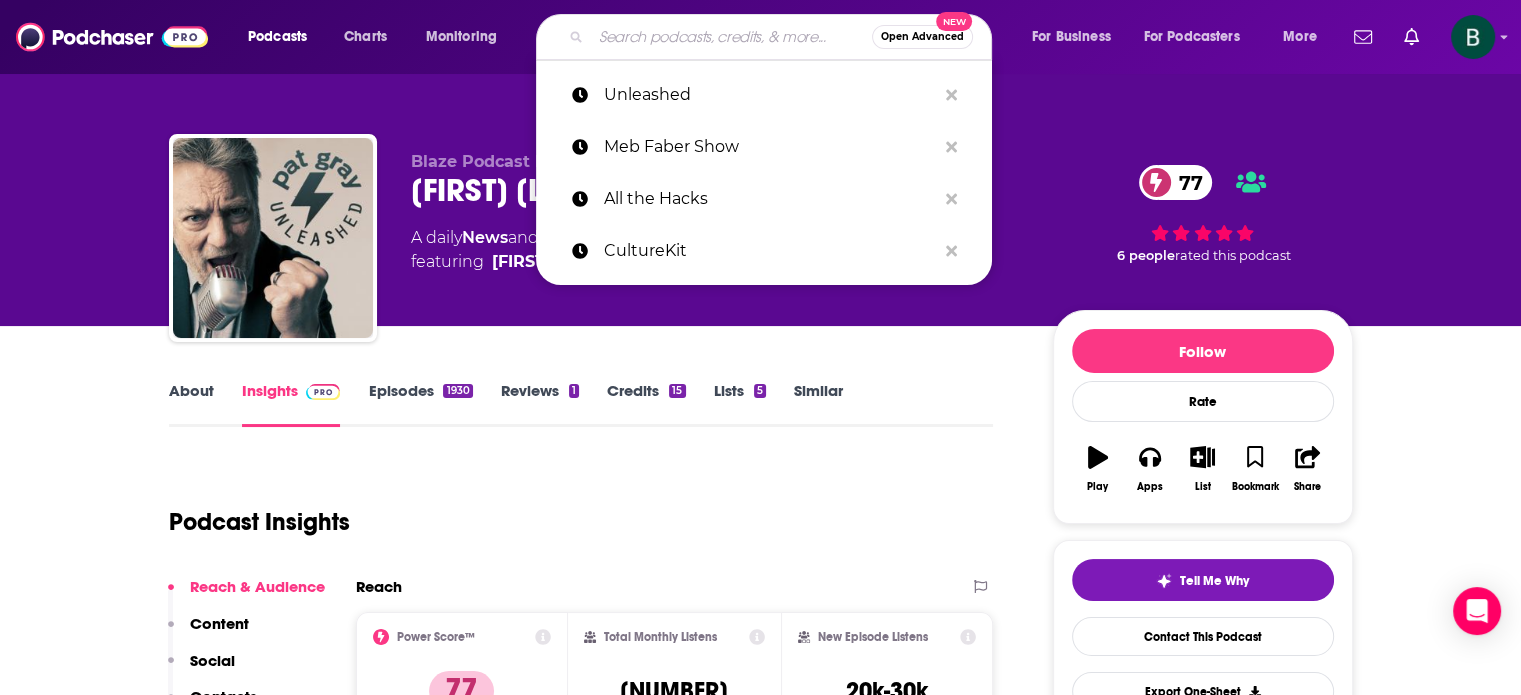 paste on "What Got You There" 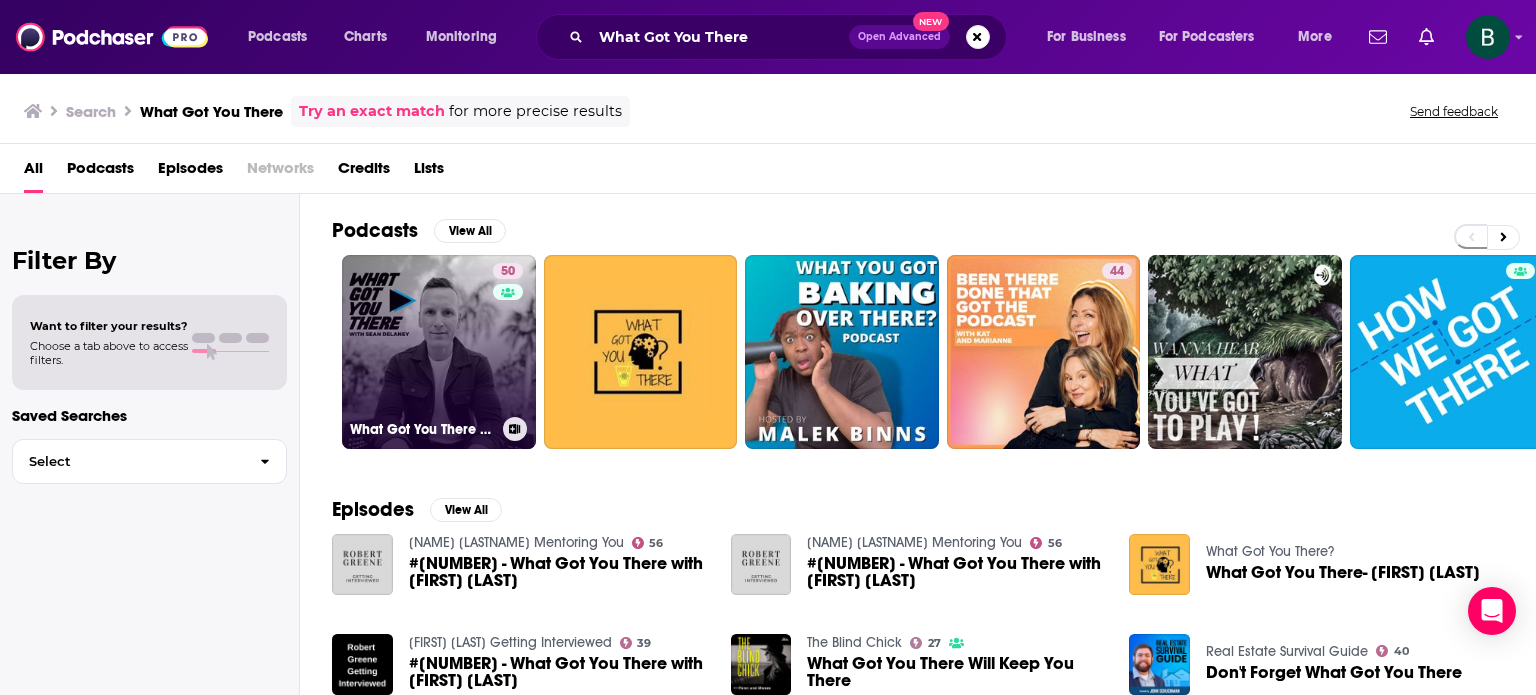 click on "[NUMBER] What Got You There with Sean DeLaney" at bounding box center (439, 352) 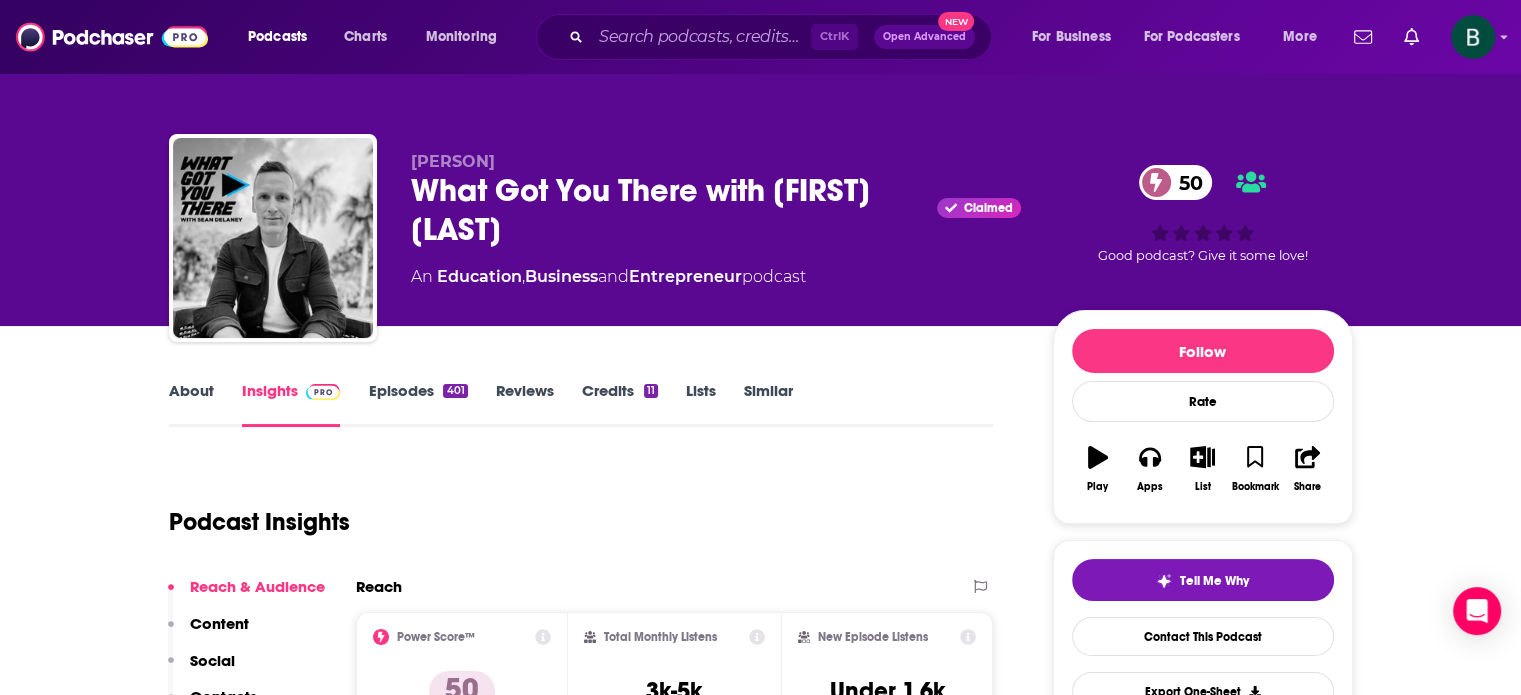 click on "About" at bounding box center [191, 404] 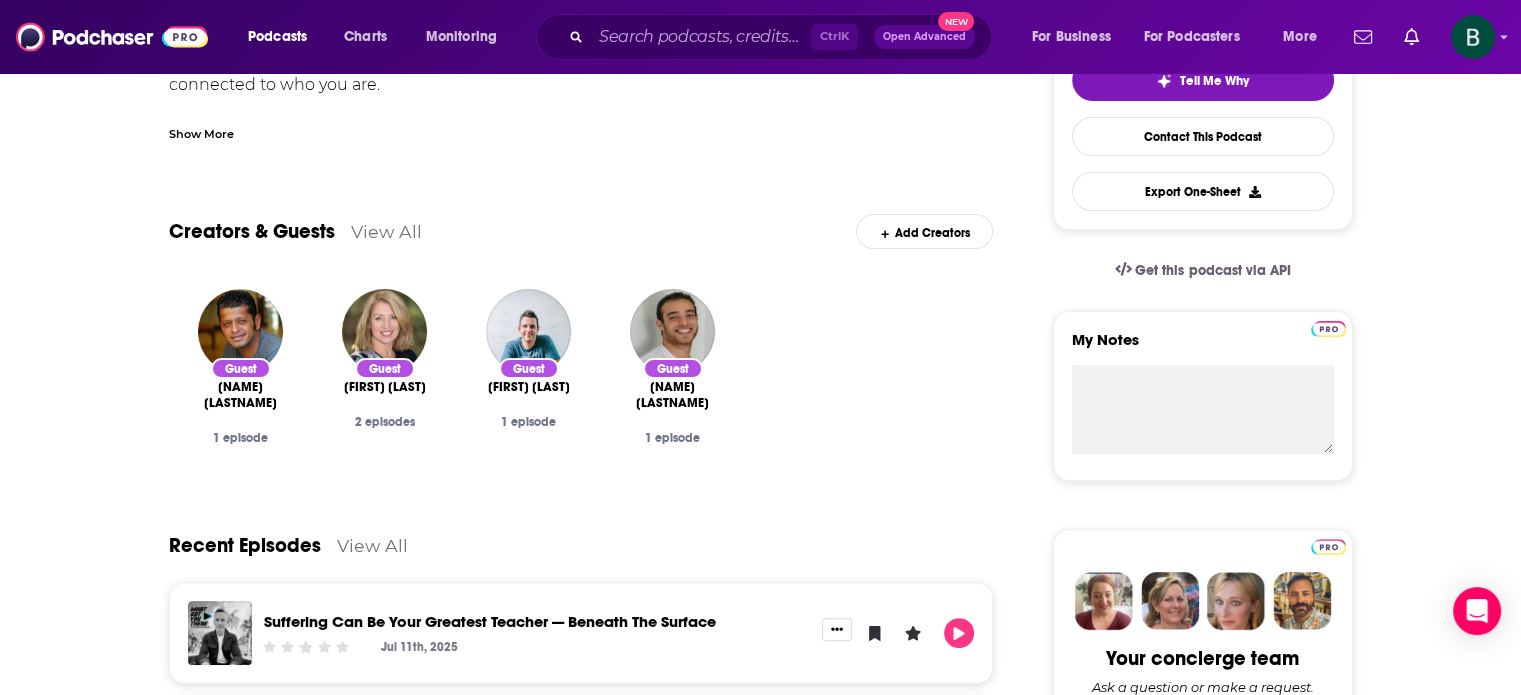 scroll, scrollTop: 0, scrollLeft: 0, axis: both 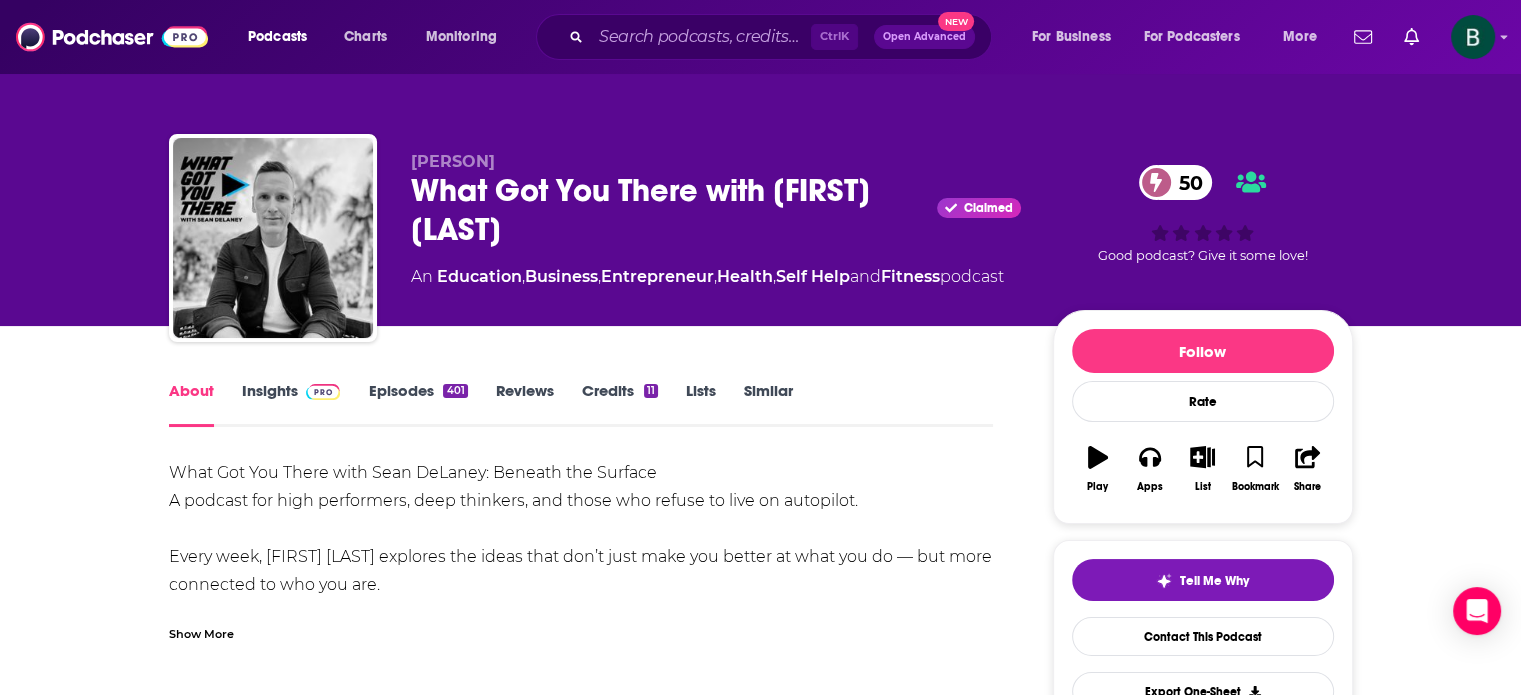 click on "Insights" at bounding box center [291, 404] 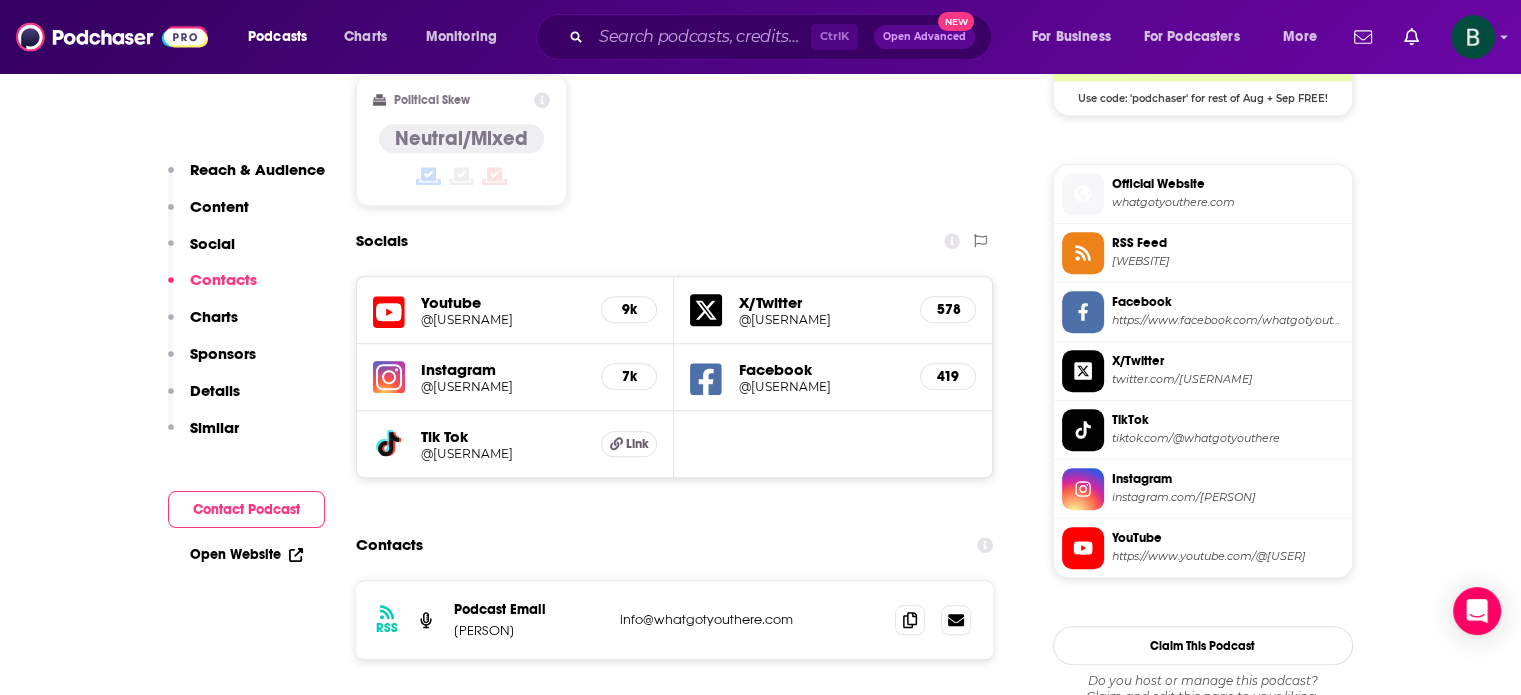 scroll, scrollTop: 1833, scrollLeft: 0, axis: vertical 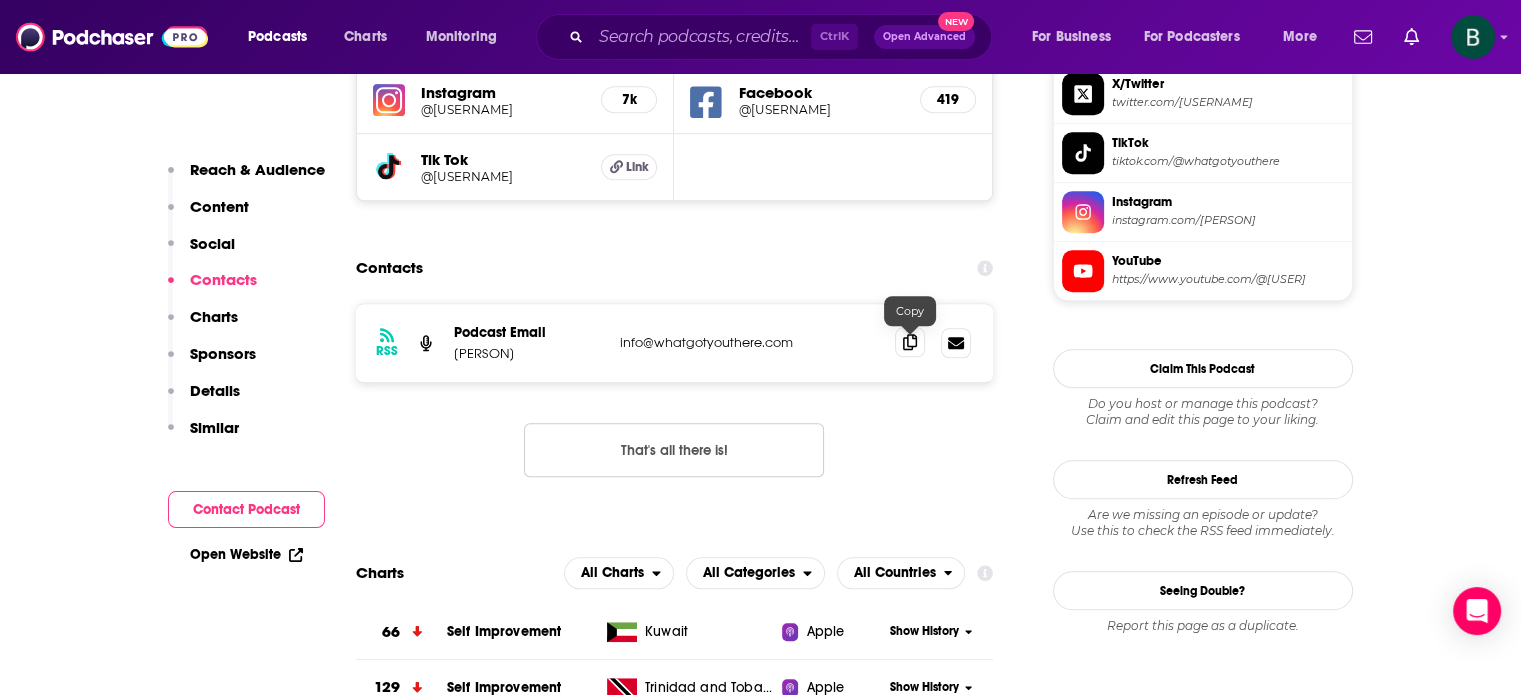 click 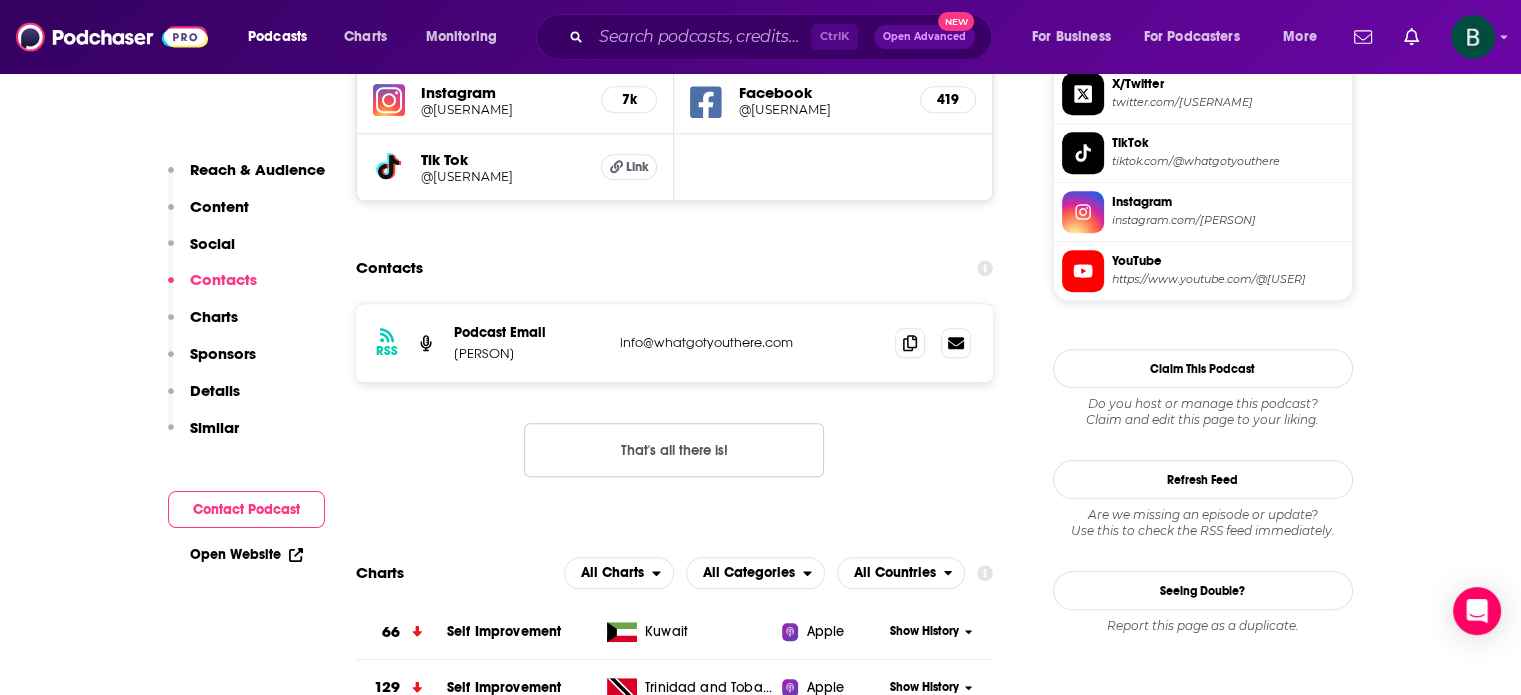 click on "About Insights Episodes [NUMBER] Reviews Credits [NUMBER] Lists Similar Podcast Insights Reach & Audience Content Social Contacts Charts Sponsors Details Similar Contact Podcast Open Website Reach Power Score™ [NUMBER] Total Monthly Listens [NUMBER]-[NUMBER] New Episode Listens Under [NUMBER] Export One-Sheet Audience Demographics Gender [GENDER] Age [NUMBER] yo Income [CURRENCY] [CURRENCY] [CURRENCY] [CURRENCY] [CURRENCY] Parental Status [STATUS] Countries [NUMBER] [COUNTRY] [NUMBER] [COUNTRY] [NUMBER] [COUNTRY] [NUMBER] [COUNTRY] [NUMBER] [COUNTRY] Top Cities [CITY] , [STATE] , [CITY] , [STATE] , [CITY] , [STATE] , [CITY], [STATE] , [CITY] , [STATE] , [CITY] Interests Restaurants, Food & Grocery , Friends, Family & Relationships , Sports , Travel, Tourism & Aviation , Fitness & Yoga , Camera & Photography Jobs Software Engineers , Directors , Journalists/Reporters , Social Media Specialists , Company Founders , CEOs/Managing Directors Ethnicities [ETHNICITY] , [ETHNICITY] , [ETHNICITY] , [ETHNICITY] Show More Content Political Skew Neutral/Mixed Socials Youtube @[USERNAME] [NUMBER]k X/Twitter @[USERNAME] [NUMBER] Instagram @[USERNAME] [NUMBER] [NUMBER]" at bounding box center [760, 3602] 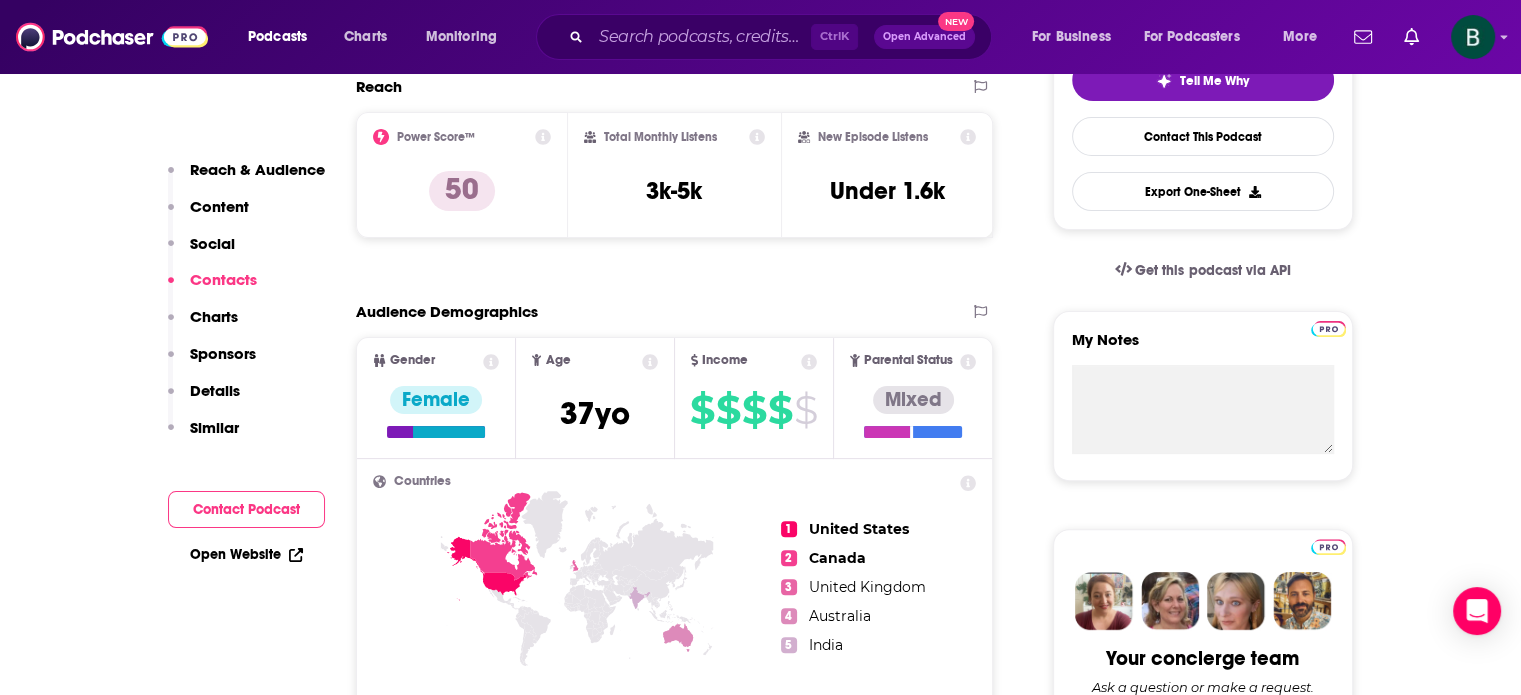 scroll, scrollTop: 0, scrollLeft: 0, axis: both 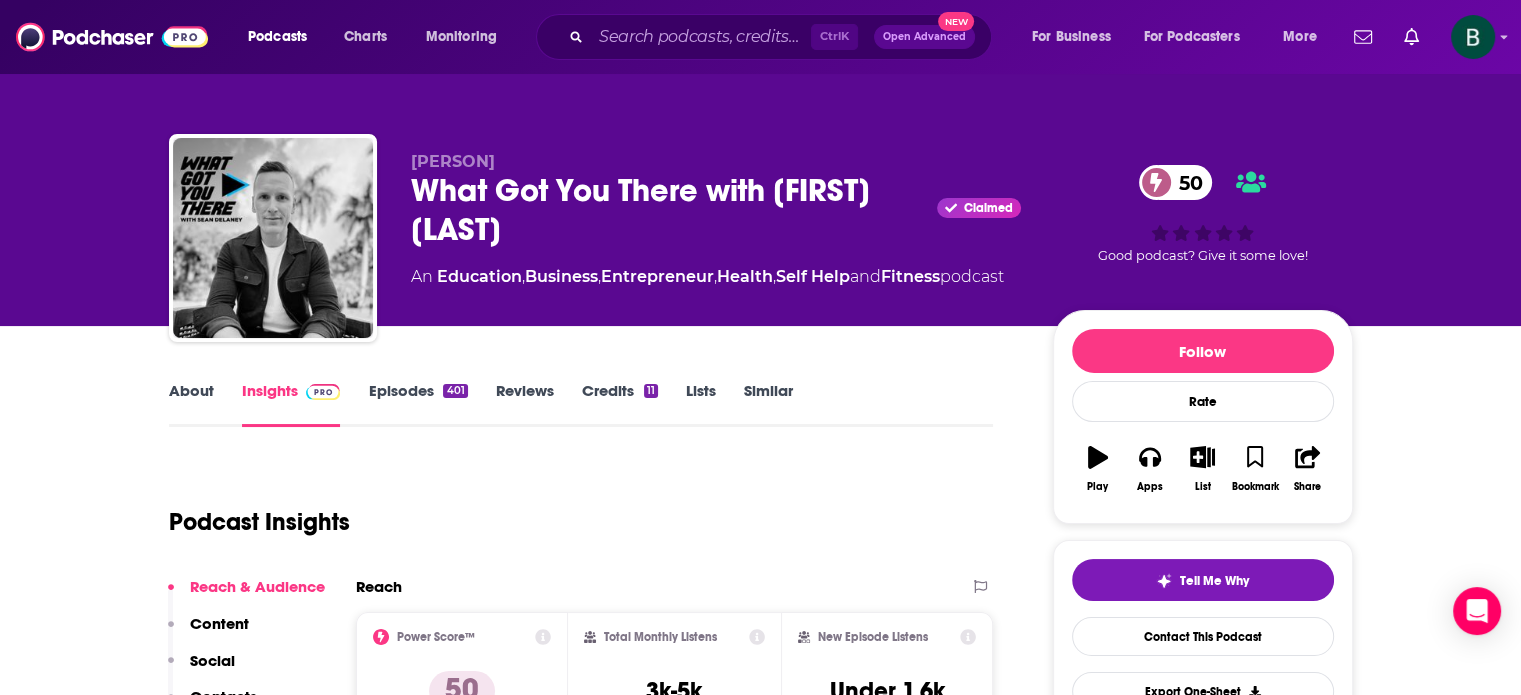 click on "About Insights Episodes [NUMBER] Reviews Credits [NUMBER] Lists Similar Podcast Insights Reach & Audience Content Social Contacts Charts Sponsors Details Similar Contact Podcast Open Website Reach Power Score™ [NUMBER] Total Monthly Listens [NUMBER]-[NUMBER] New Episode Listens Under [NUMBER] Export One-Sheet Audience Demographics Gender [GENDER] Age [NUMBER] yo Income [CURRENCY] [CURRENCY] [CURRENCY] [CURRENCY] [CURRENCY] Parental Status [STATUS] Countries [NUMBER] [COUNTRY] [NUMBER] [COUNTRY] [NUMBER] [COUNTRY] [NUMBER] [COUNTRY] [NUMBER] [COUNTRY] Top Cities [CITY] , [STATE] , [CITY] , [STATE] , [CITY] , [STATE] , [CITY], [STATE] , [CITY] , [STATE] , [CITY] Interests Restaurants, Food & Grocery , Friends, Family & Relationships , Sports , Travel, Tourism & Aviation , Fitness & Yoga , Camera & Photography Jobs Software Engineers , Directors , Journalists/Reporters , Social Media Specialists , Company Founders , CEOs/Managing Directors Ethnicities [ETHNICITY] , [ETHNICITY] , [ETHNICITY] , [ETHNICITY] Show More Content Political Skew Neutral/Mixed Socials Youtube @[USERNAME] [NUMBER]k X/Twitter @[USERNAME] [NUMBER] Instagram @[USERNAME] [NUMBER] [NUMBER]" at bounding box center [760, 5435] 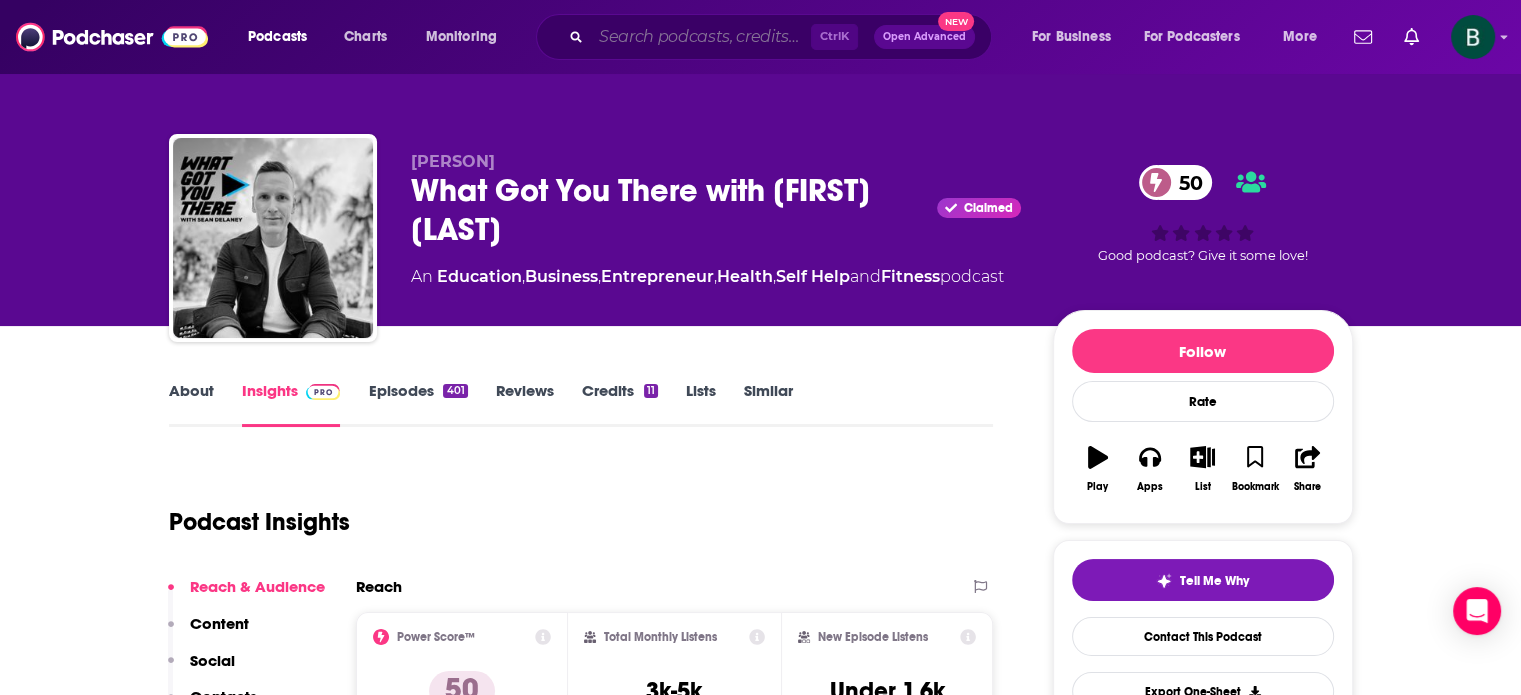 click at bounding box center [701, 37] 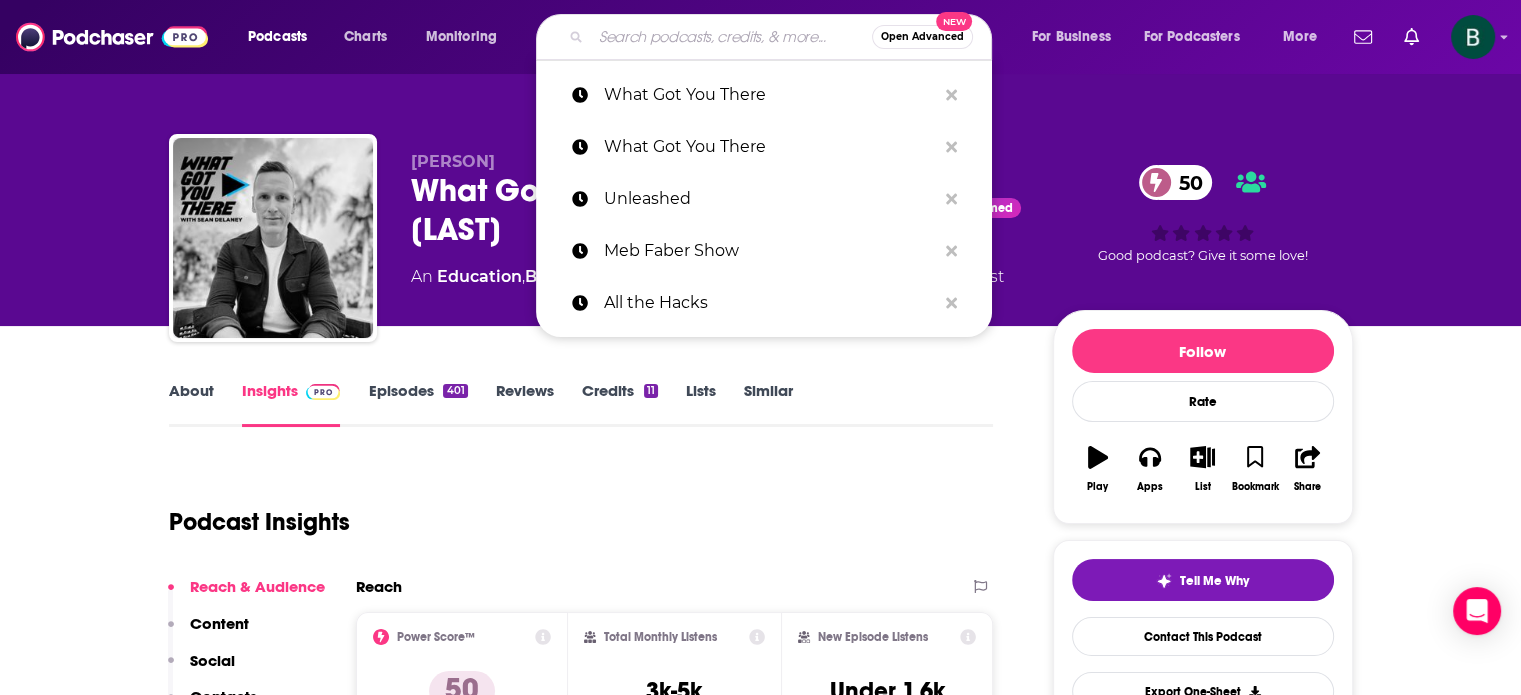 paste on "Adversity Advantage" 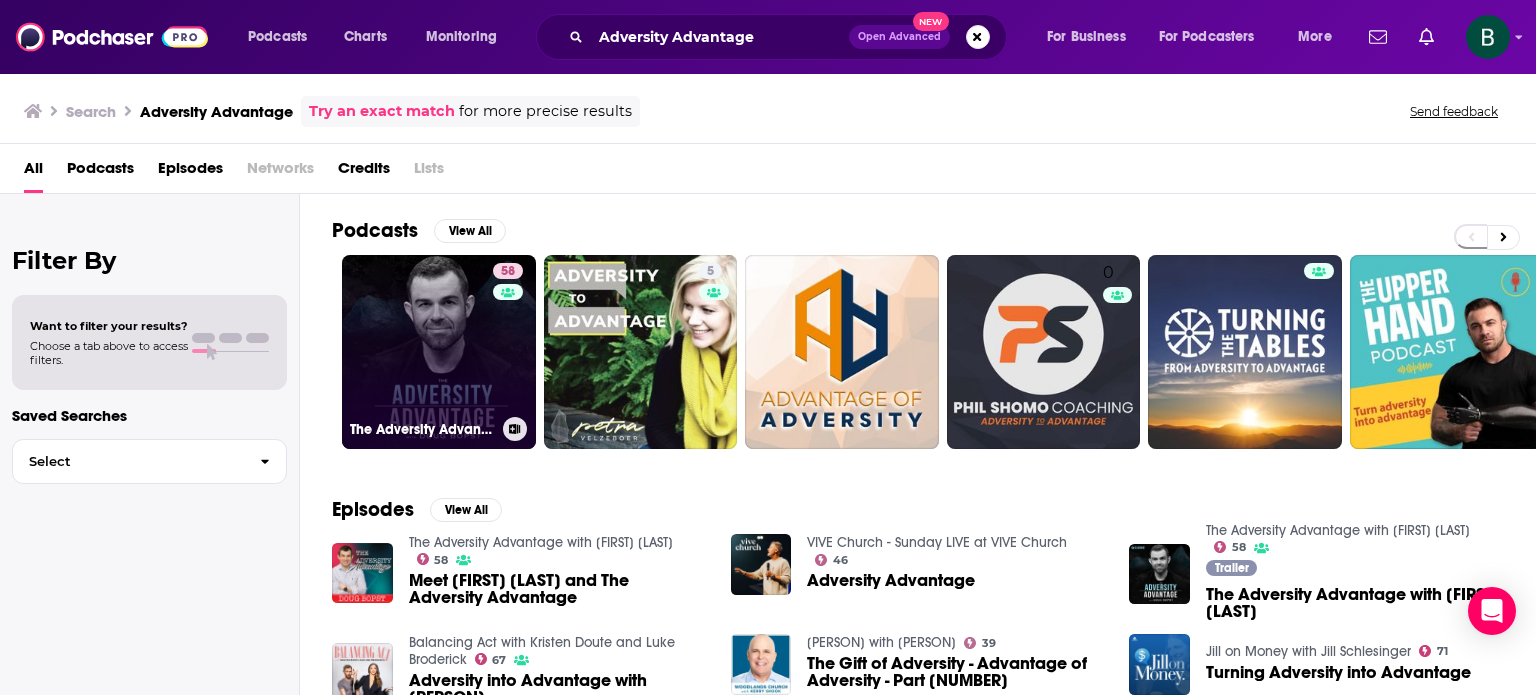 click on "[NUMBER] The Adversity Advantage with [PERSON]" at bounding box center (439, 352) 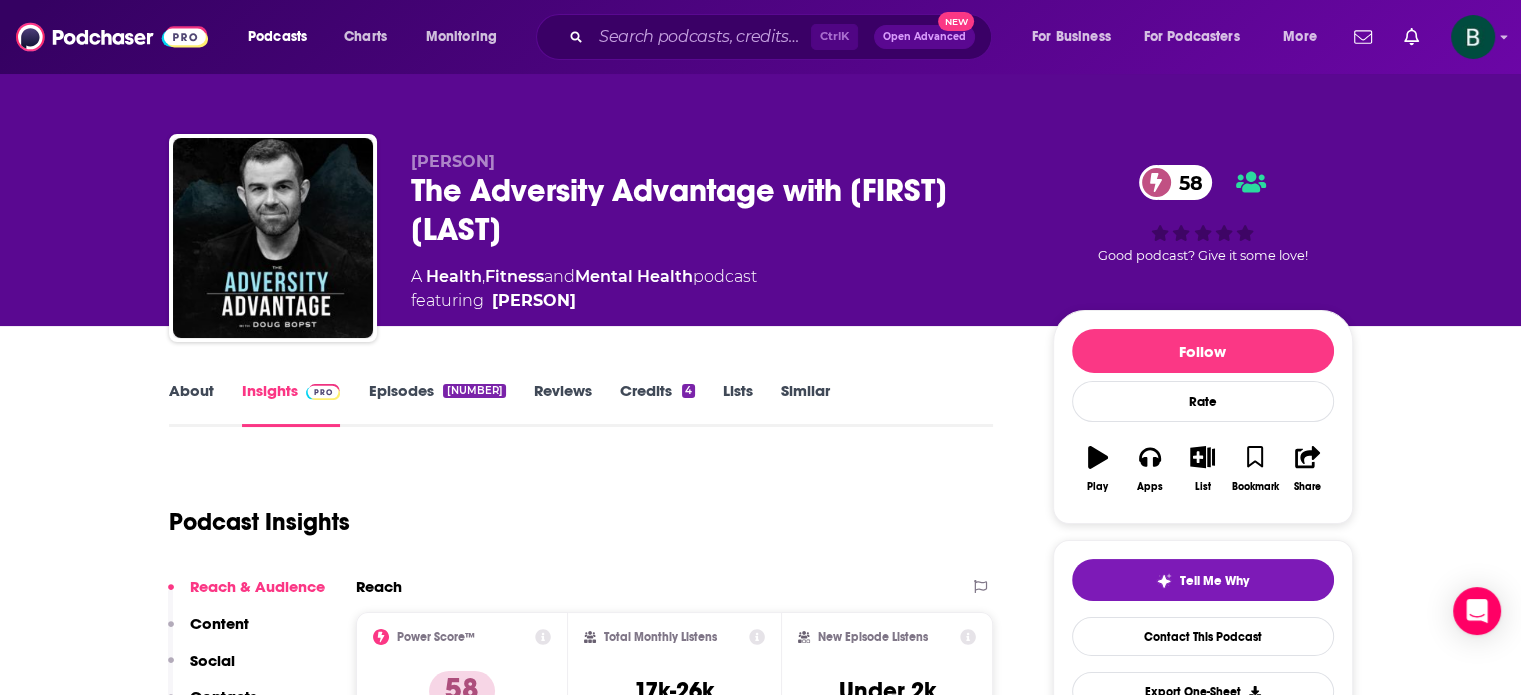 click on "About" at bounding box center (191, 404) 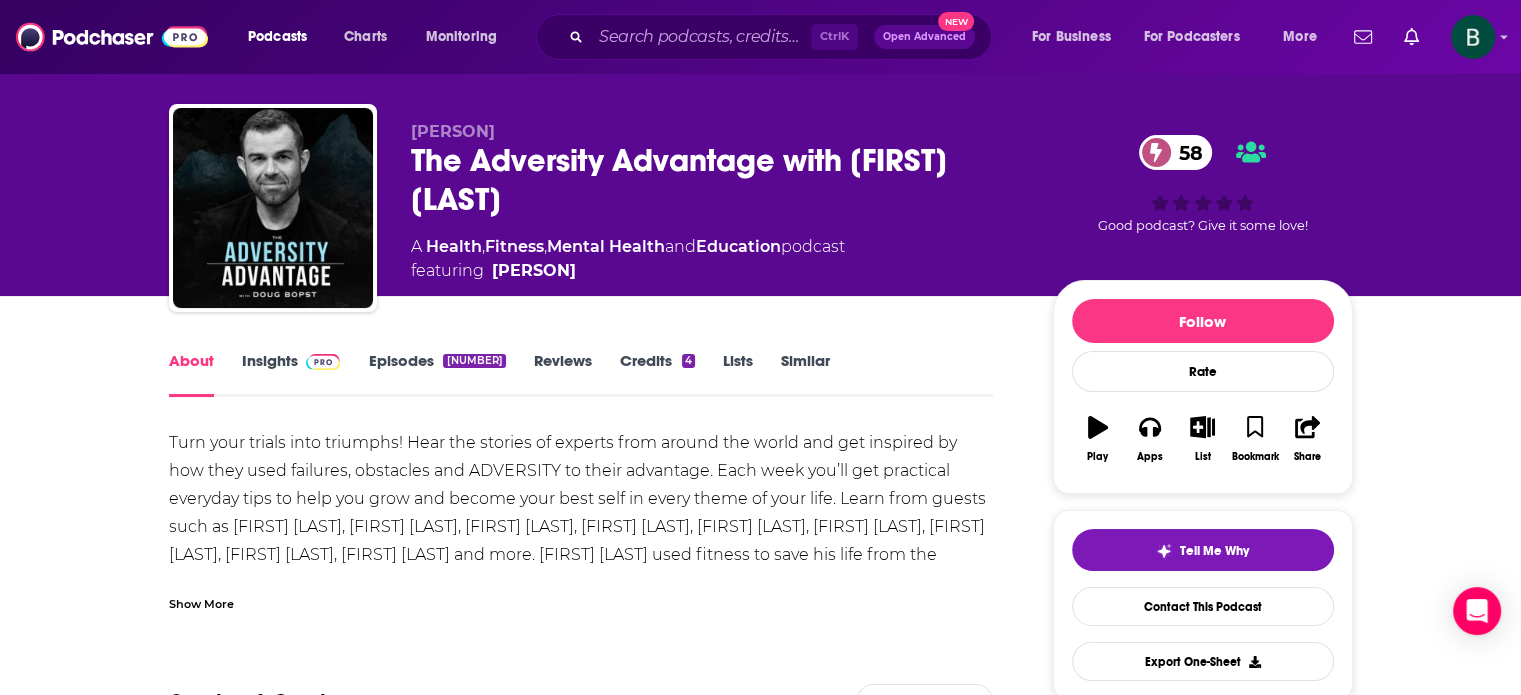 scroll, scrollTop: 0, scrollLeft: 0, axis: both 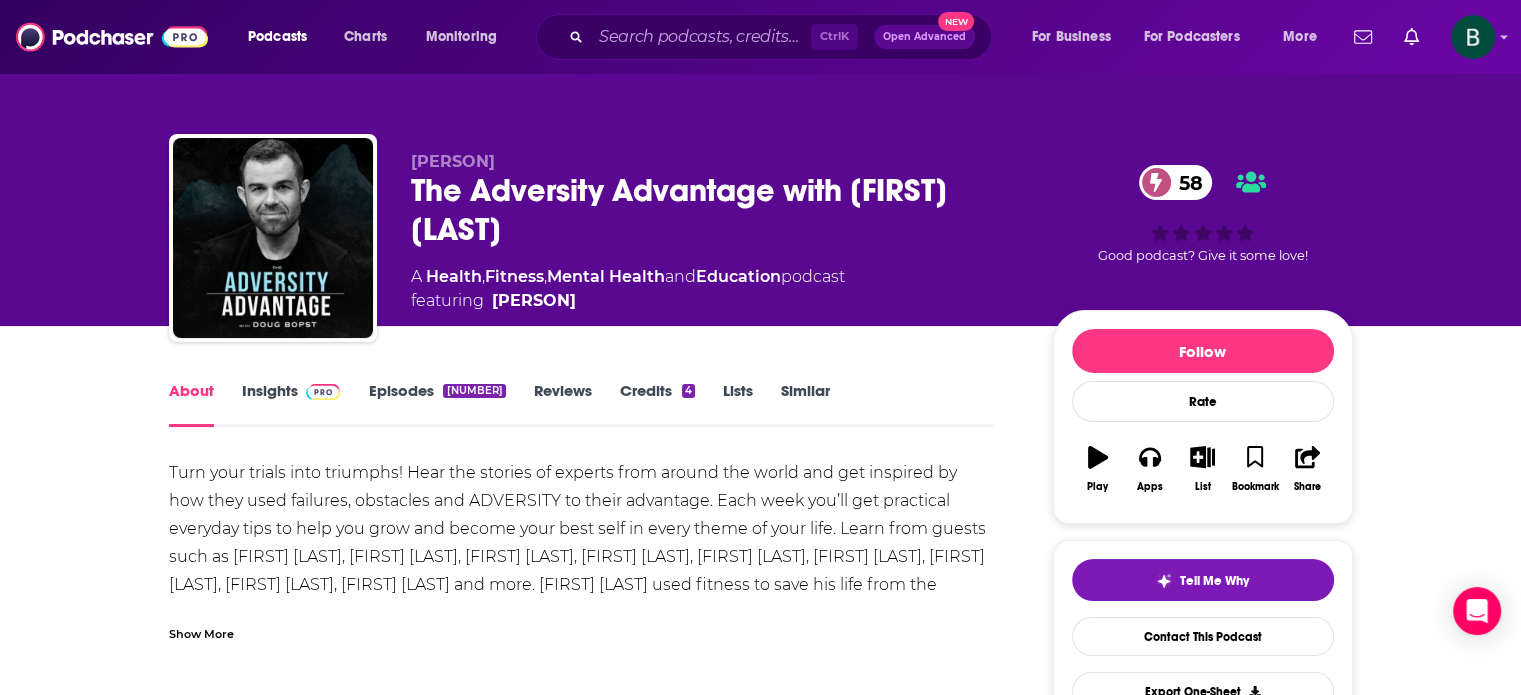 click on "Insights" at bounding box center (291, 404) 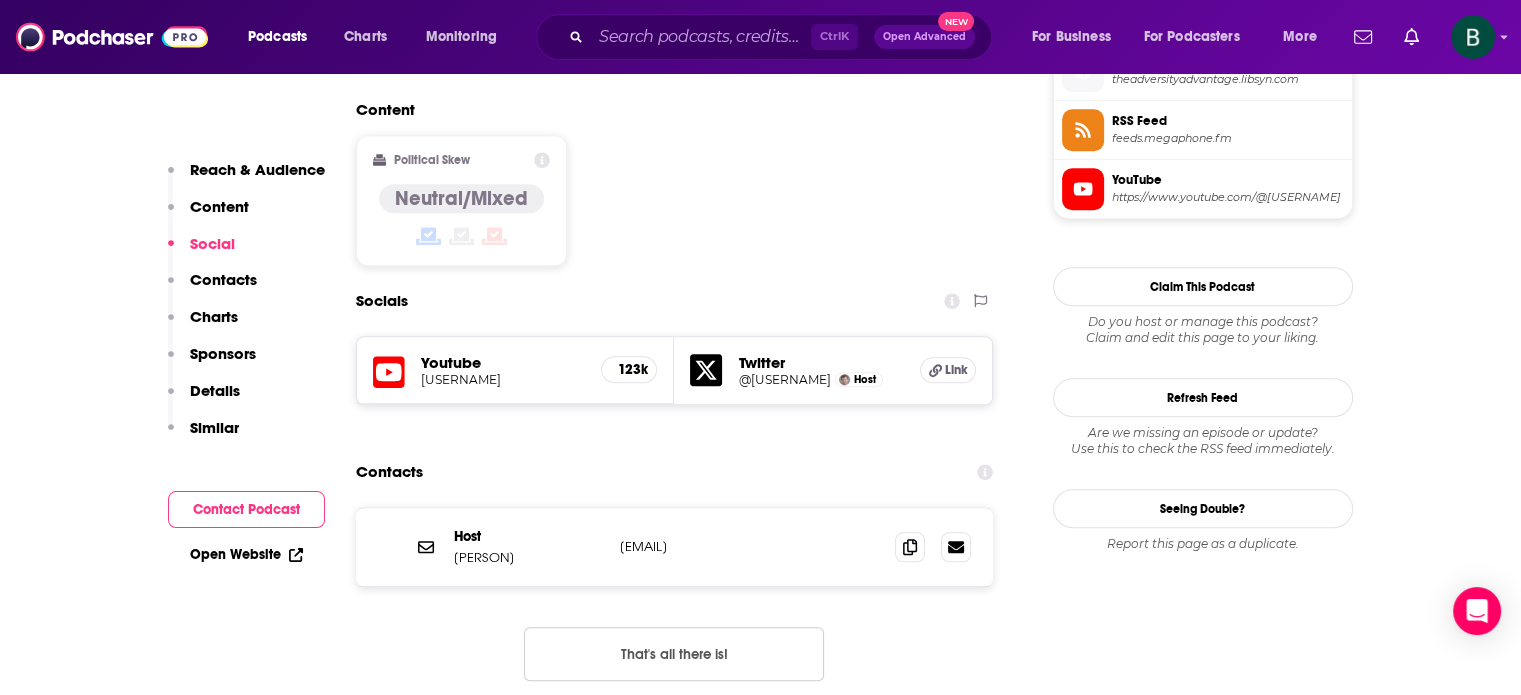 scroll, scrollTop: 1500, scrollLeft: 0, axis: vertical 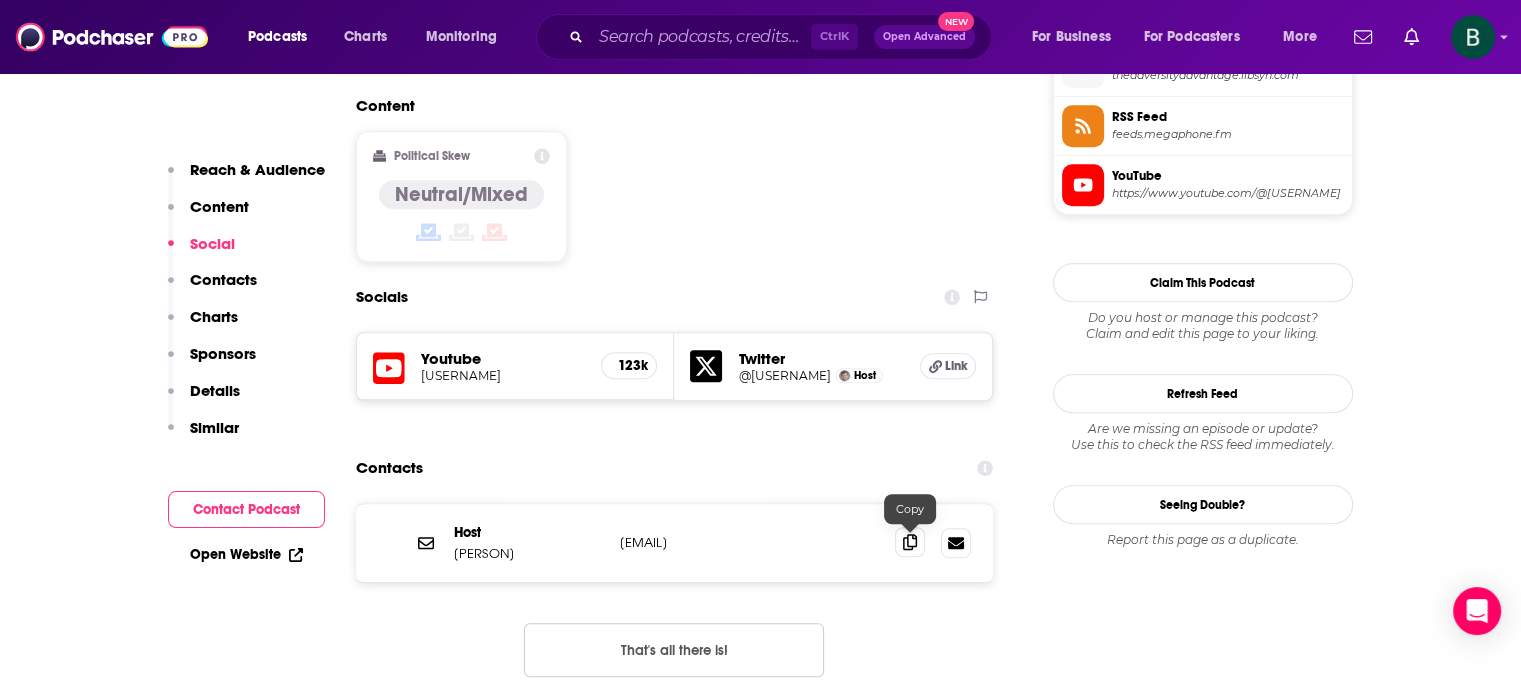 click 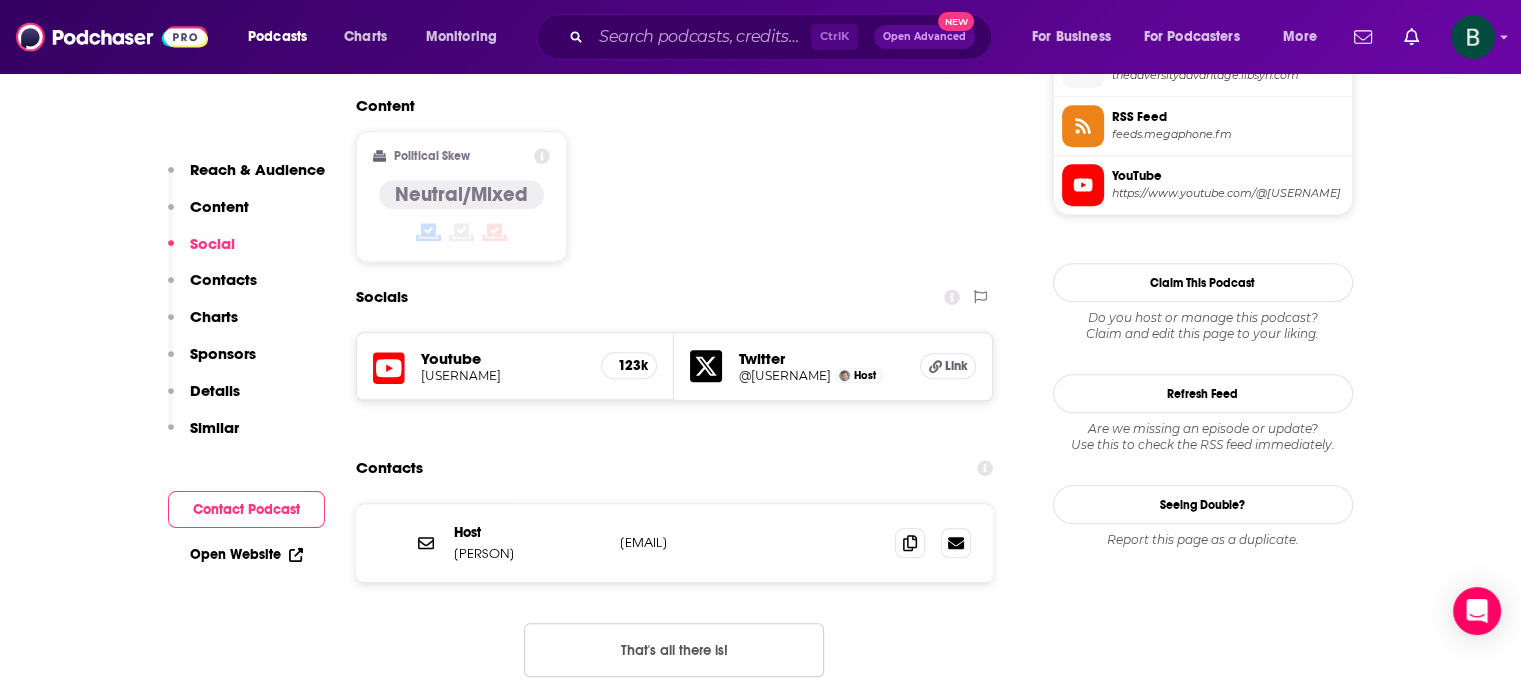click on "About Insights Episodes 604 Reviews Credits 4 Lists Similar Podcast Insights Reach & Audience Content Social Contacts Charts Sponsors Details Similar Contact Podcast Open Website Reach Power Score™ 58 Total Monthly Listens 17k-26k New Episode Listens Under 2k Export One-Sheet Audience Demographics Gender Female Age 39 yo Income $ $ $ $ $ Parental Status Mixed Countries 1 United States 2 Canada 3 United Kingdom 4 Australia Top Cities Birmingham , New York, [STATE] , Los Angeles, [STATE] , London , Atlanta, [STATE] , Mountain Brook Interests Friends, Family & Relationships , Toys, Children & Baby , Restaurants, Food & Grocery , Clothes, Shoes, Handbags & Accessories , Shopping & Retail , Healthy Lifestyle Jobs Pastors/Ministers , Principals/Owners , Sports Coaches , Directors , Performers/Entertainers , Mayors Ethnicities White / Caucasian , Hispanic , Asian , African American Show More Content Political Skew Neutral/Mixed Socials Youtube @dougbopst1 123k Twitter @dbopstfitness Host Link Contacts Host Doug Bopst Charts" at bounding box center (760, 3991) 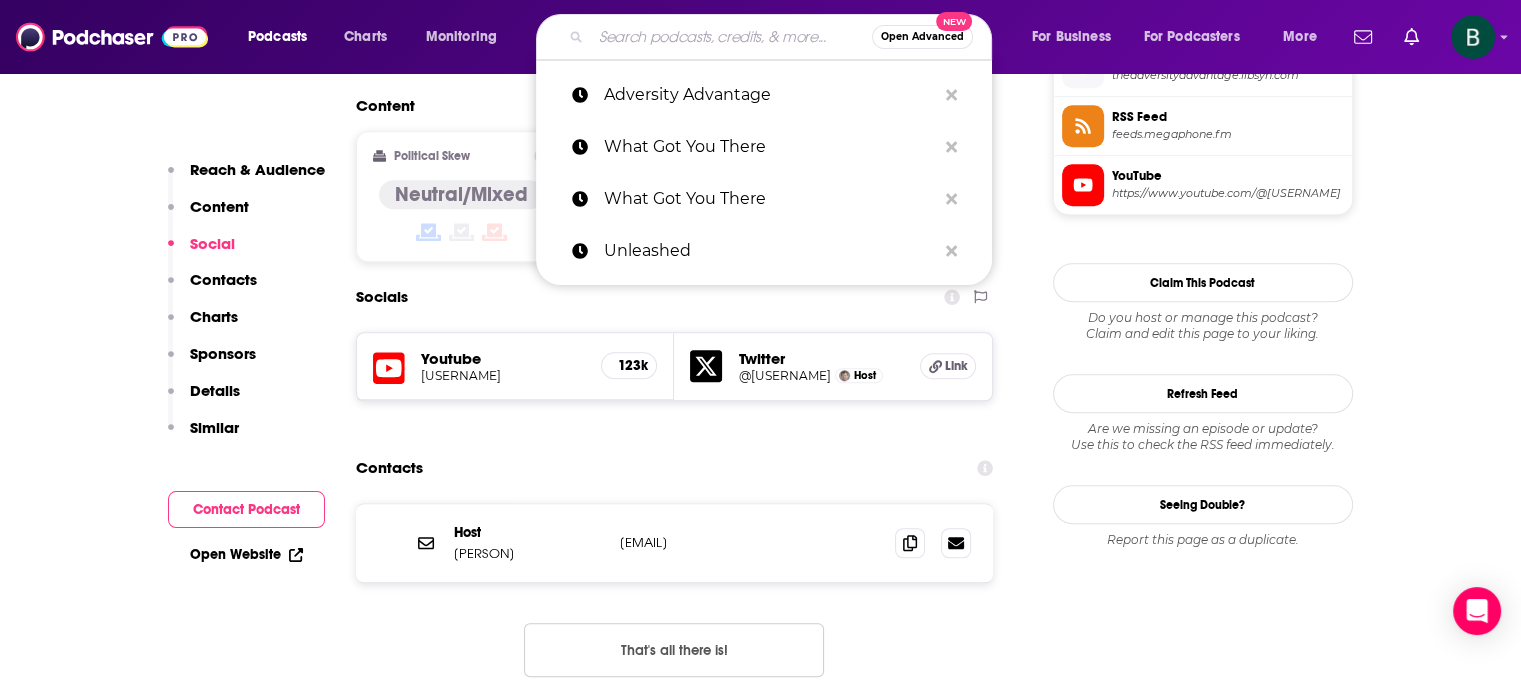 click at bounding box center [731, 37] 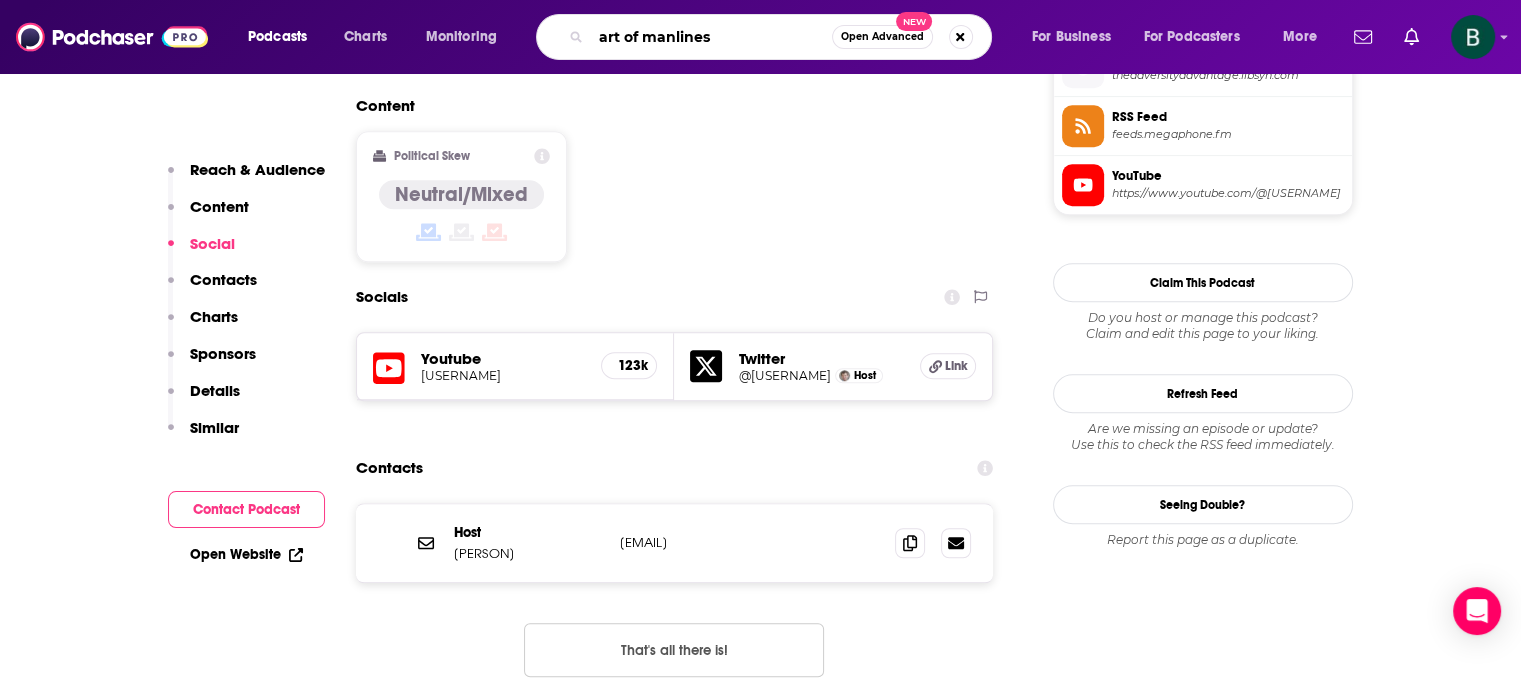 type on "art of manliness" 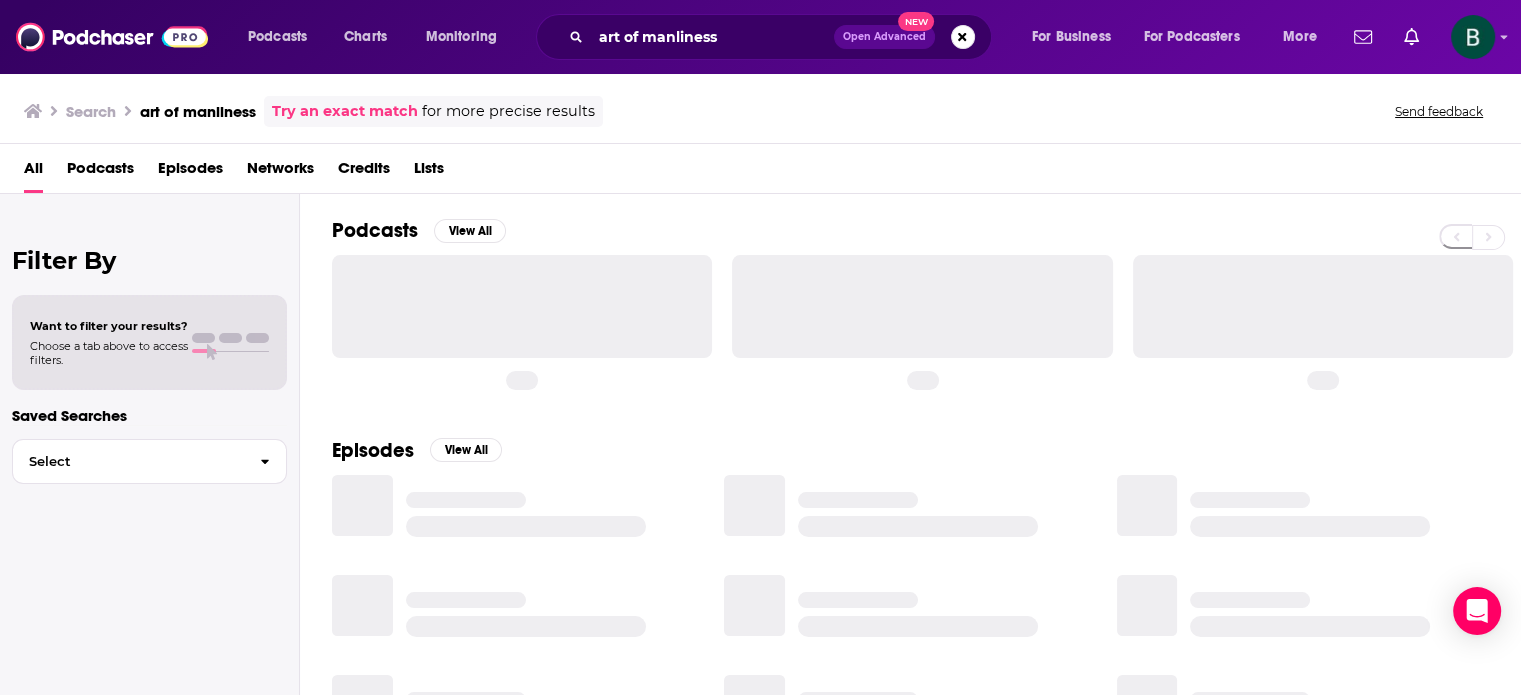 scroll, scrollTop: 0, scrollLeft: 0, axis: both 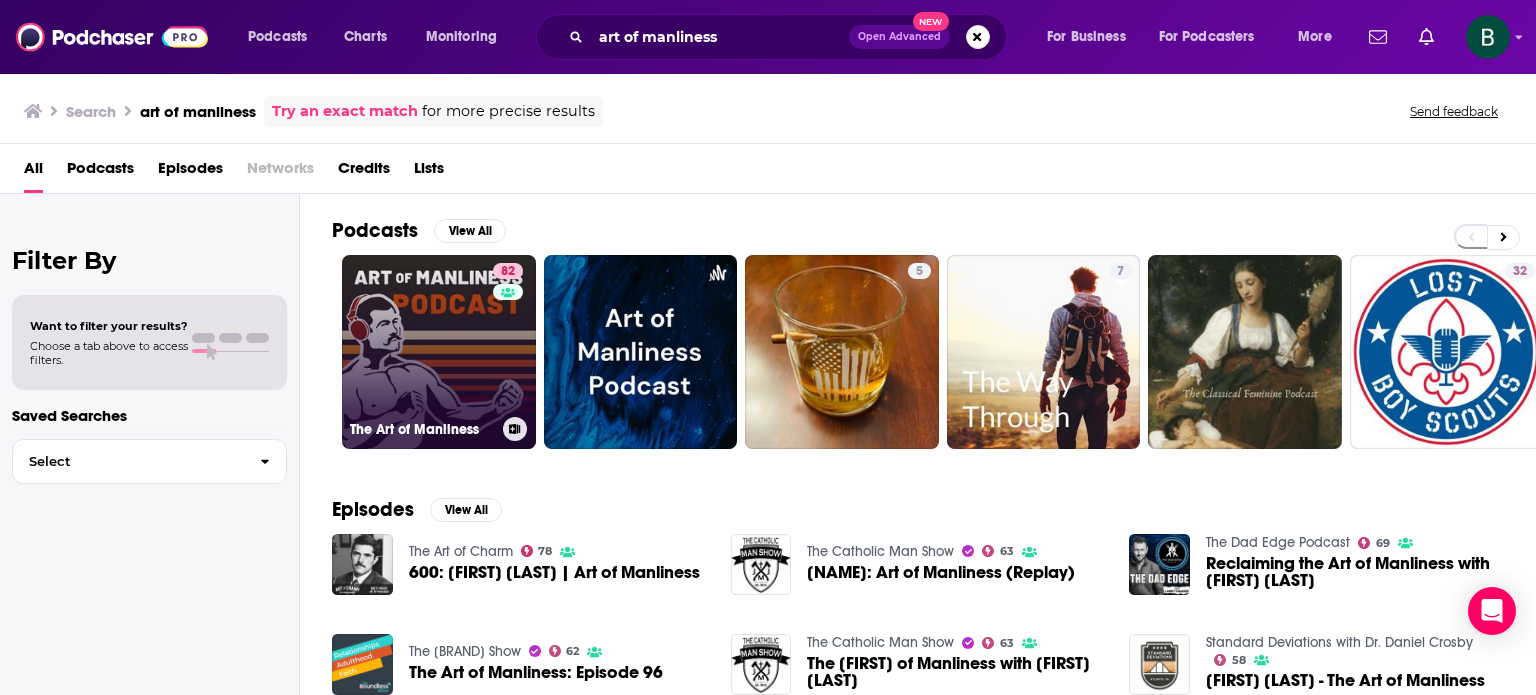 click on "[NUMBER] The Art of Manliness" at bounding box center [439, 352] 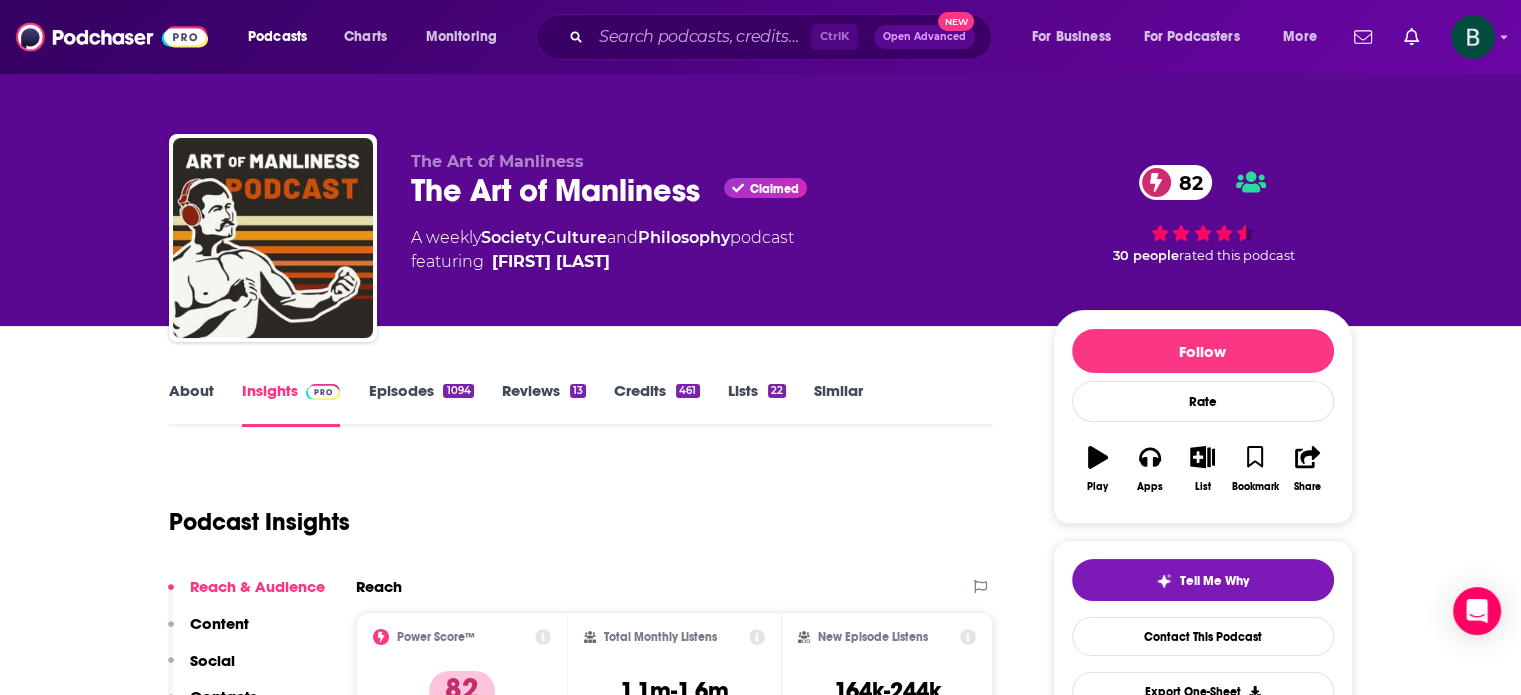 click on "About" at bounding box center (191, 404) 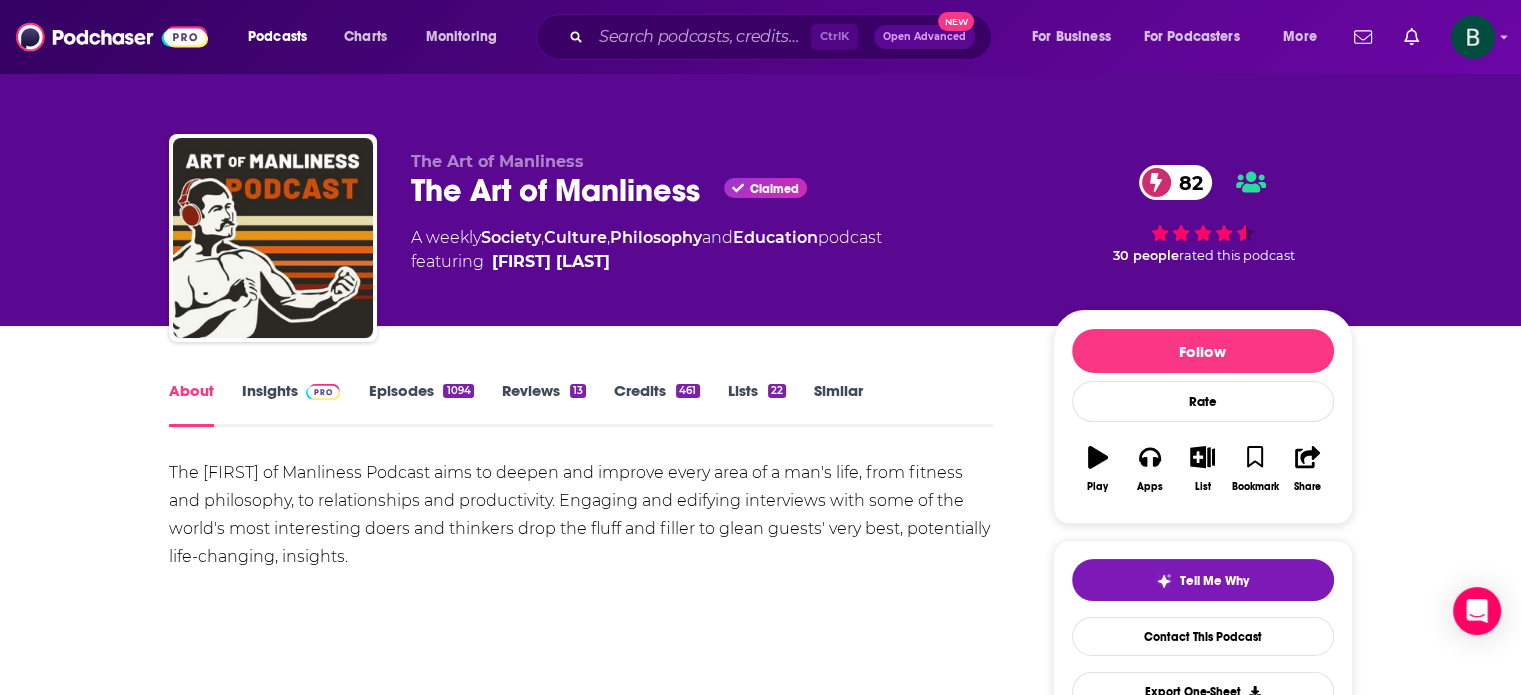 click on "Insights" at bounding box center [291, 404] 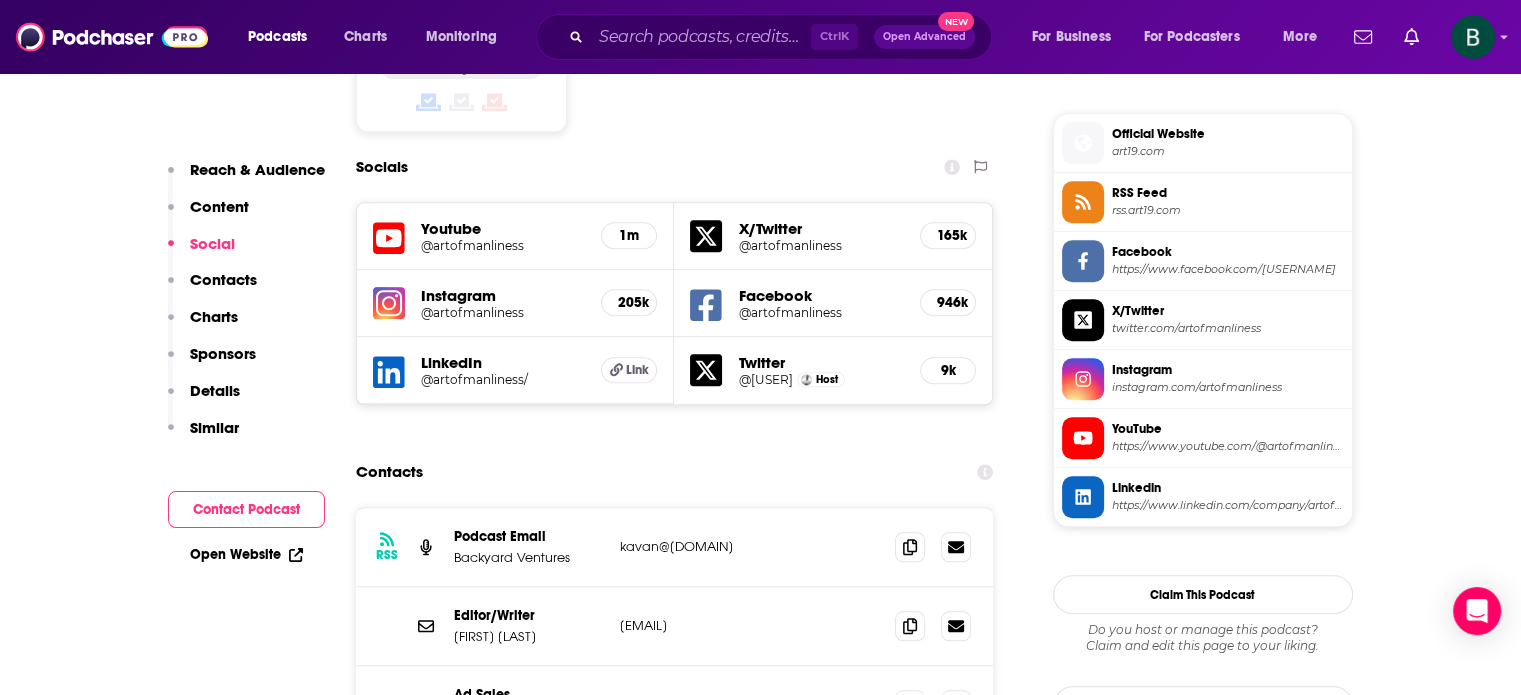 scroll, scrollTop: 1833, scrollLeft: 0, axis: vertical 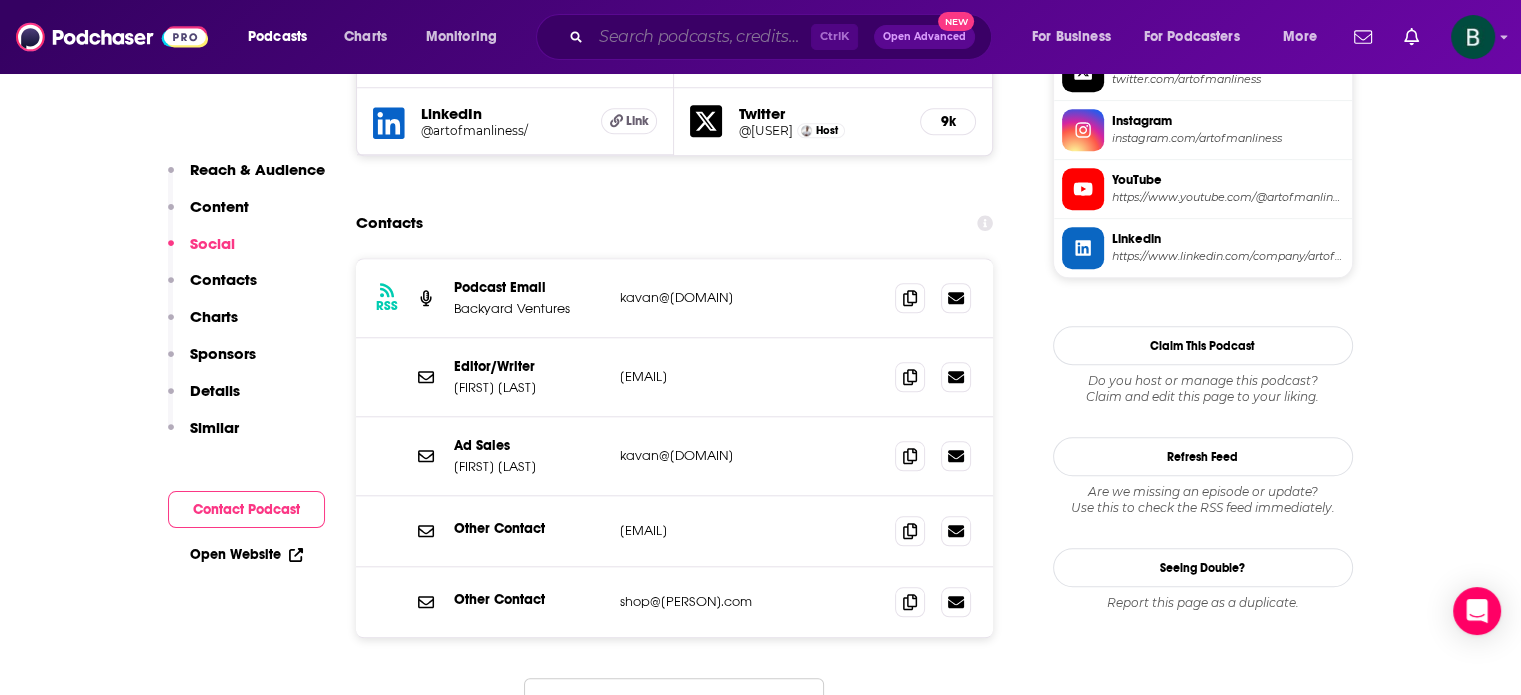 click at bounding box center (701, 37) 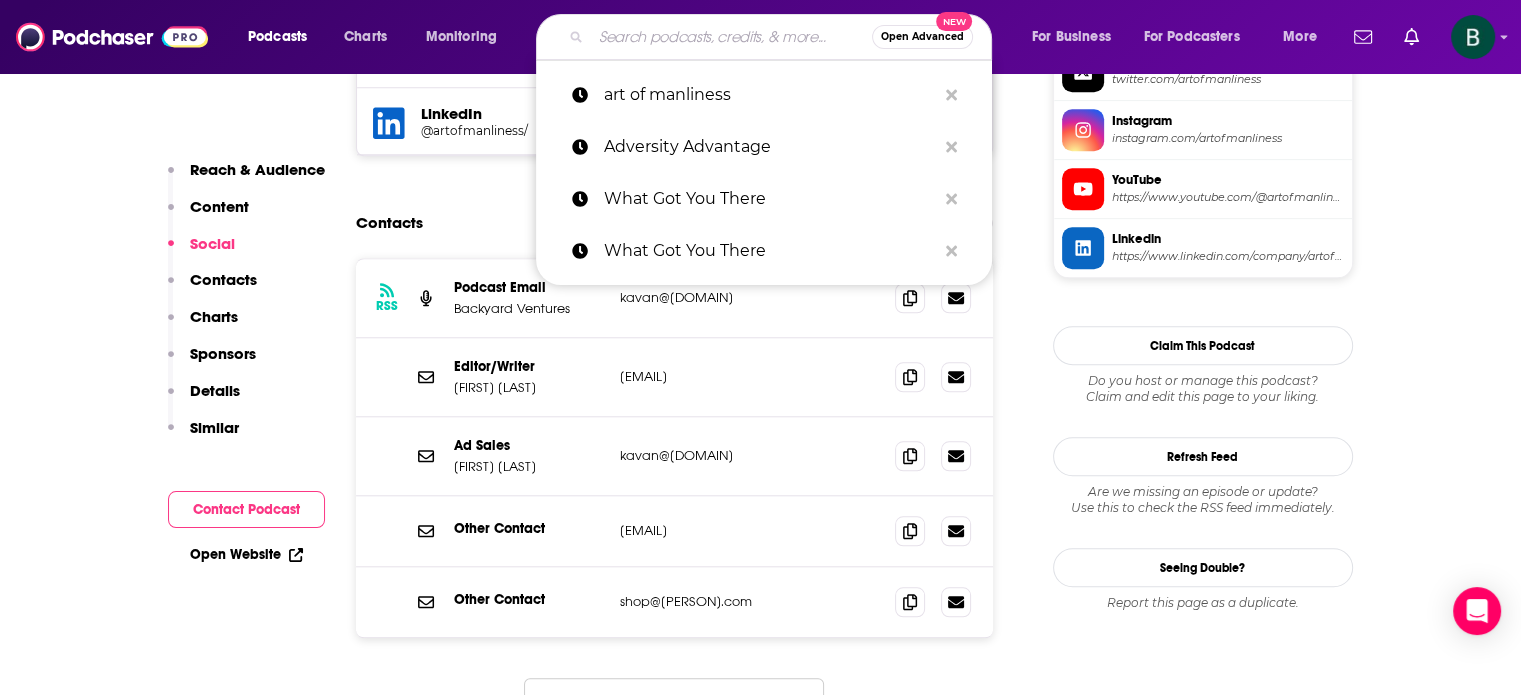 paste on "Blueprint Podcast" 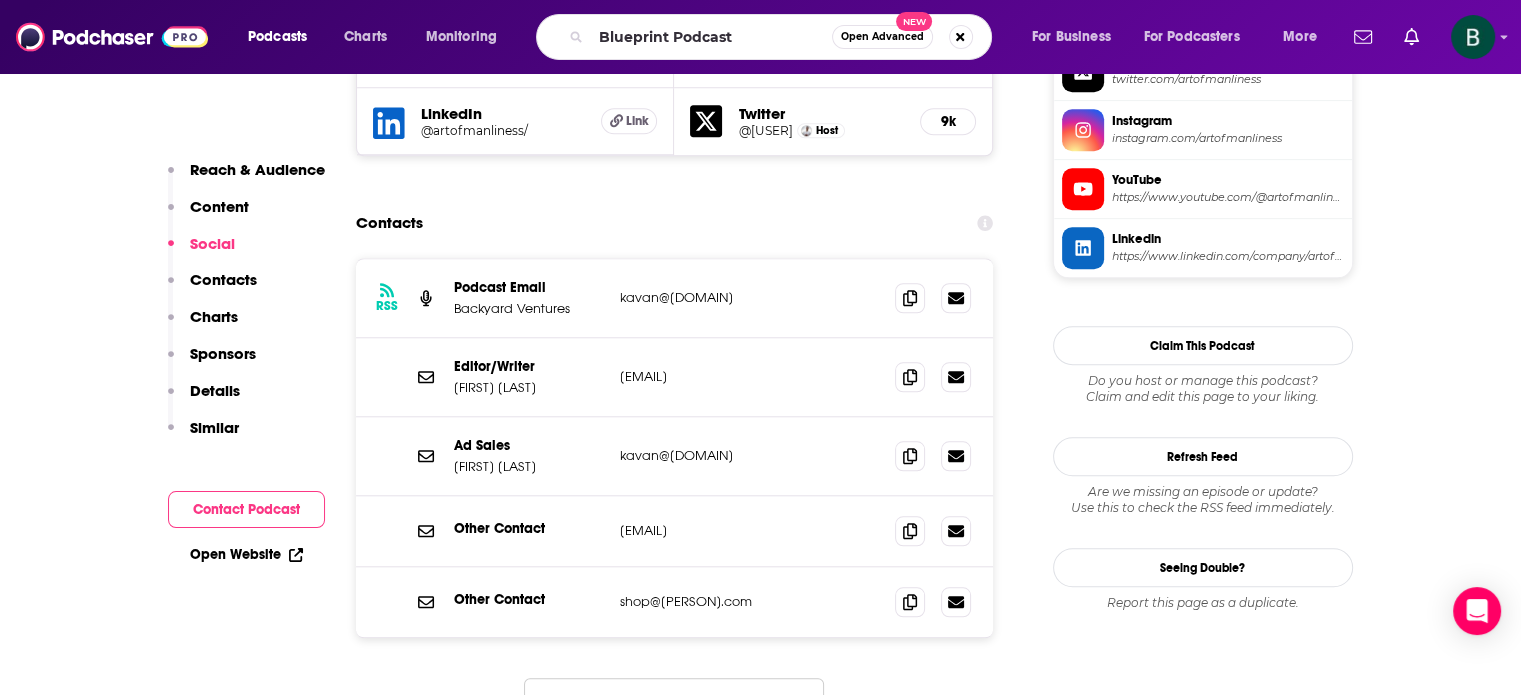 scroll, scrollTop: 0, scrollLeft: 0, axis: both 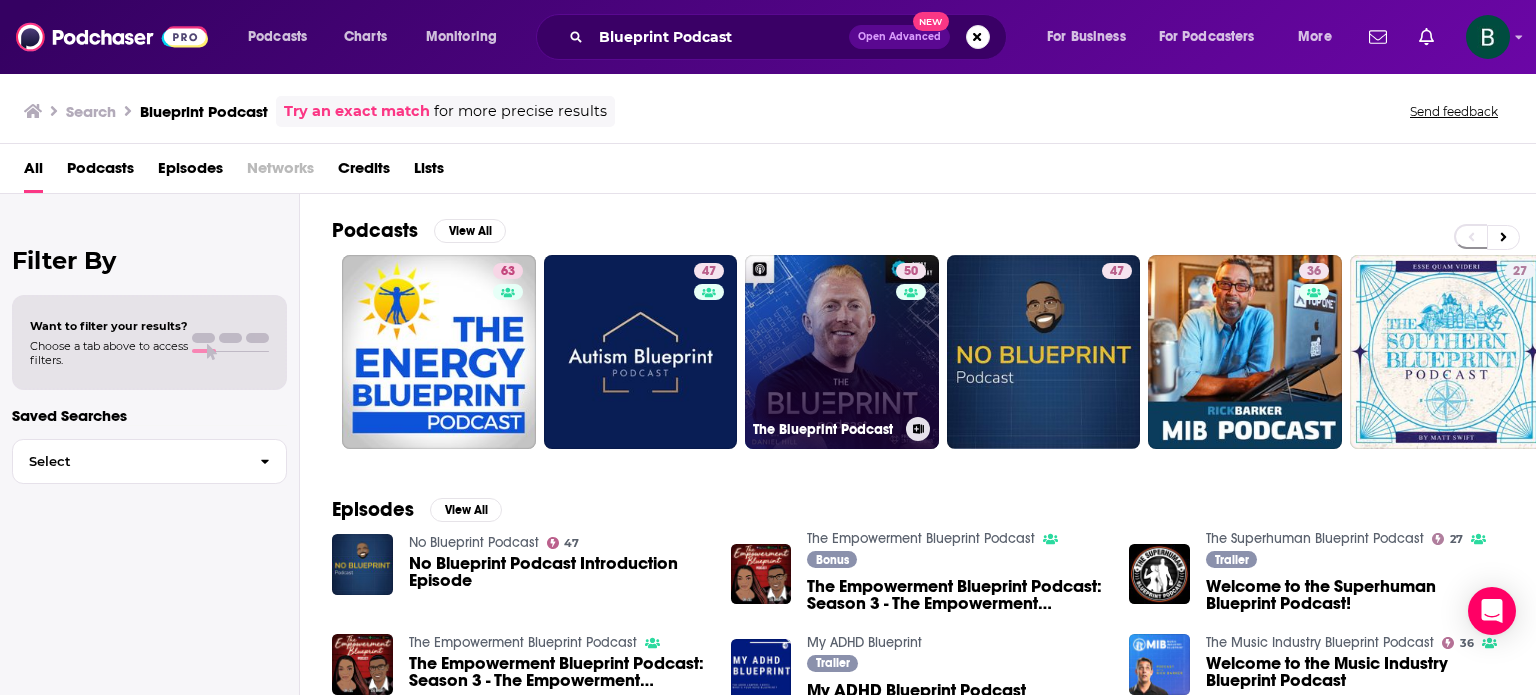 click on "[NUMBER] The Blueprint Podcast" at bounding box center (842, 352) 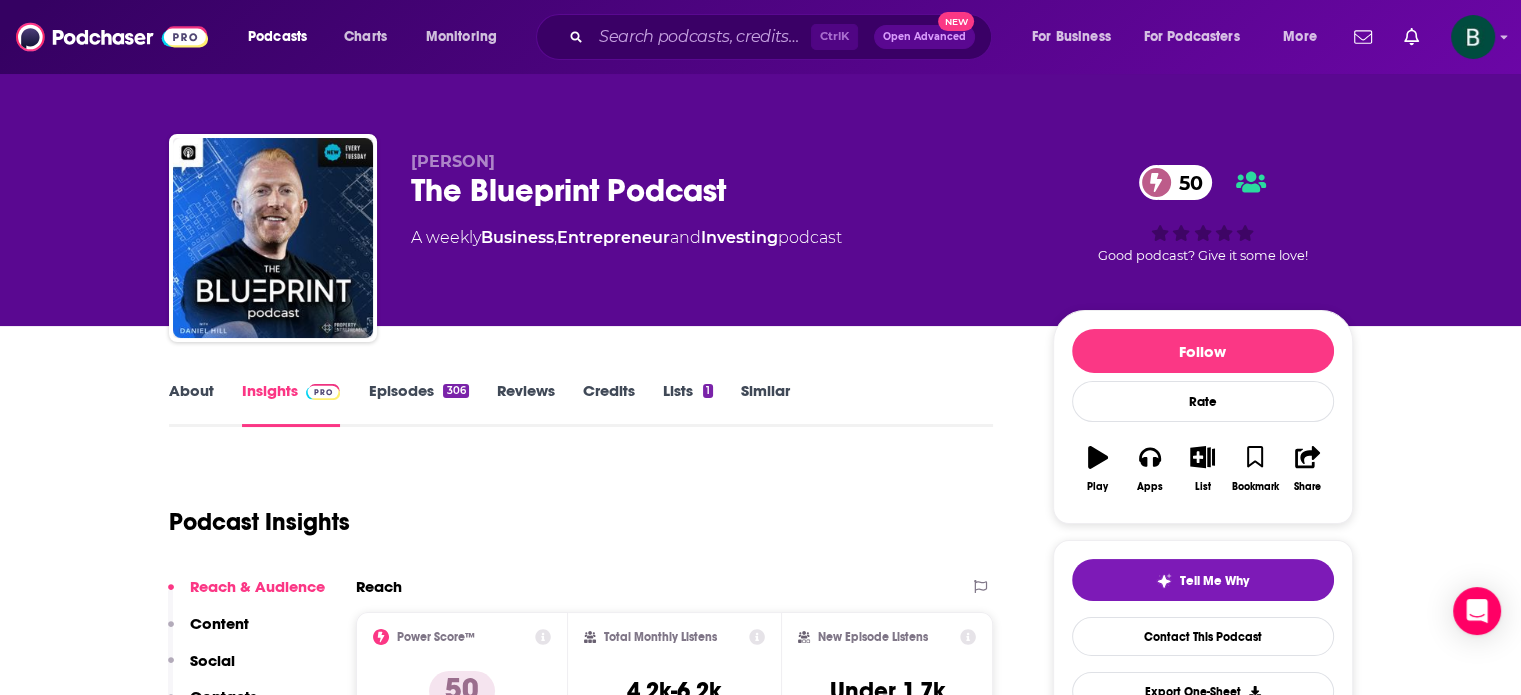 click on "About" at bounding box center [191, 404] 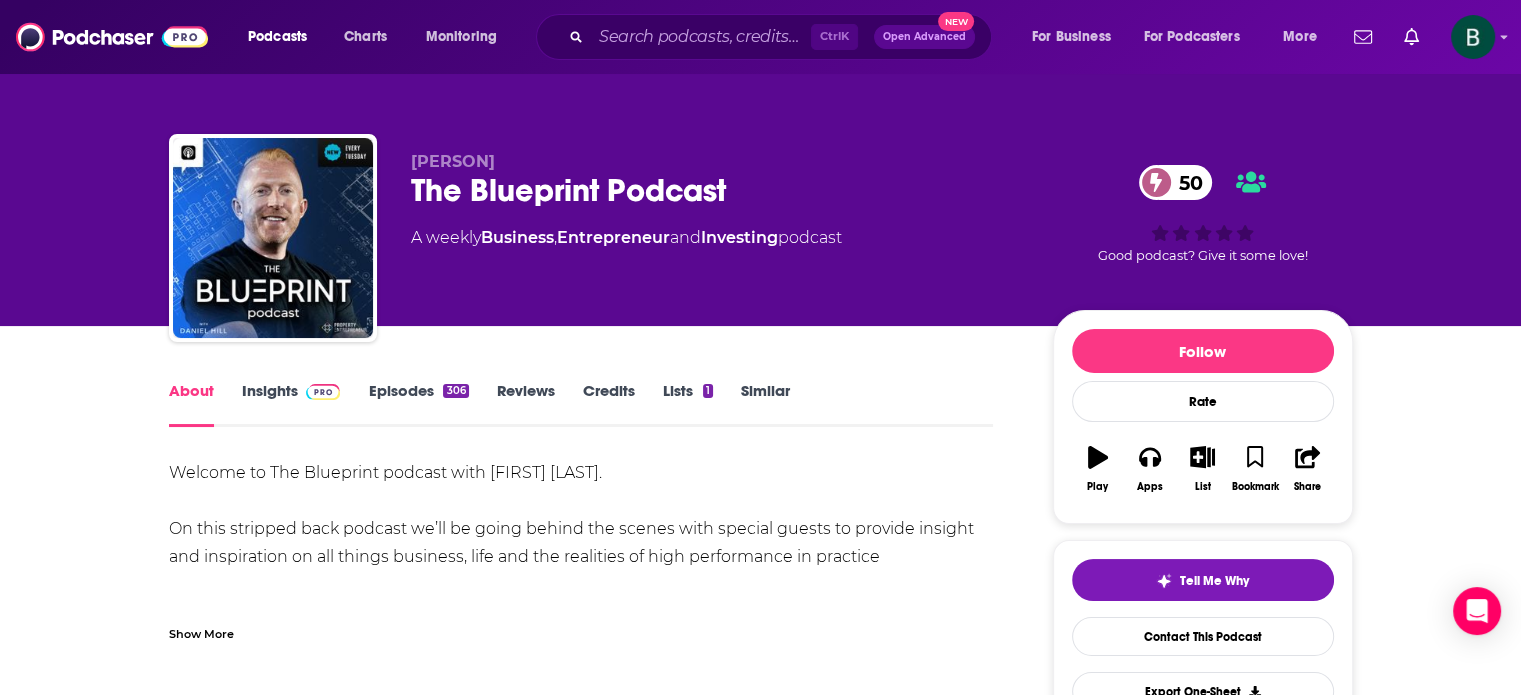 click on "Show More" at bounding box center (201, 632) 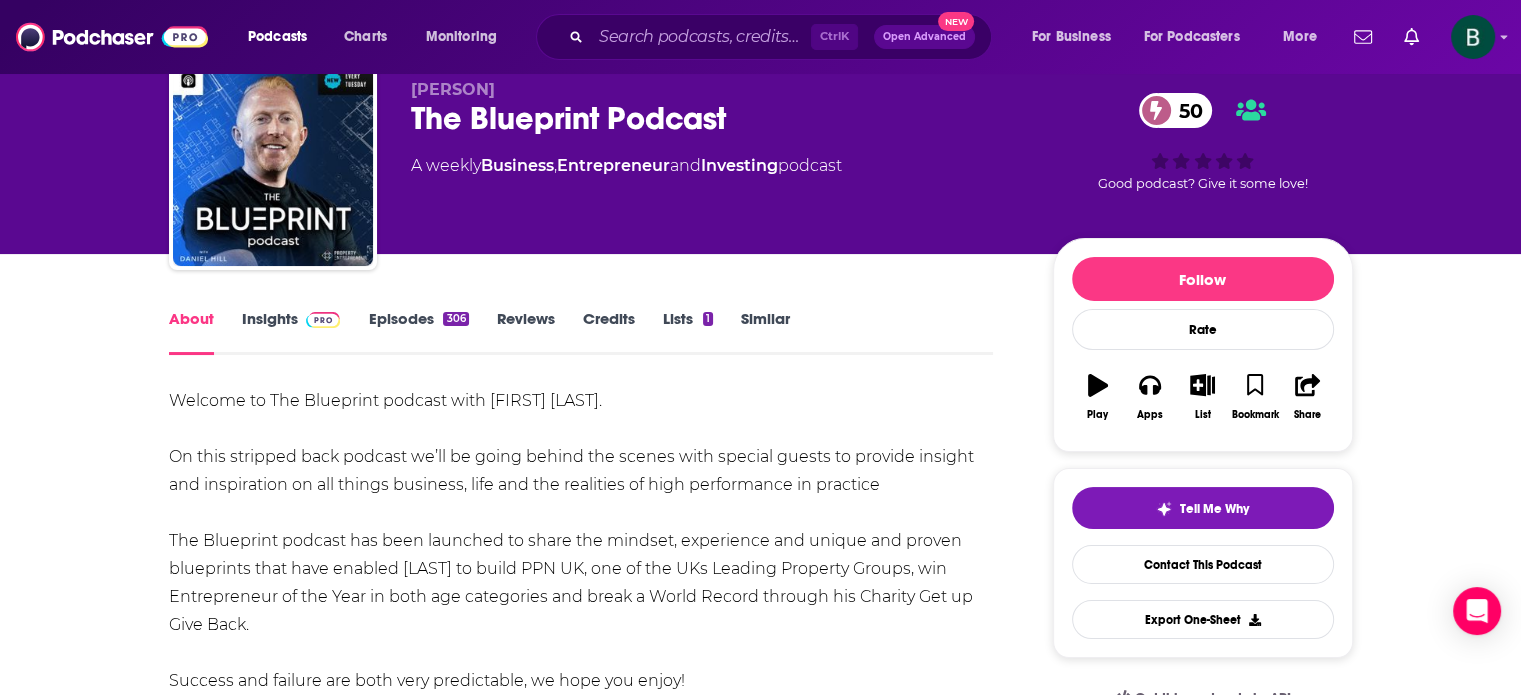 scroll, scrollTop: 0, scrollLeft: 0, axis: both 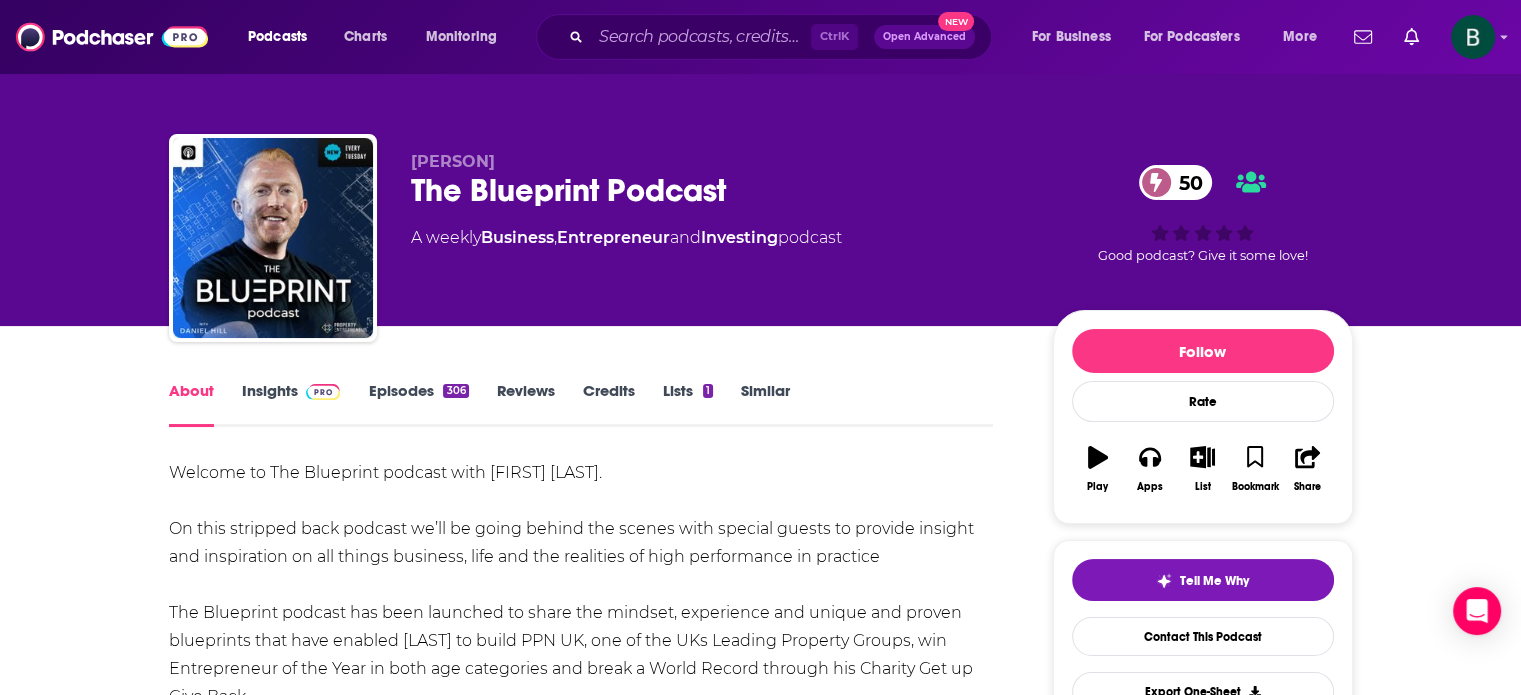 click on "About Insights Episodes 306 Reviews Credits Lists 1 Similar" at bounding box center (581, 402) 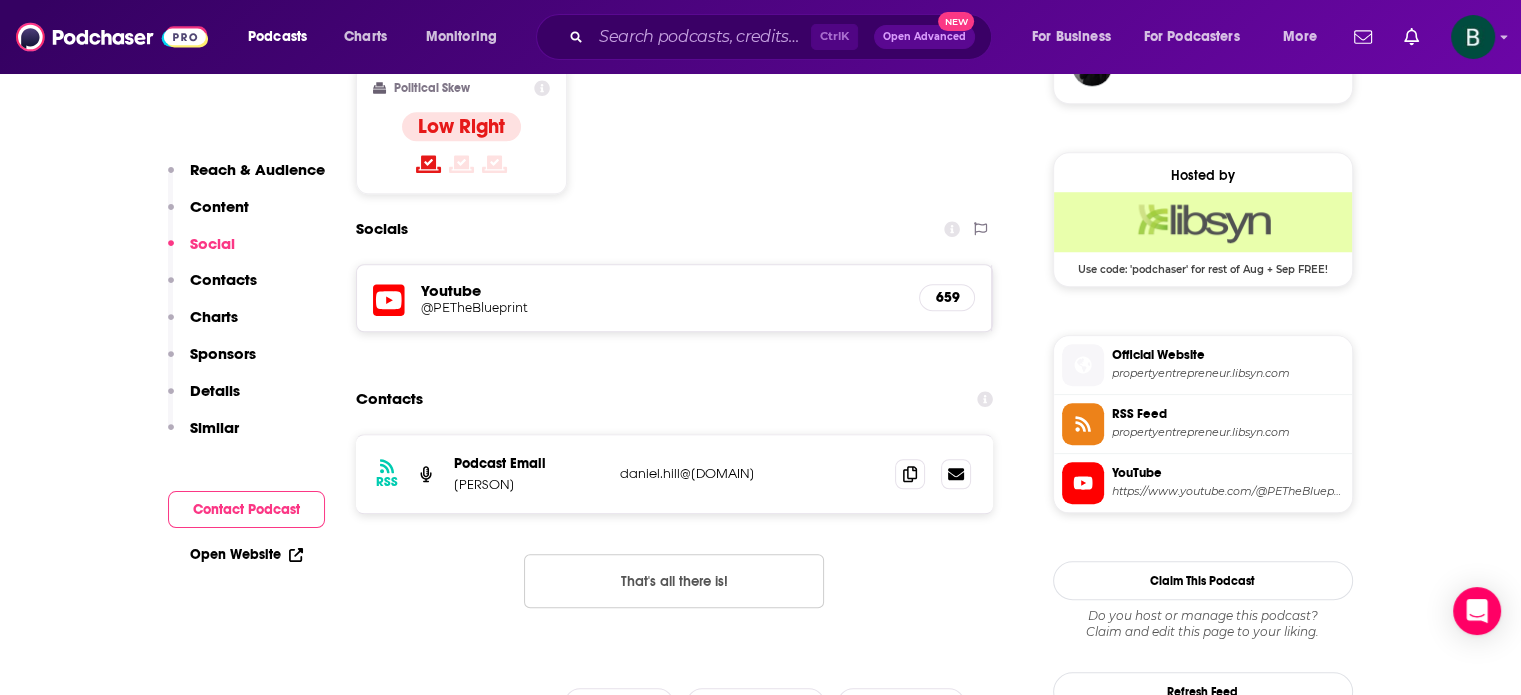 scroll, scrollTop: 1666, scrollLeft: 0, axis: vertical 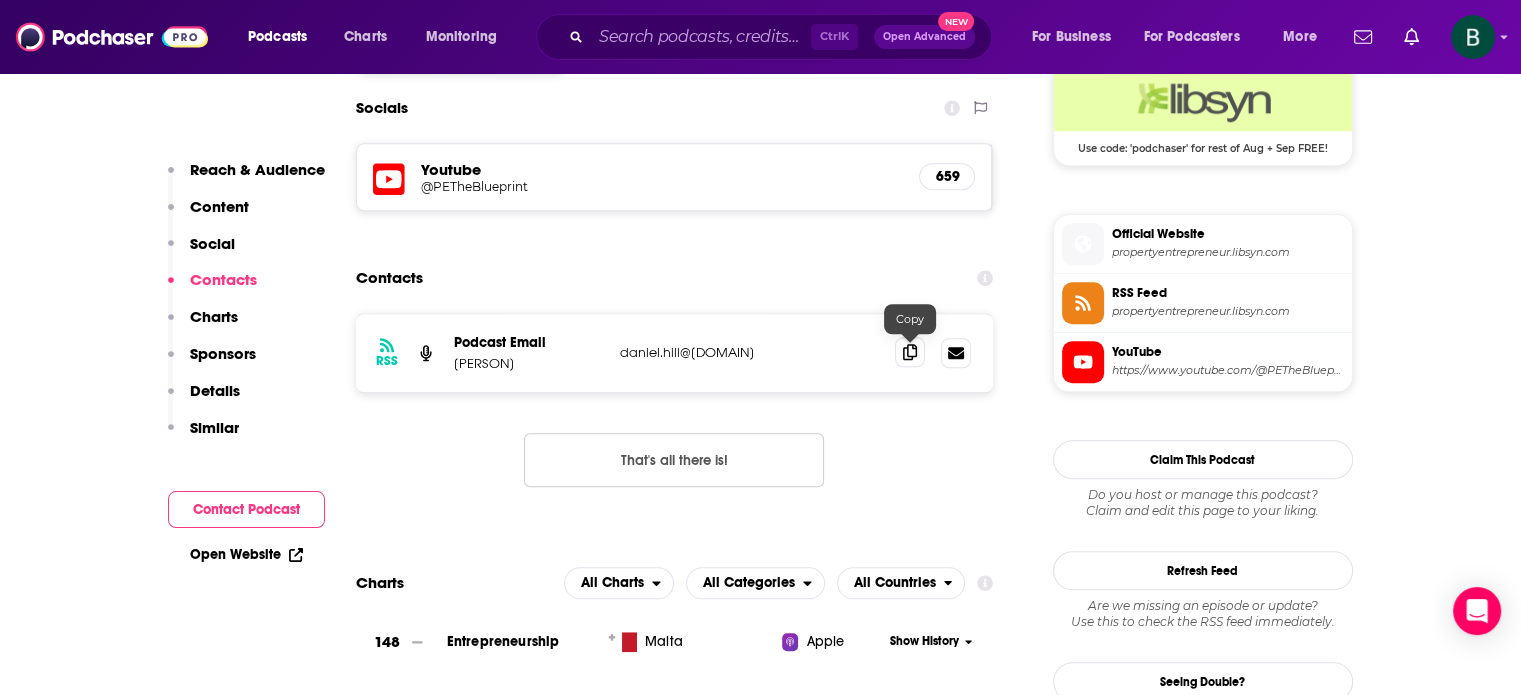 click 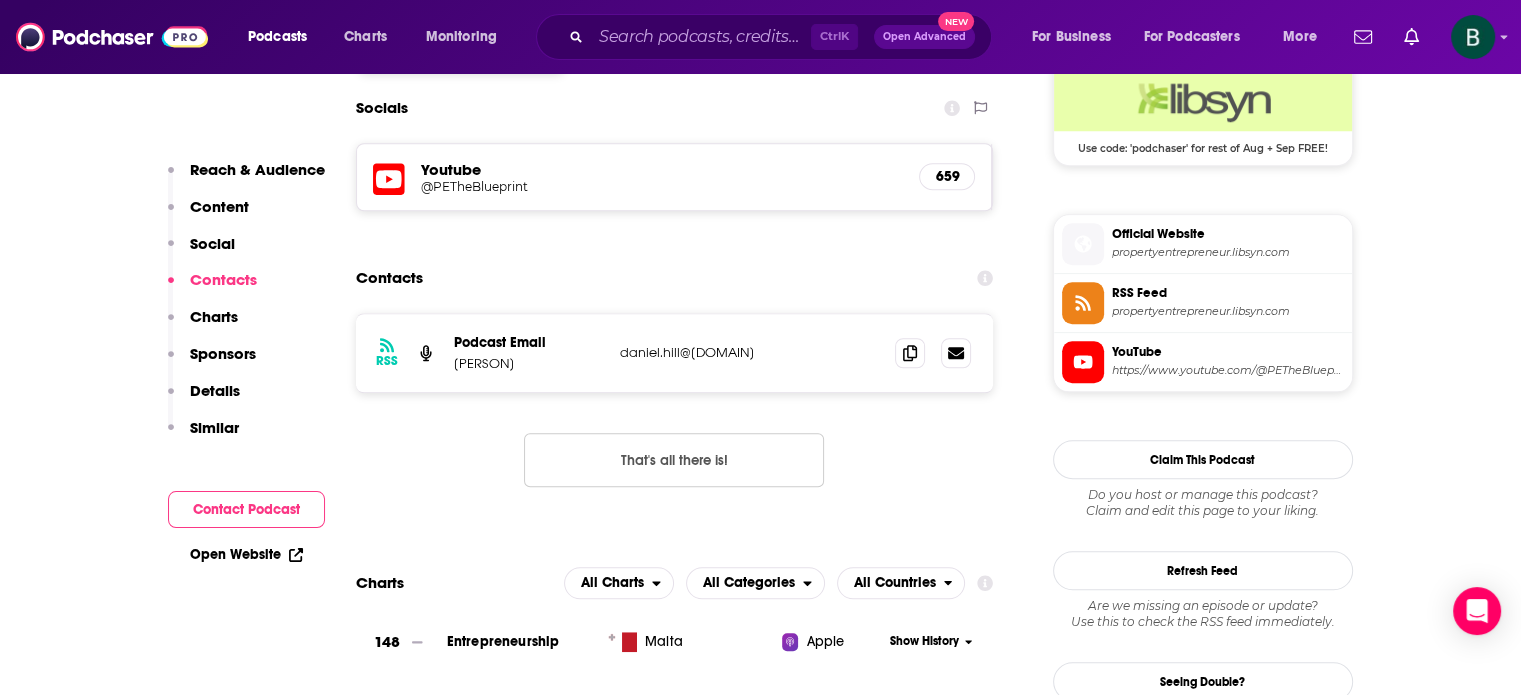 drag, startPoint x: 74, startPoint y: 257, endPoint x: 80, endPoint y: 244, distance: 14.3178215 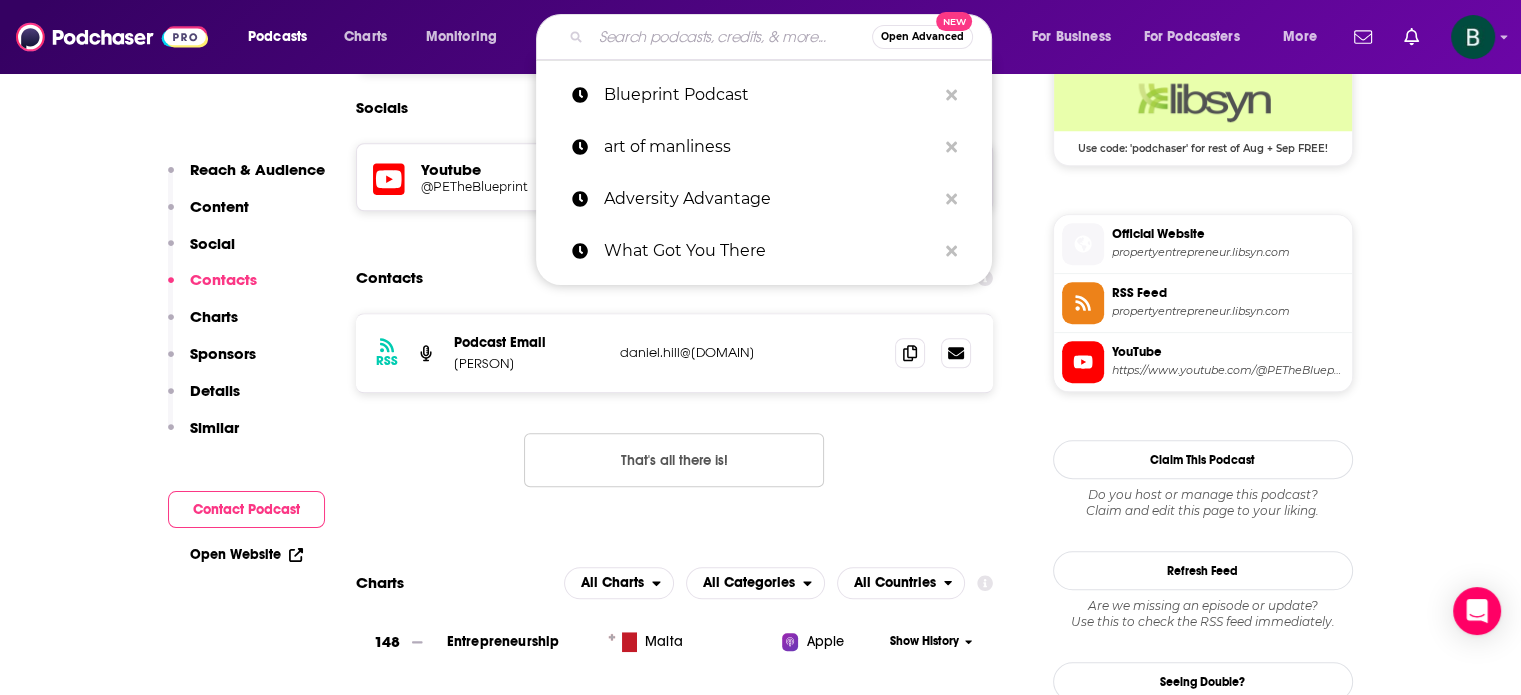 click at bounding box center [731, 37] 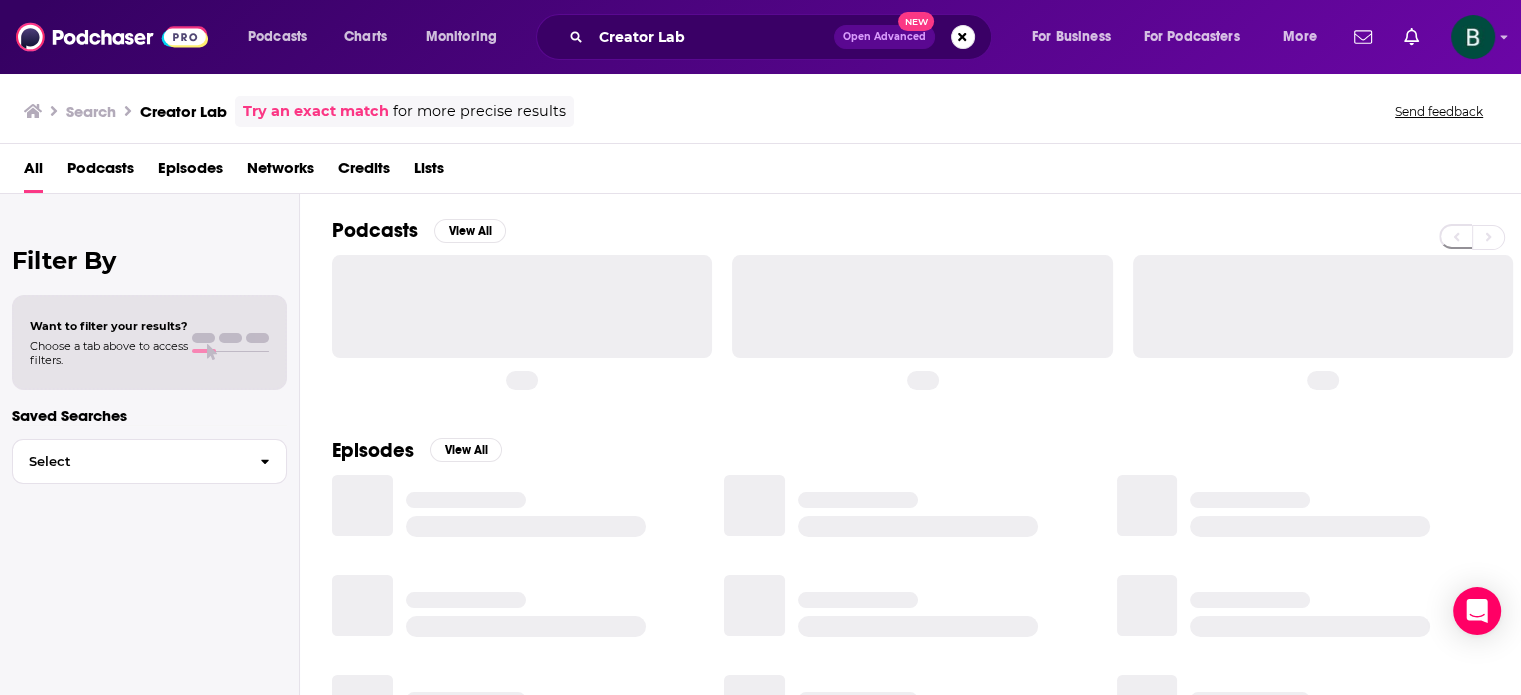 scroll, scrollTop: 0, scrollLeft: 0, axis: both 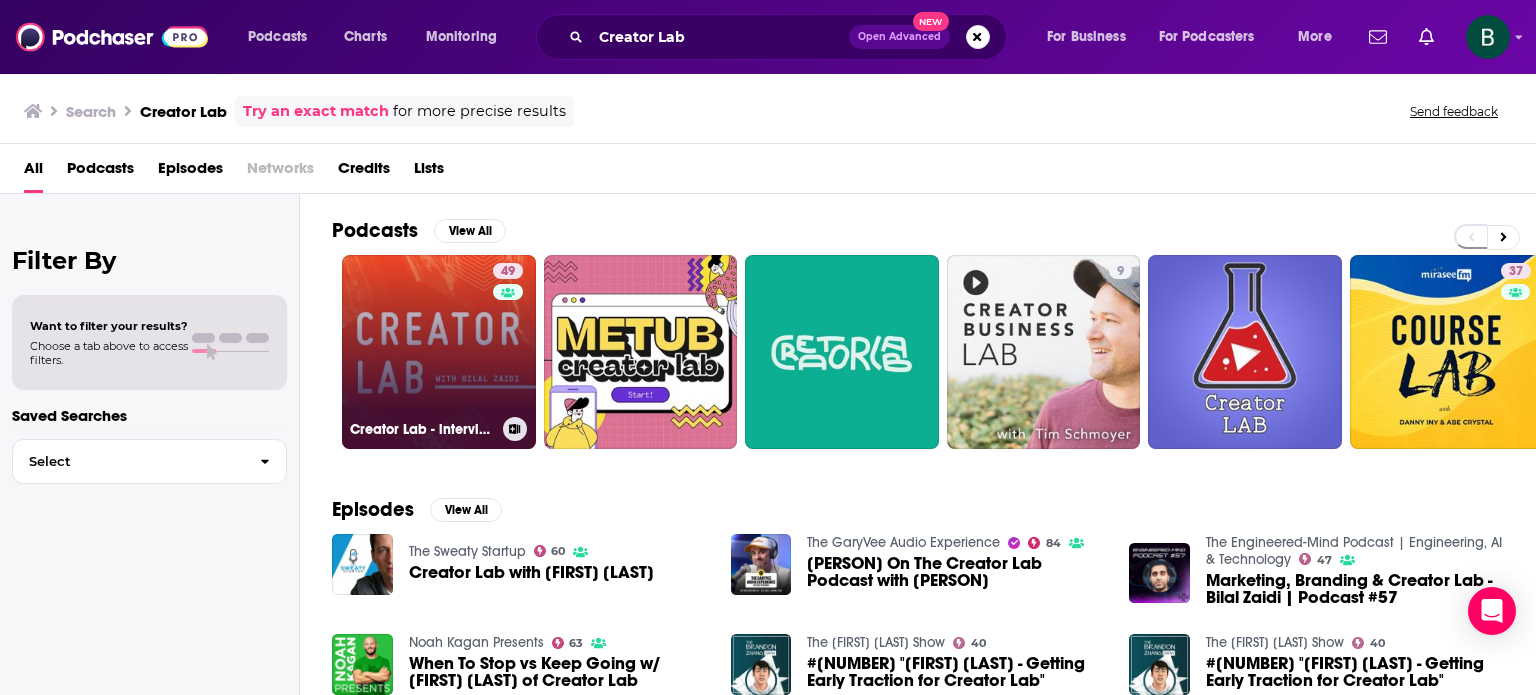 click on "[NUMBER] Creator Lab - interviews with entrepreneurs and startup founders" at bounding box center (439, 352) 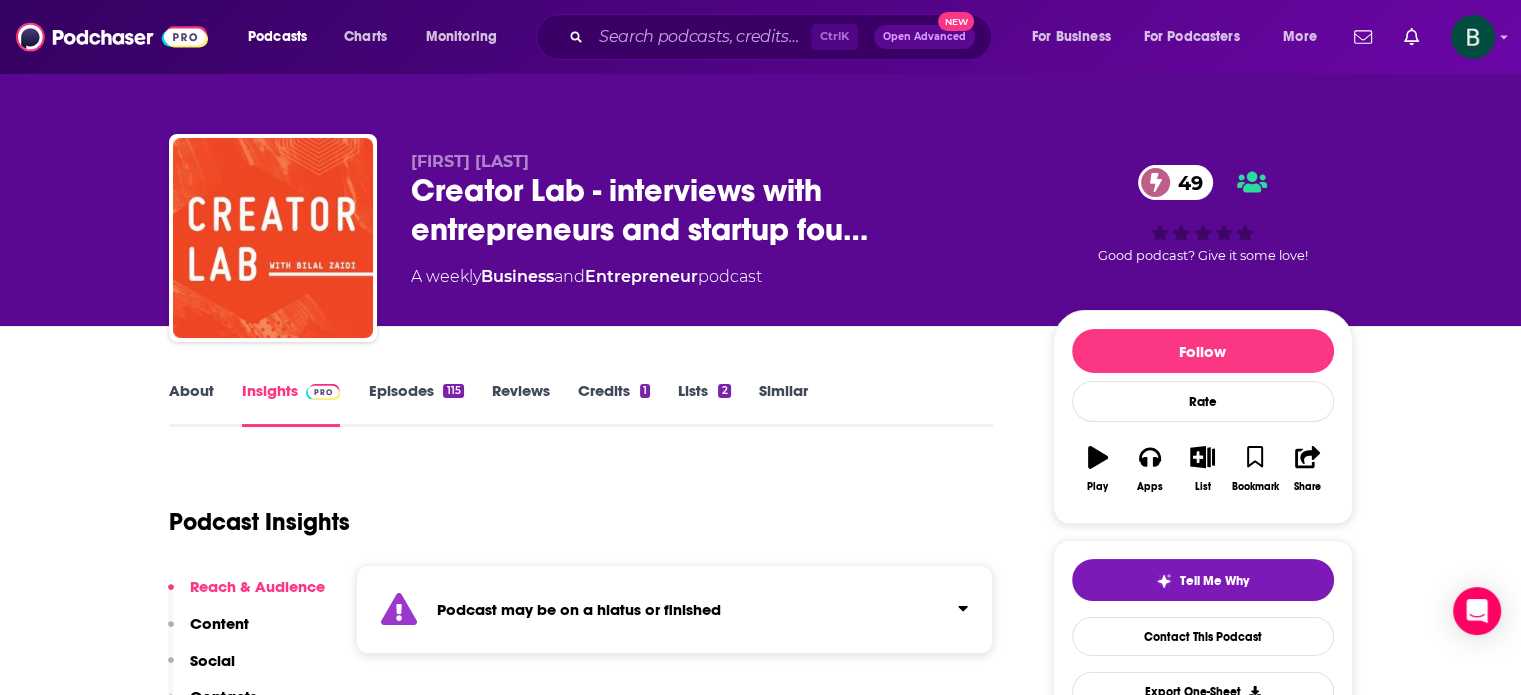 click on "About" at bounding box center (191, 404) 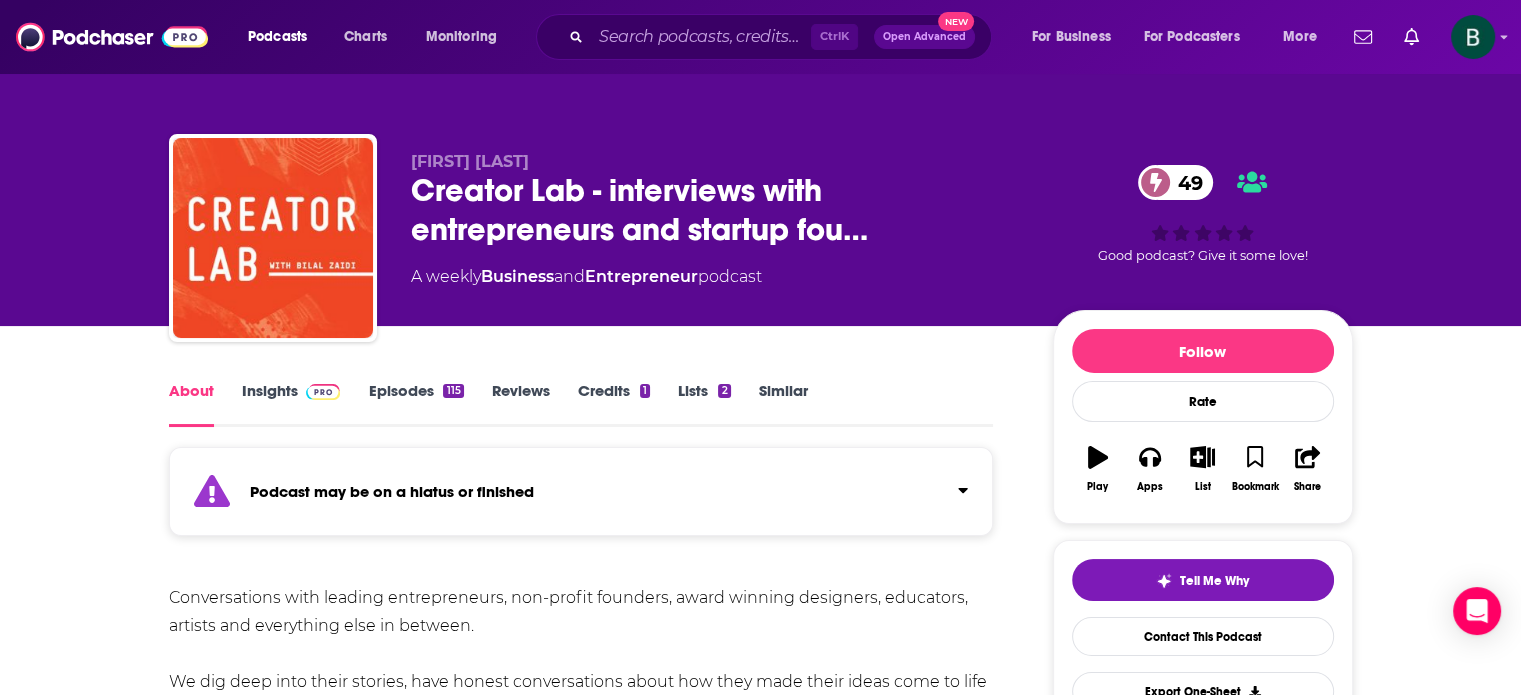 scroll, scrollTop: 333, scrollLeft: 0, axis: vertical 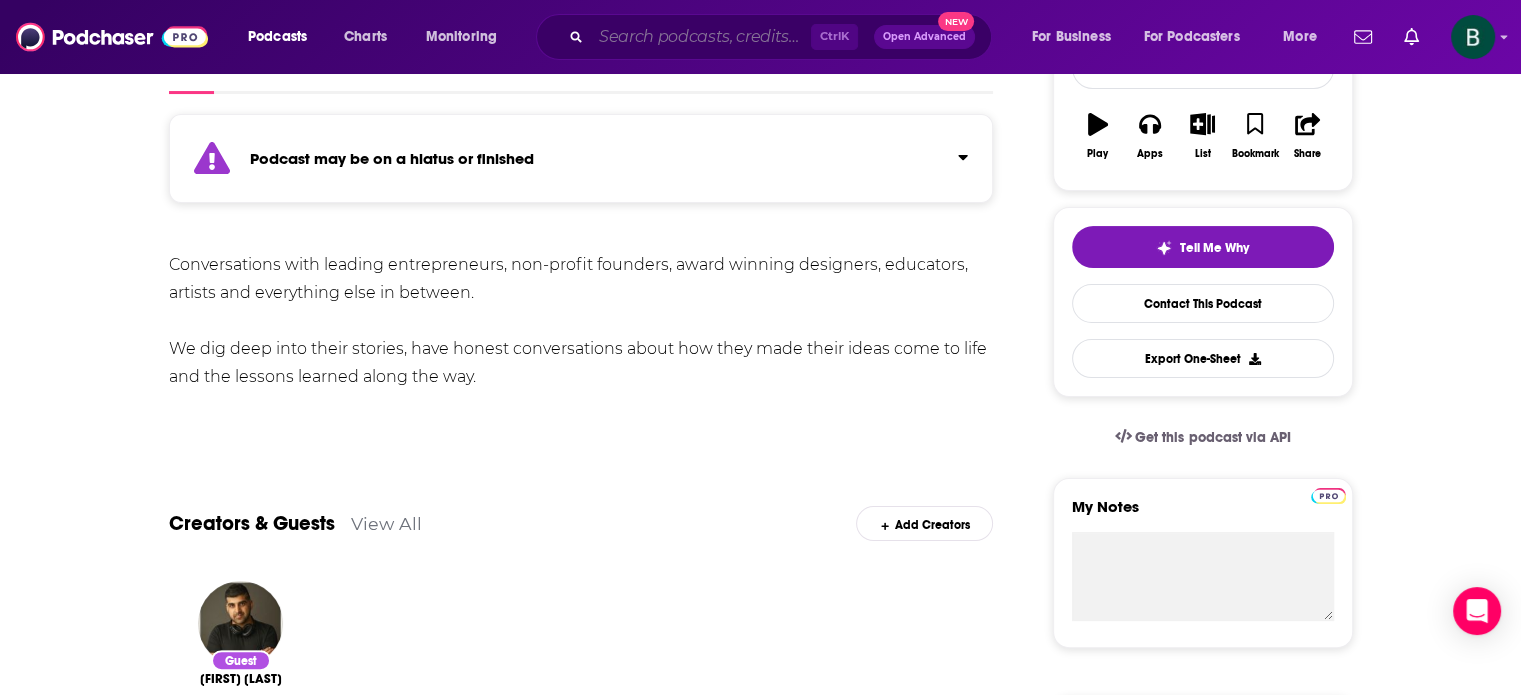 click at bounding box center (701, 37) 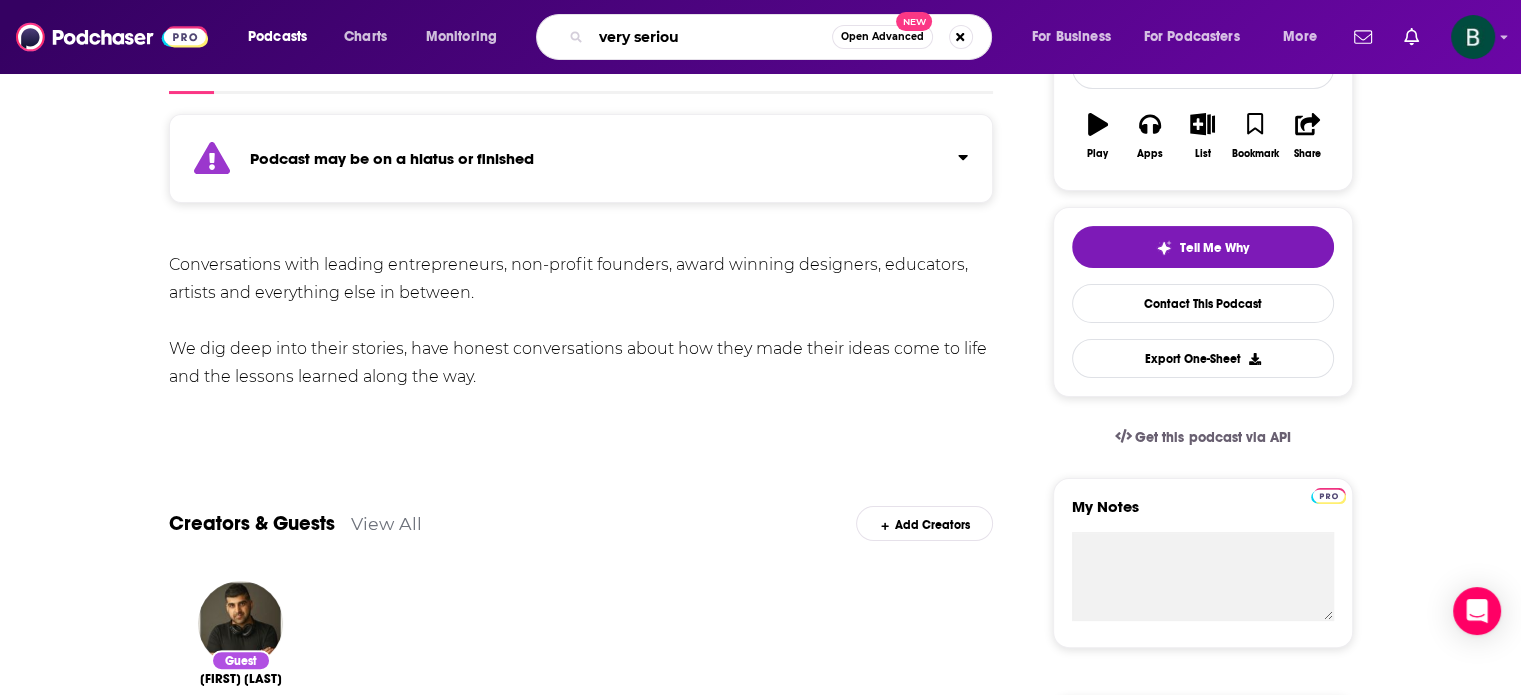 type on "very serious" 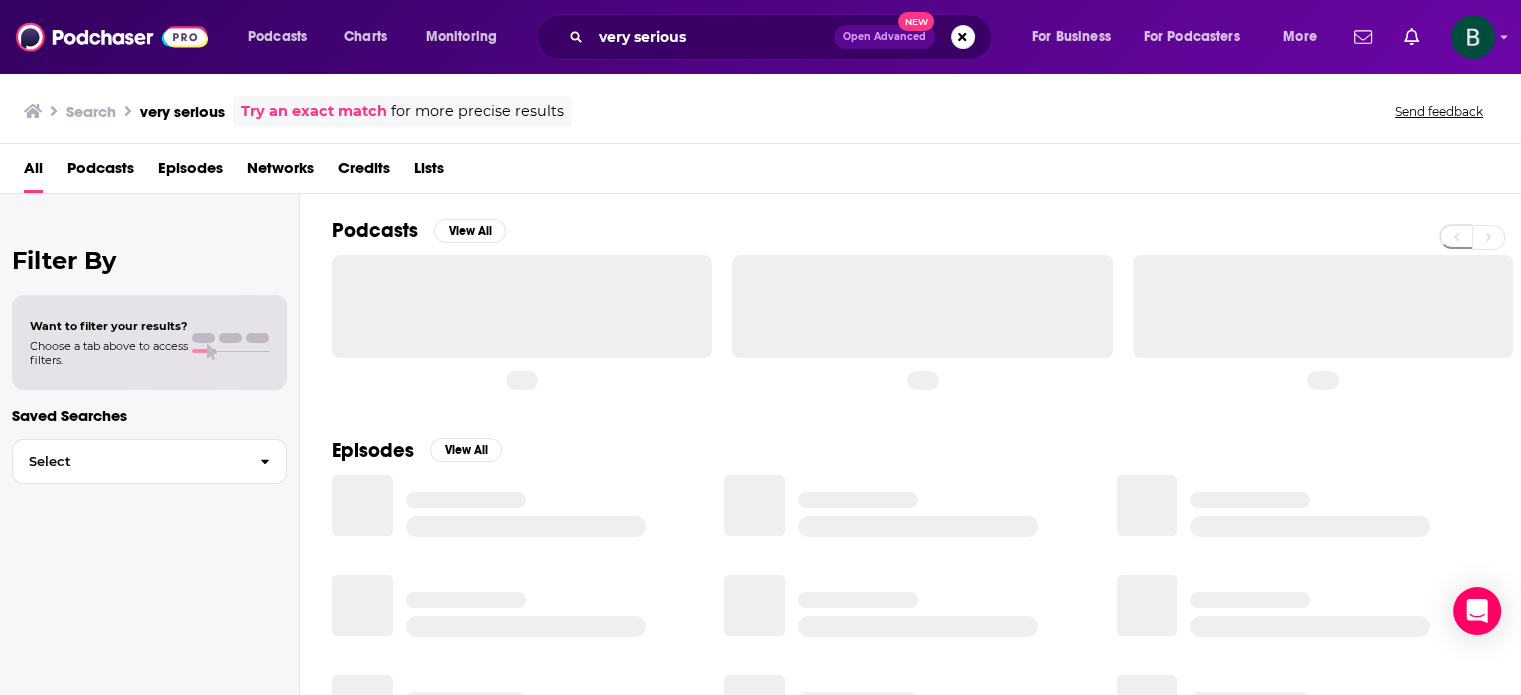 scroll, scrollTop: 0, scrollLeft: 0, axis: both 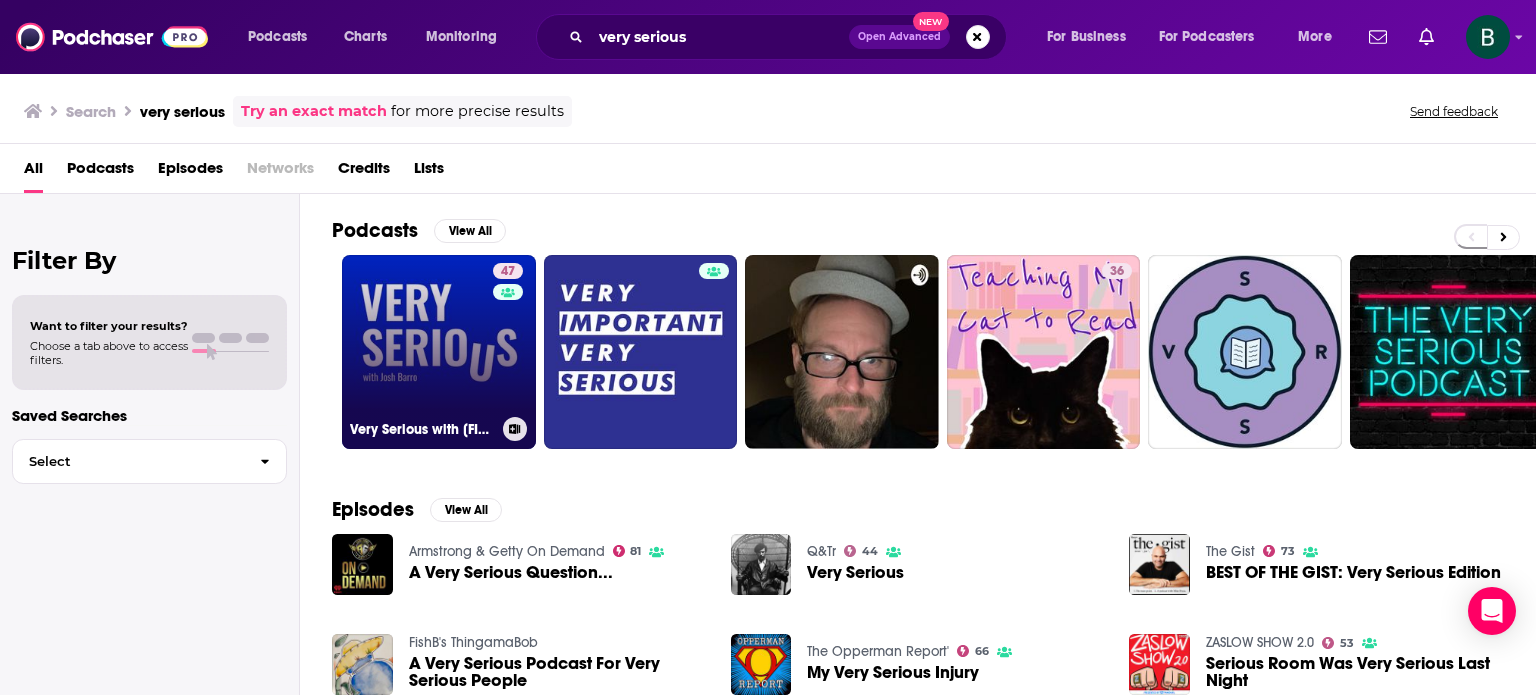 click on "47 Very Serious with [FIRST] [LAST]" at bounding box center (439, 352) 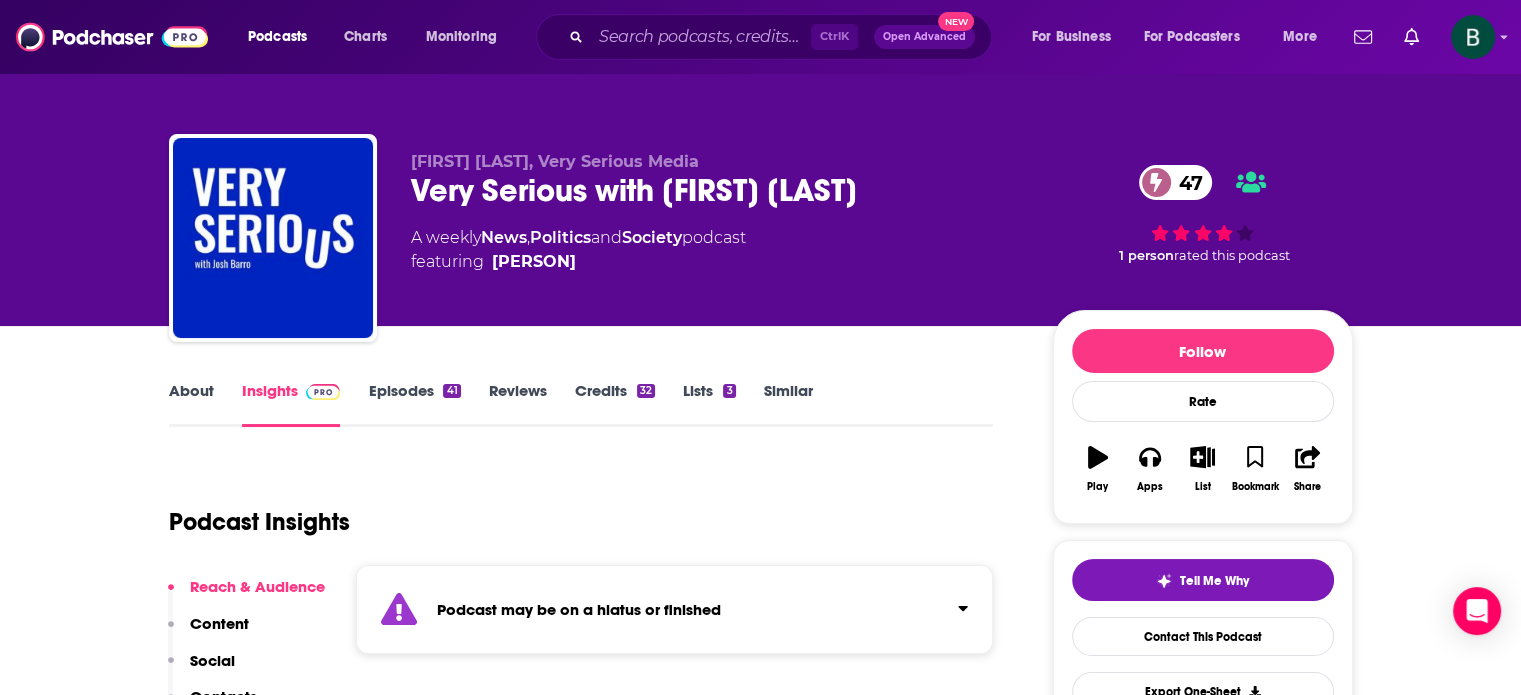 click on "About" at bounding box center (191, 404) 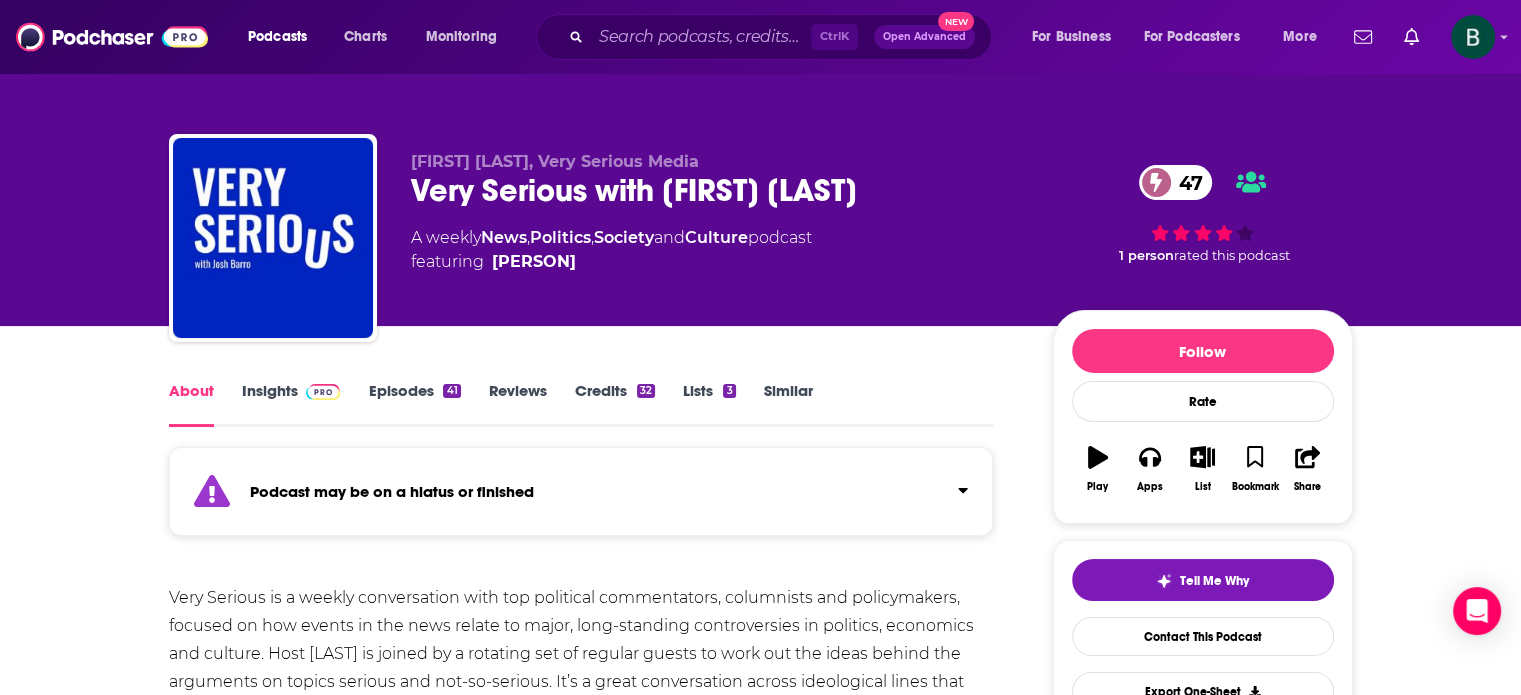 click on "About Insights Episodes [NUMBER] Reviews Credits [NUMBER] Lists [NUMBER] Similar Podcast may be on a hiatus or finished Very Serious is a weekly conversation with top political commentators, columnists and policymakers, focused on how events in the news relate to major, long-standing controversies in politics, economics and culture. Host [FIRST] [LAST] is joined by a rotating set of regular guests to work out the ideas behind the arguments on topics serious and not-so-serious. It’s a great conversation across ideological lines that will leave you entertained, enlightened, and maybe even persuaded.
www.[FIRST][LAST].com Show More Creators & Guests View All Add Creators Host [FIRST] [LAST] [NUMBER] episodes Guest [FIRST] [LAST] [NUMBER] episode Guest [FIRST] [LAST] [NUMBER] episode Guest [FIRST] [LAST] [NUMBER] episode Add Creators Recent Episodes View All Worthwhile Canadian Invective [MONTH] [DAY], [YEAR] Reaping and Sowing +[NUMBER] [MONTH] [DAY], [YEAR] The Reign of Elon [MONTH] [DAY], [YEAR] View All Episodes Podcast Reviews This podcast hasn't been reviewed yet. You can add a review Idle [NUMBER]" at bounding box center [760, 1393] 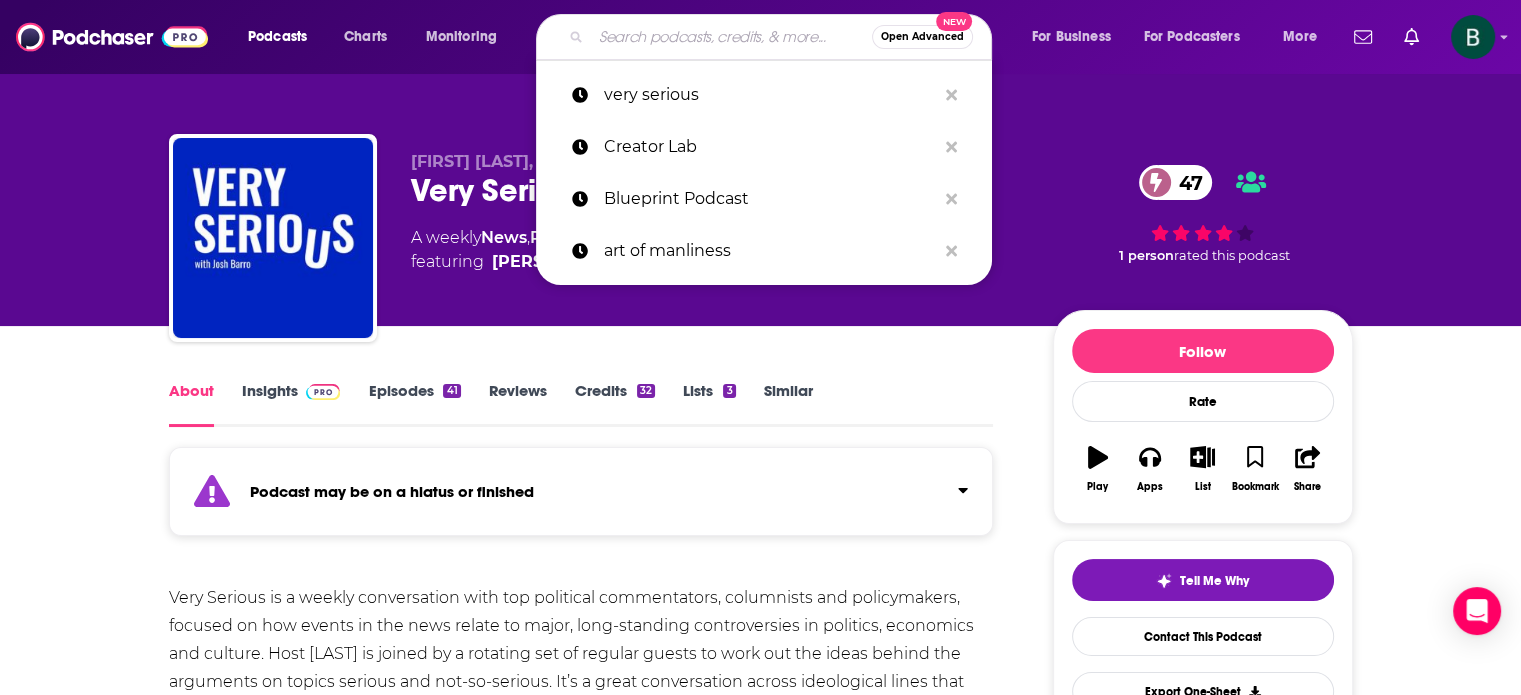 click at bounding box center (731, 37) 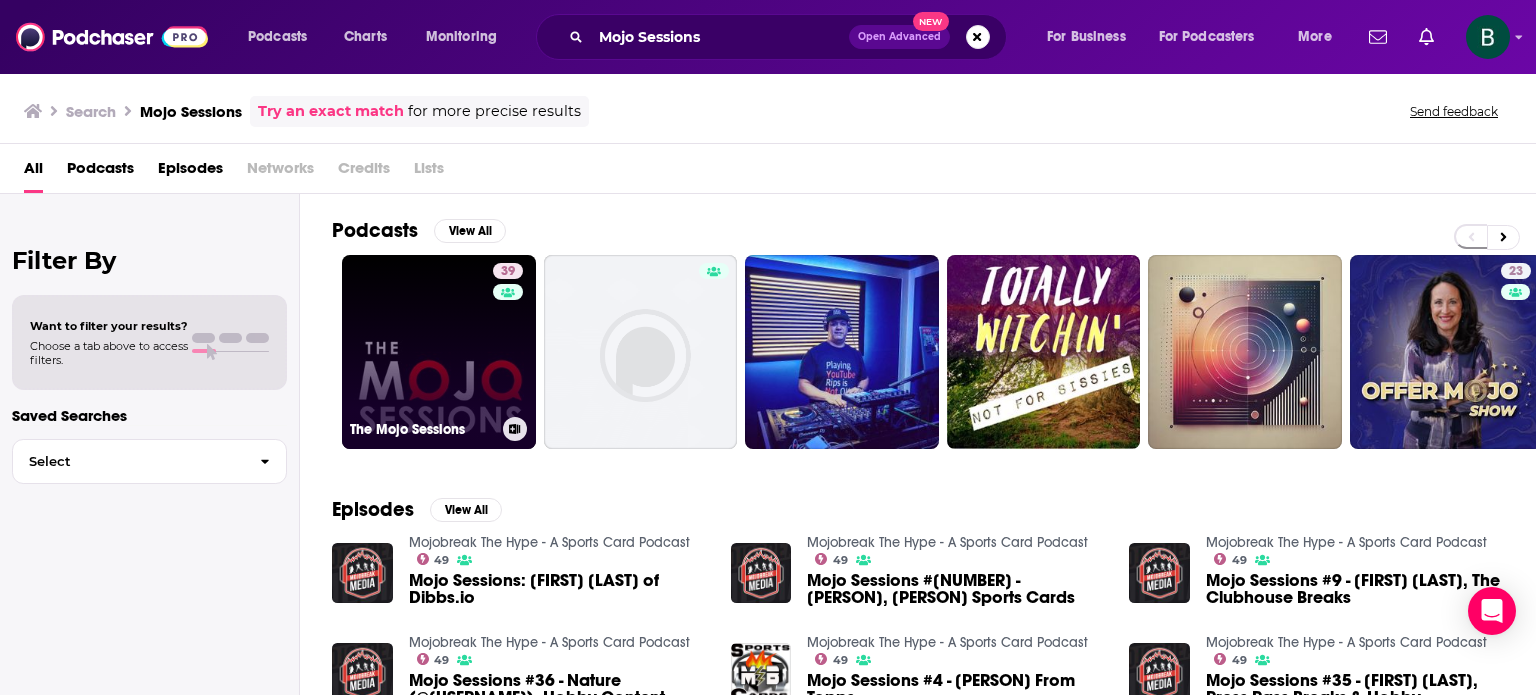 click on "[NUMBER] The Mojo Sessions" at bounding box center (439, 352) 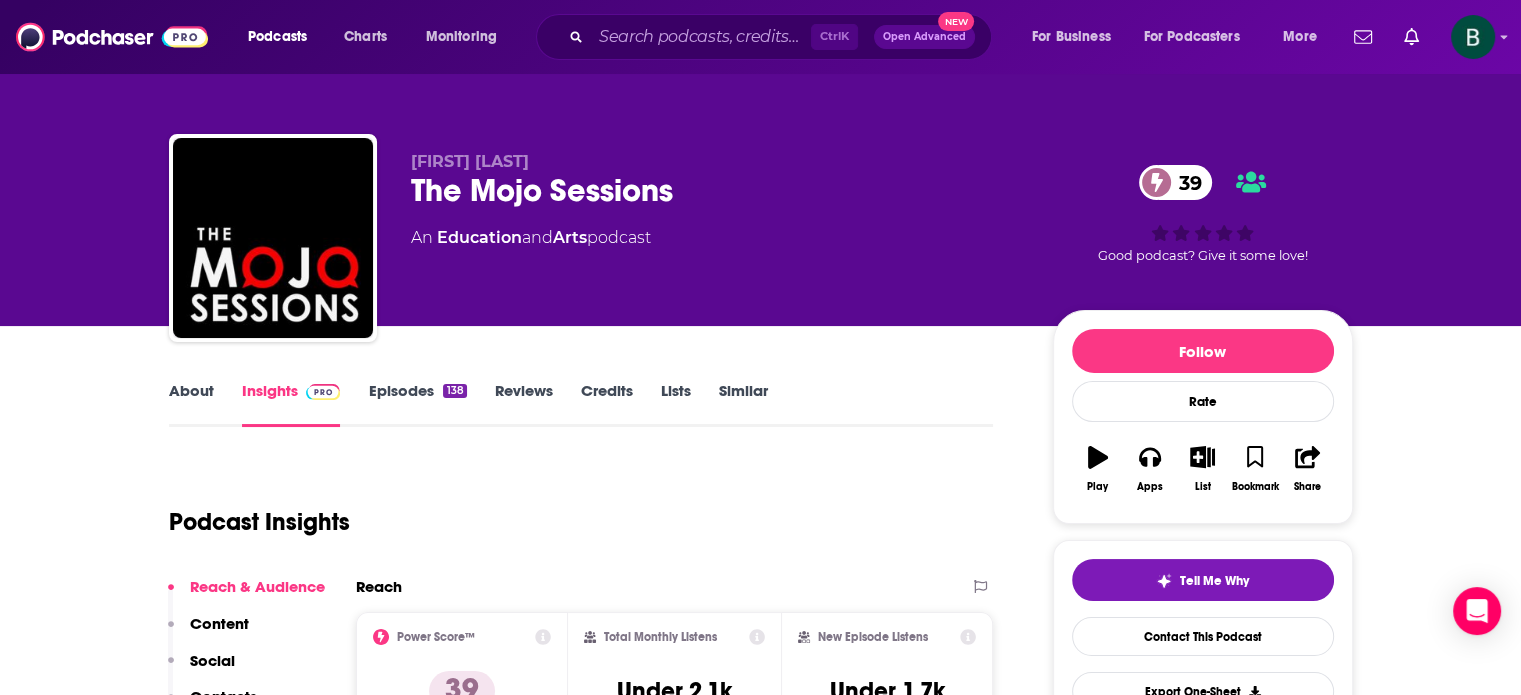 click on "About" at bounding box center (191, 404) 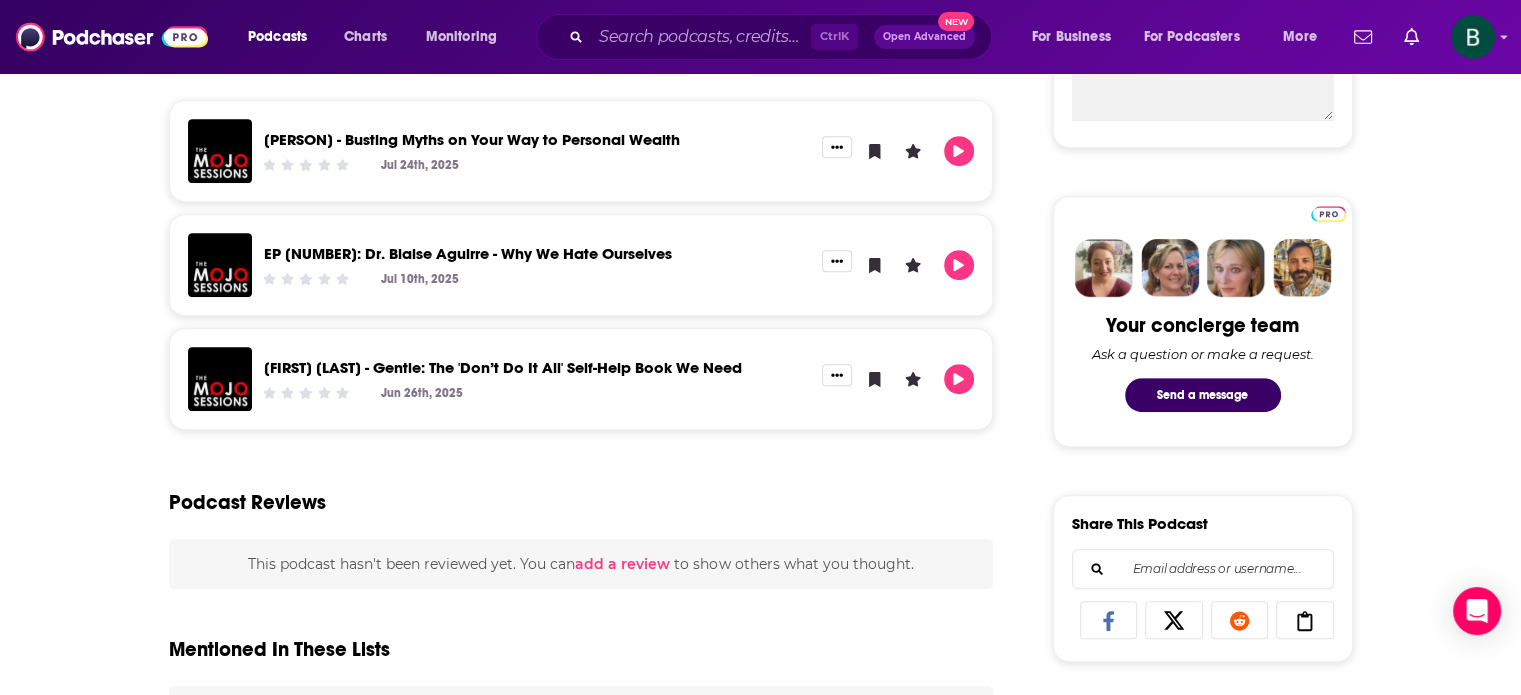 scroll, scrollTop: 0, scrollLeft: 0, axis: both 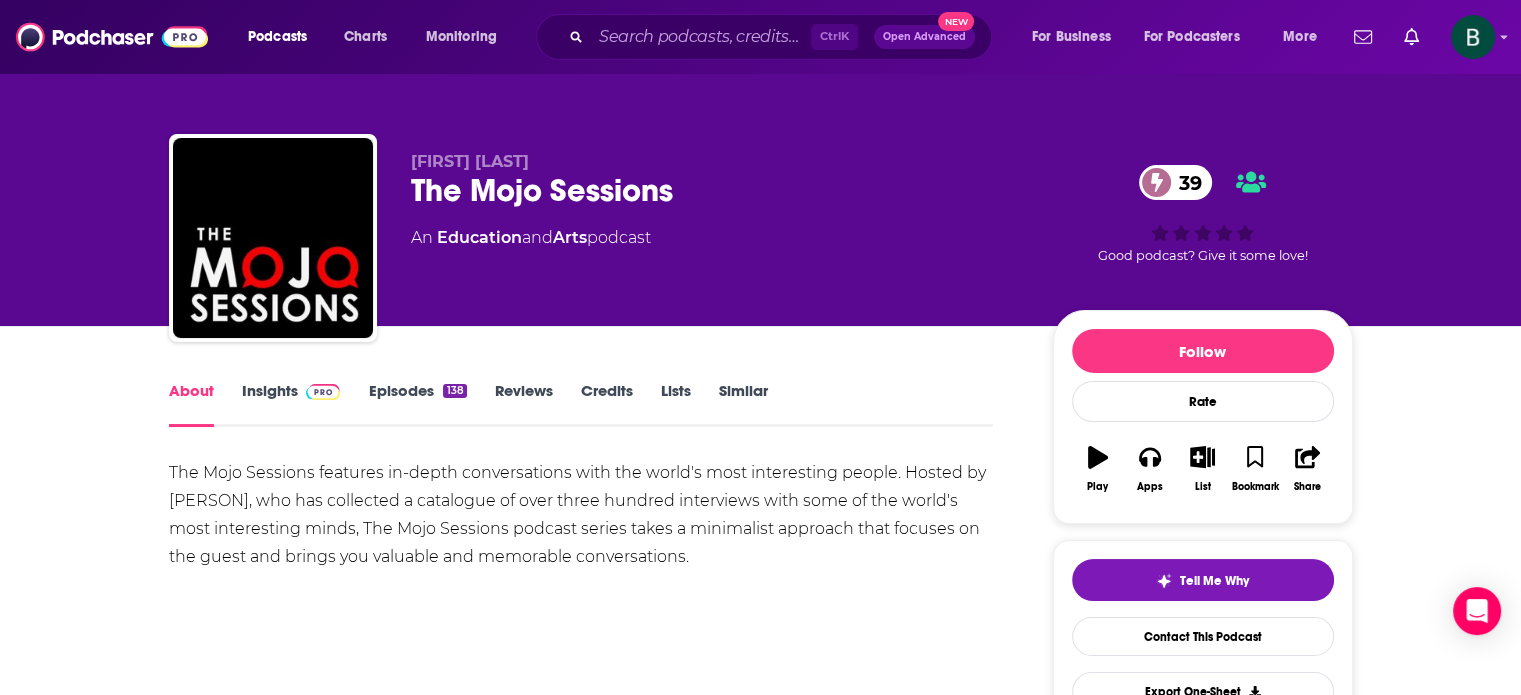 click on "Insights" at bounding box center [291, 404] 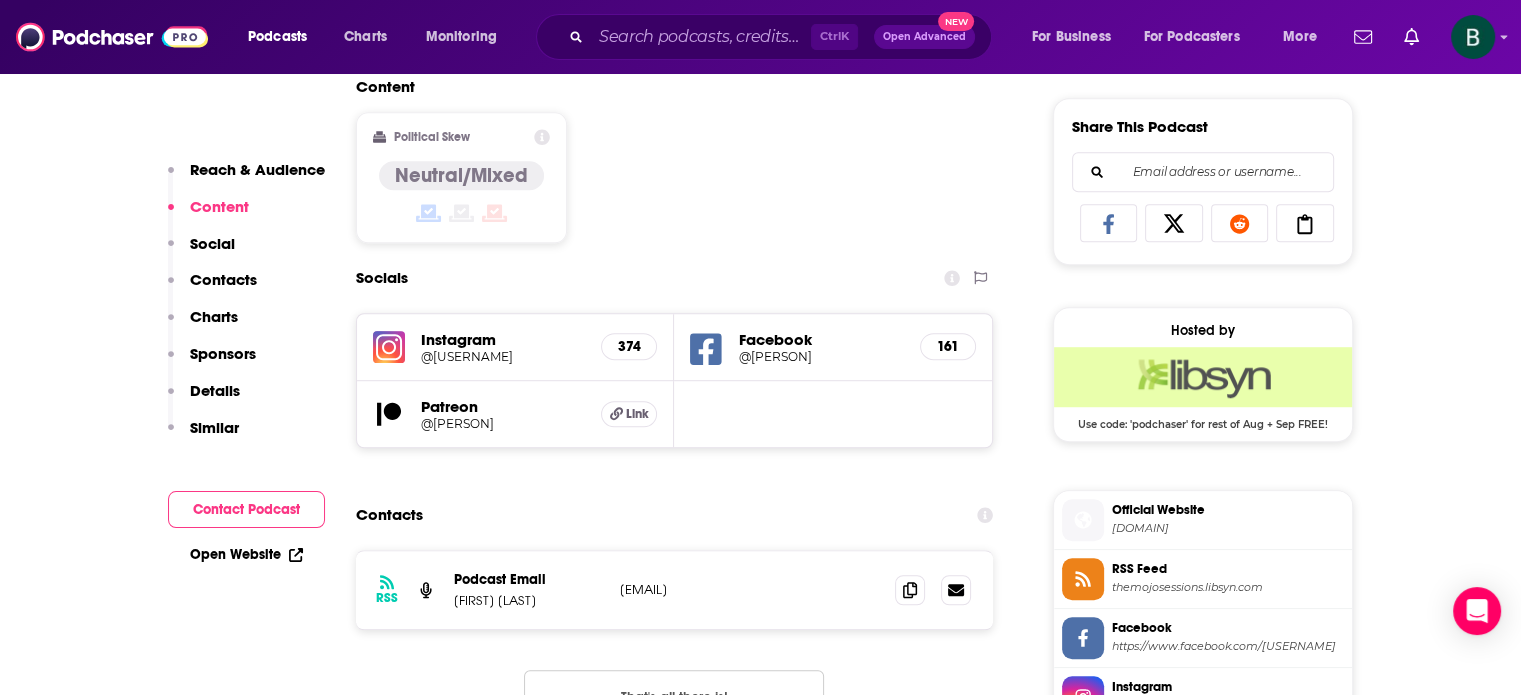 scroll, scrollTop: 1333, scrollLeft: 0, axis: vertical 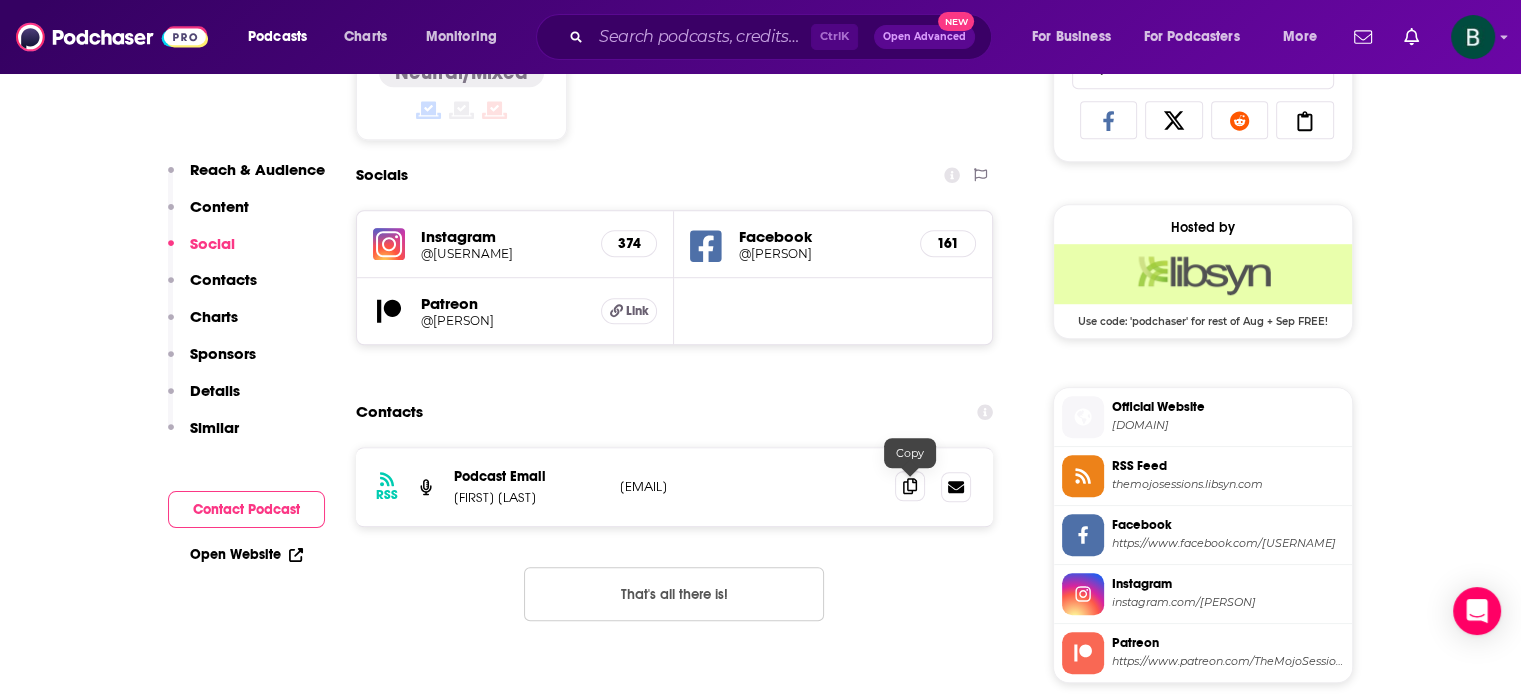click 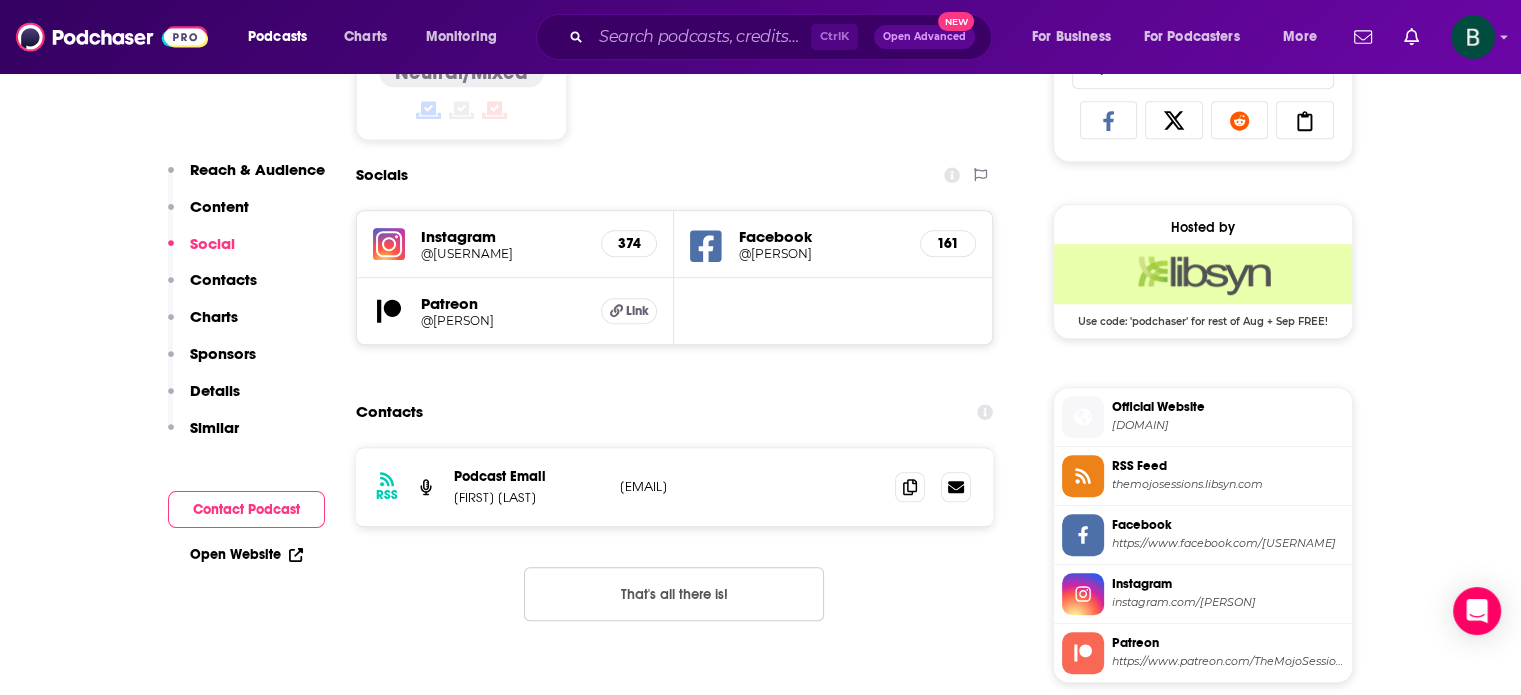 click on "About Insights Episodes 138 Reviews Credits Lists Similar Podcast Insights Reach & Audience Content Social Contacts Charts Sponsors Details Similar Contact Podcast Open Website Reach Power Score™ 39 Total Monthly Listens Under 2.1k New Episode Listens Under 1.7k Export One-Sheet Audience Demographics Gender Male Age 29 yo Parental Status Mixed Countries 1 United States 2 United Kingdom 3 Canada 4 Australia 5 India Education Level Mostly Higher Education Content Political Skew Neutral/Mixed Socials Instagram @themojosessions 374 Facebook @TheMojoSessions 161 Patreon @TheMojoSessions Link Contacts RSS Podcast Email Gary Bertwistle gary@garybertwistle.com gary@garybertwistle.com That's all there is! Charts All Charts All Categories All Countries 46 Self Improvement Malta Apple Show History 142 Education Malta Apple Show History Recent Sponsors of The Mojo Sessions Beta Add to We do not have sponsor history for this podcast yet or there are no sponsors. Podcast Details Podcast Status Active Explicit" at bounding box center [761, 3872] 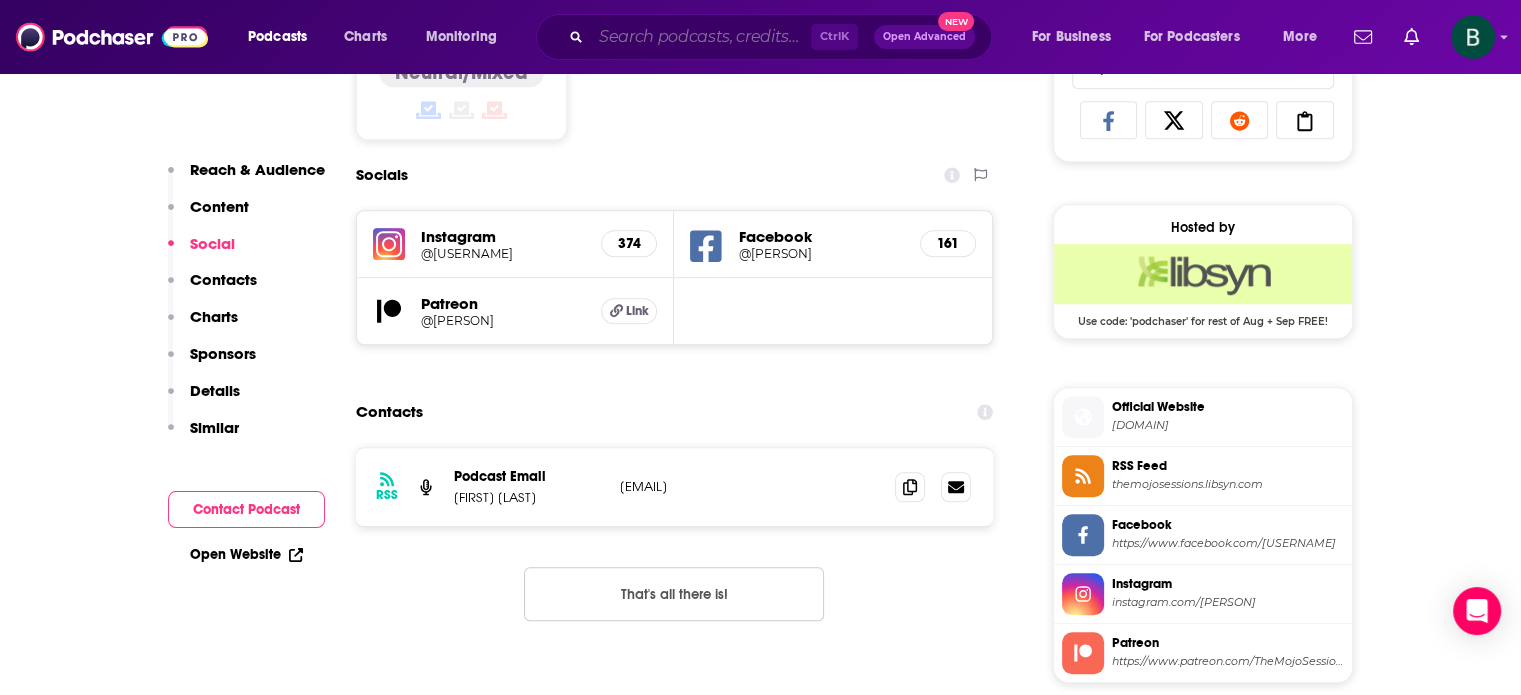 click at bounding box center [701, 37] 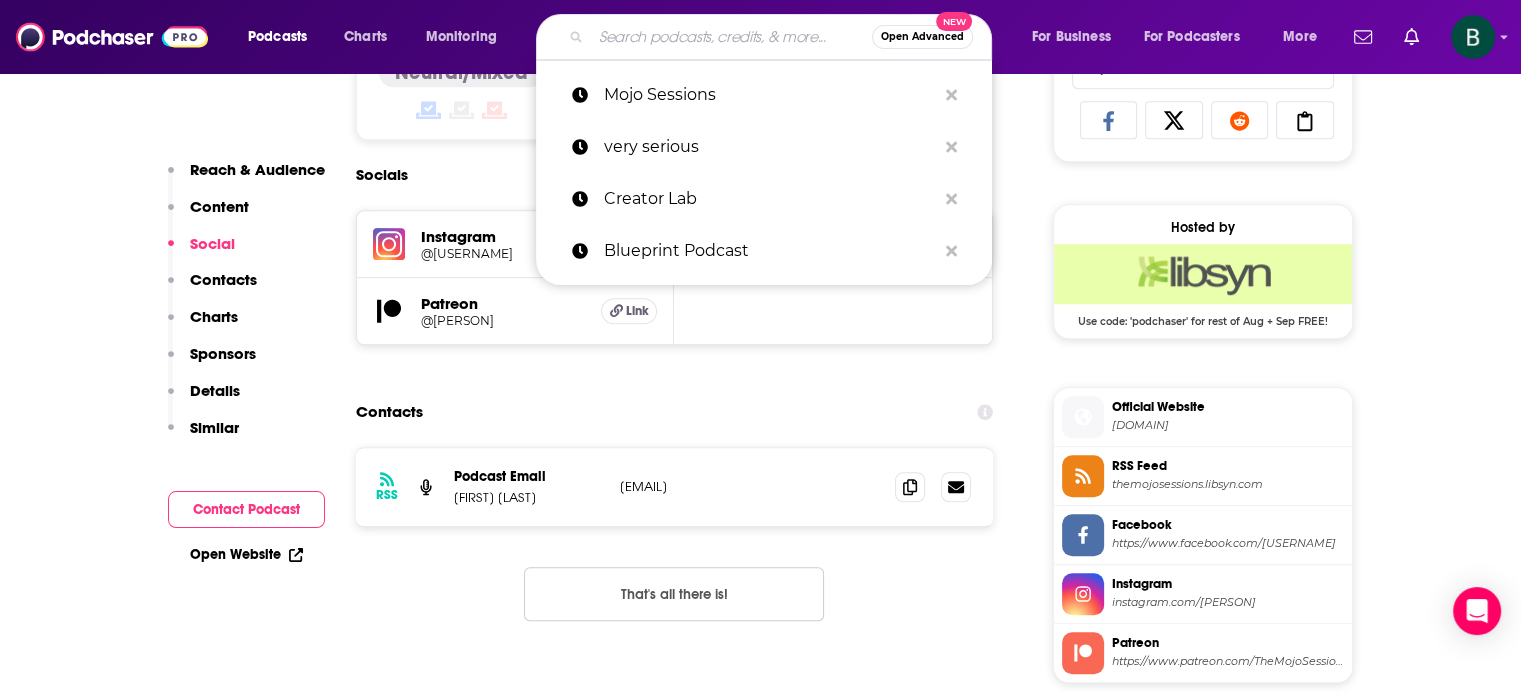 paste on "[BRAND]" 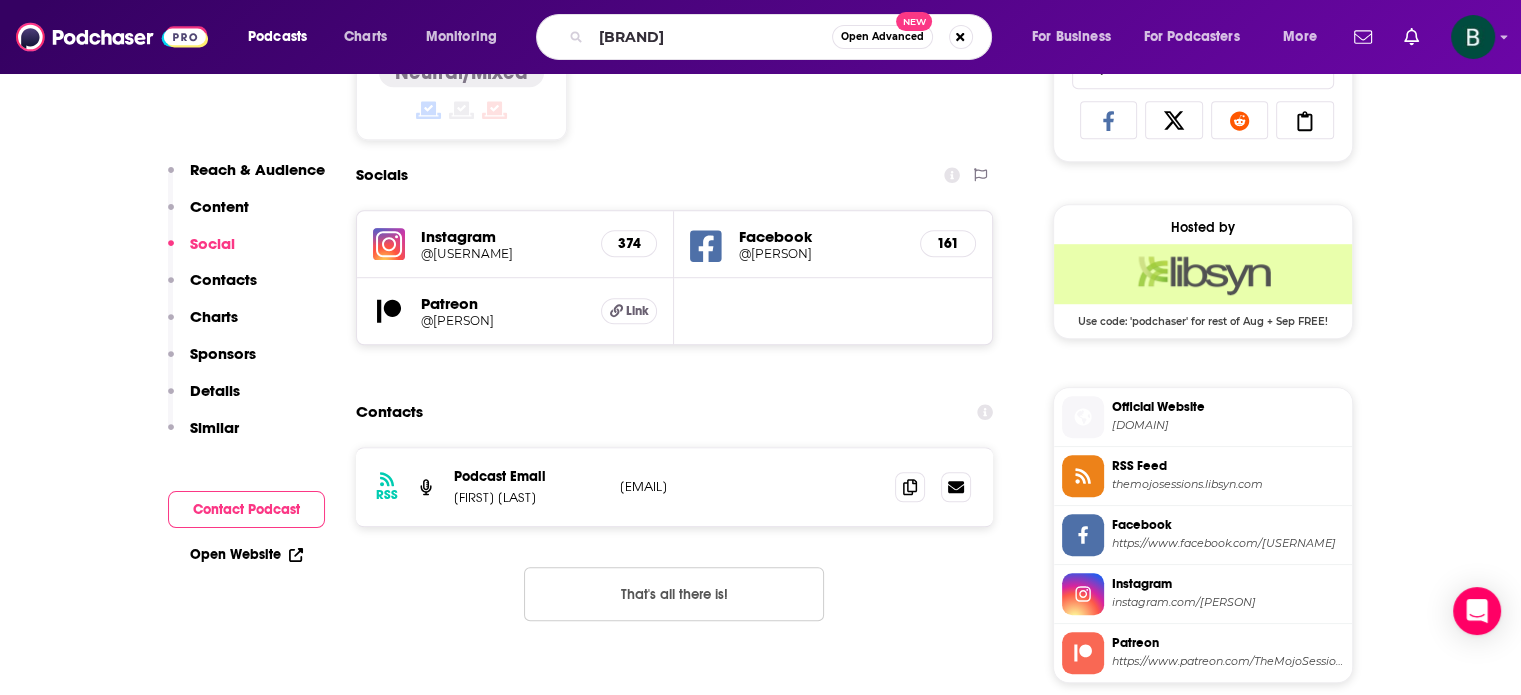 scroll, scrollTop: 0, scrollLeft: 0, axis: both 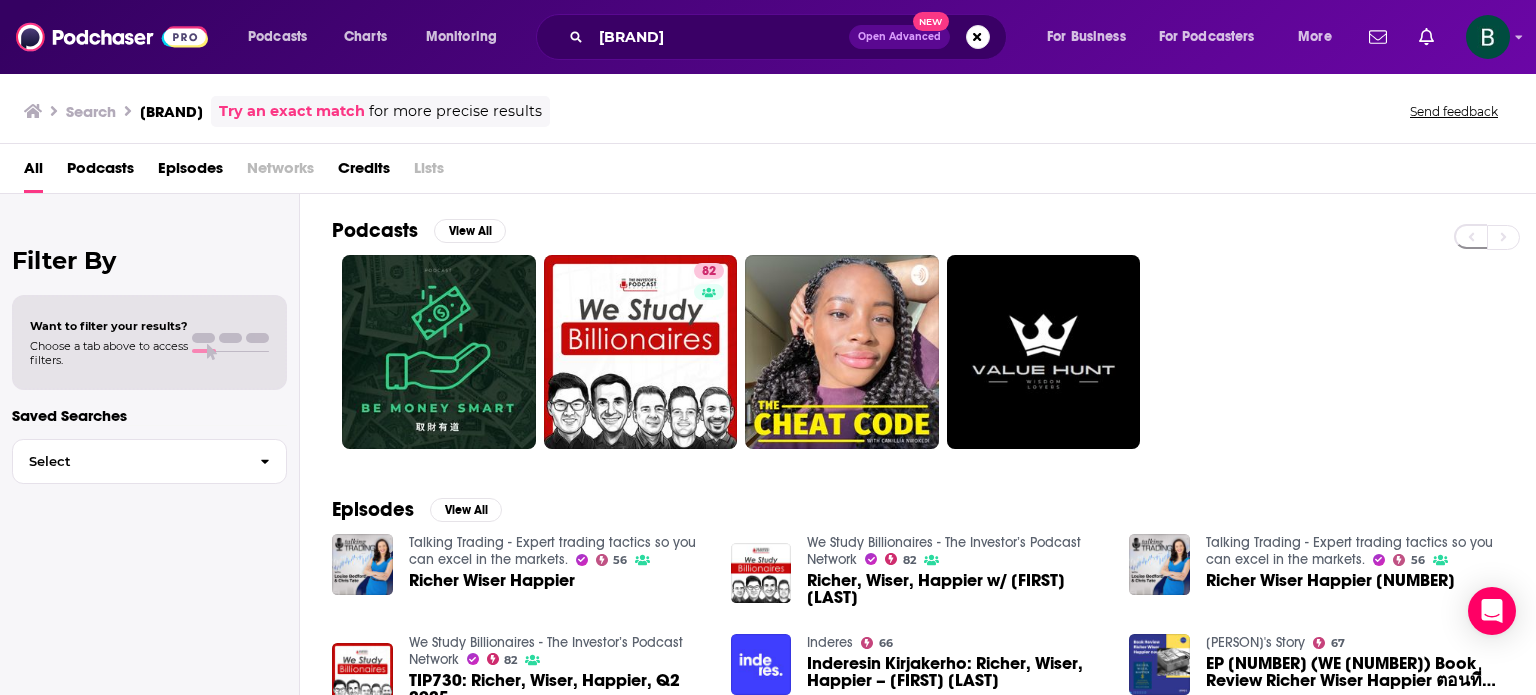 click on "Filter By Want to filter your results? Choose a tab above to access filters. Saved Searches Select" at bounding box center (150, 541) 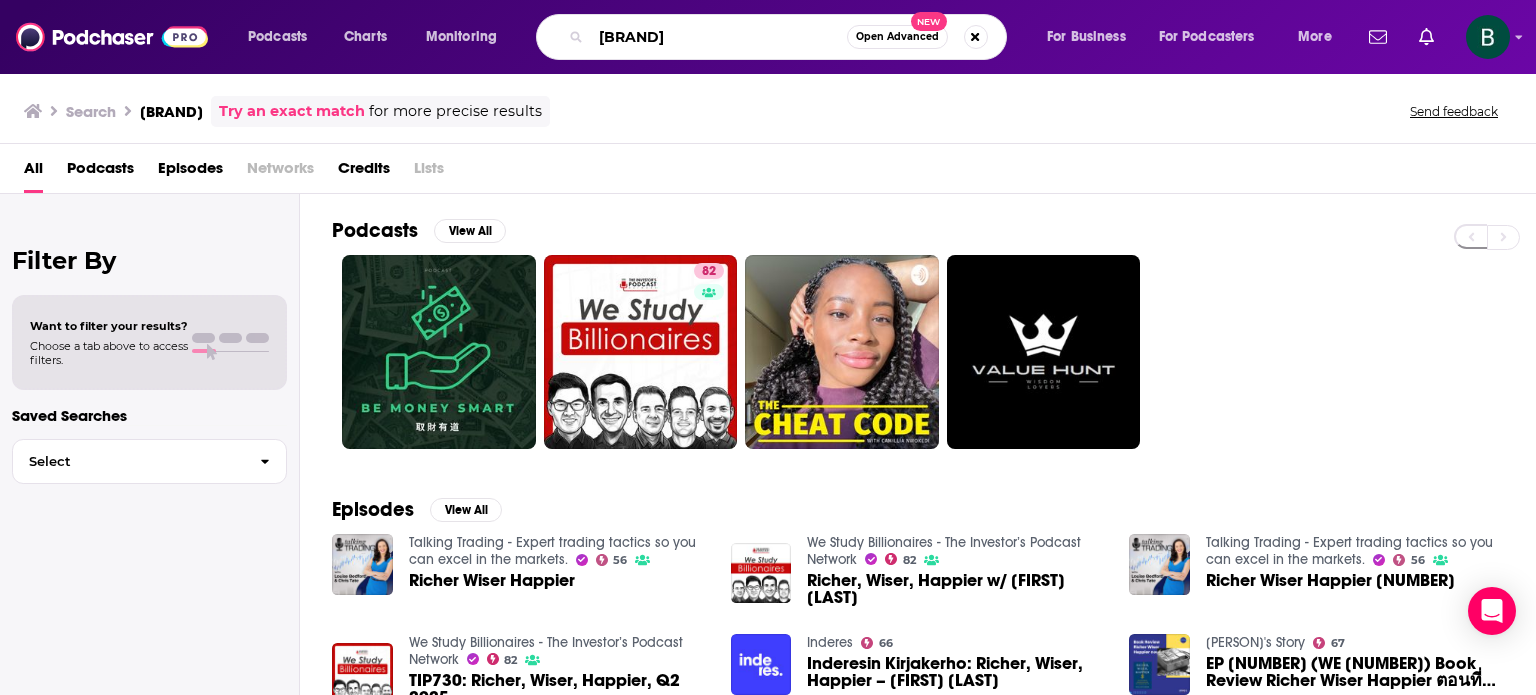 drag, startPoint x: 796, startPoint y: 36, endPoint x: 311, endPoint y: -25, distance: 488.82104 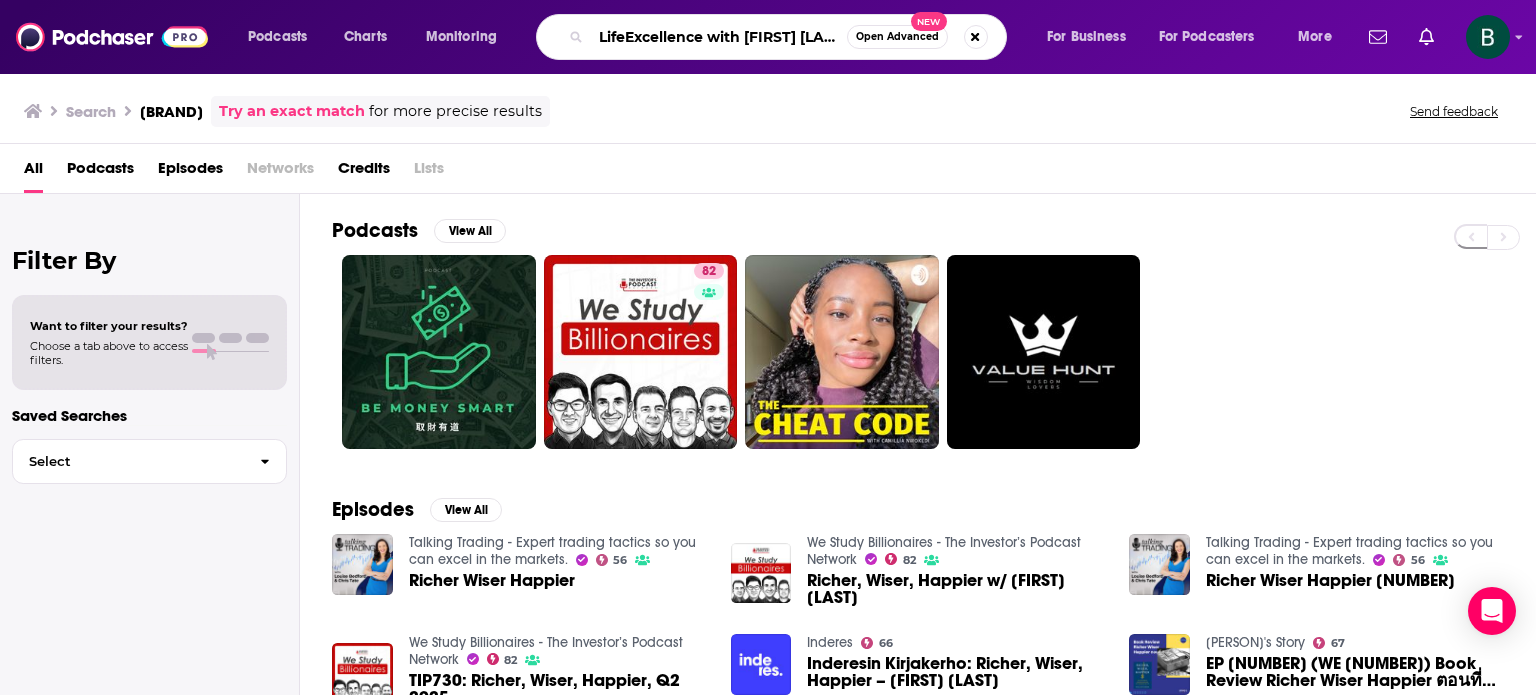 type on "LifeExcellence with [FIRST] [LAST]" 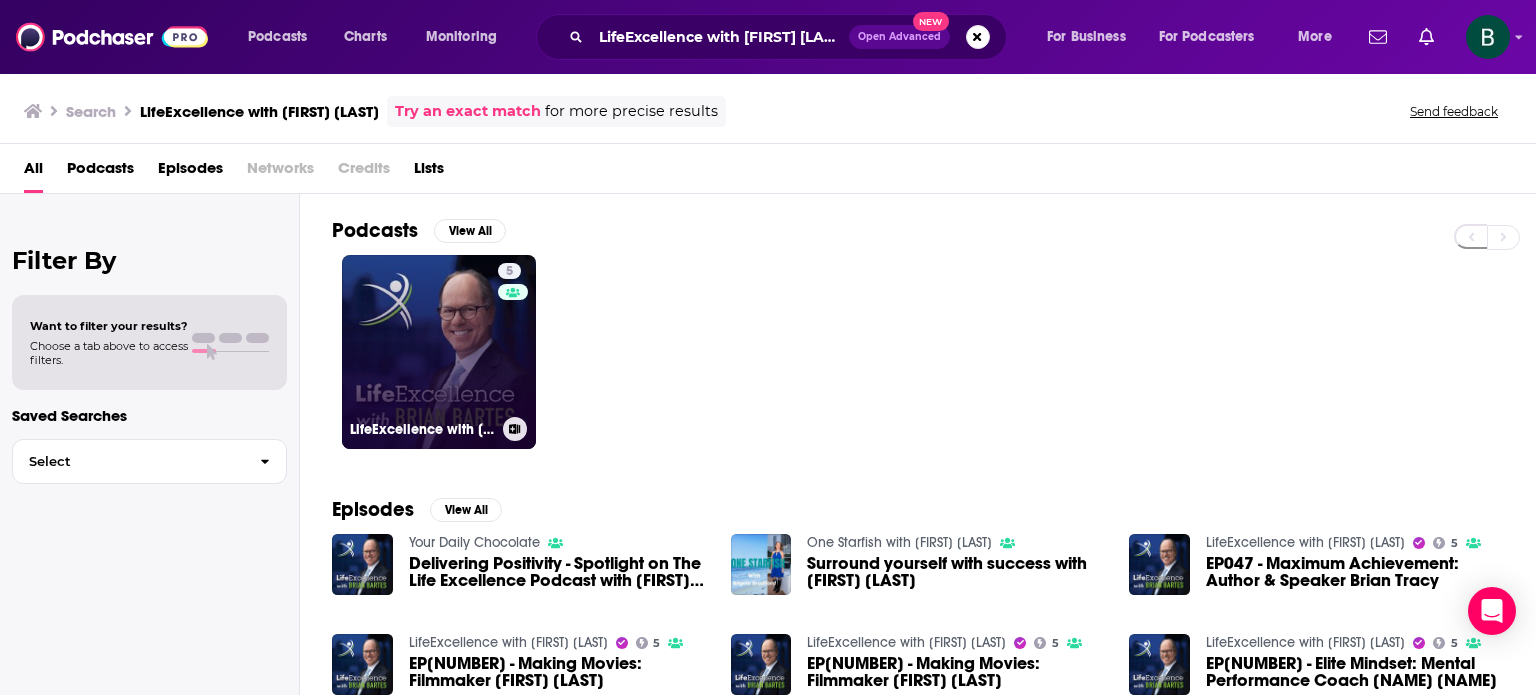 click on "[NUMBER] LifeExcellence with Brian Bartes" at bounding box center (439, 352) 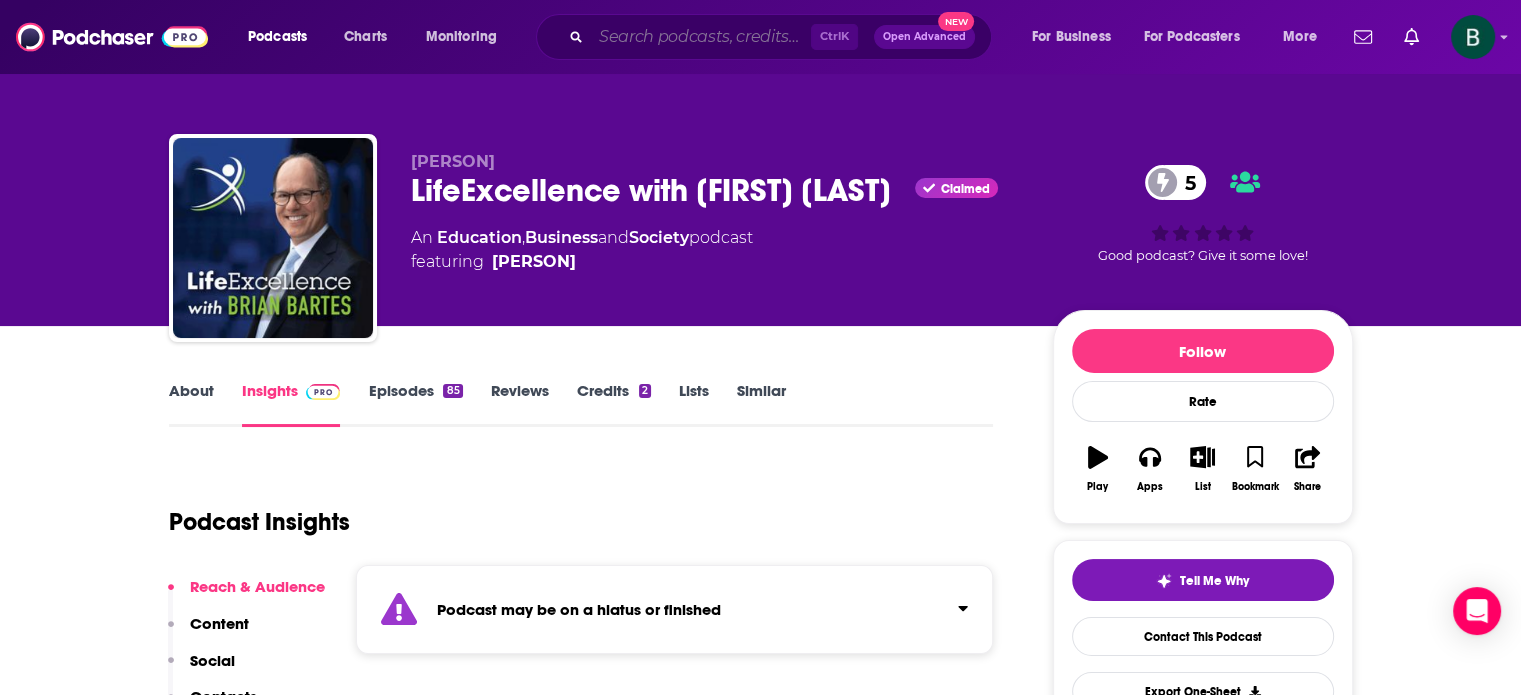 click at bounding box center [701, 37] 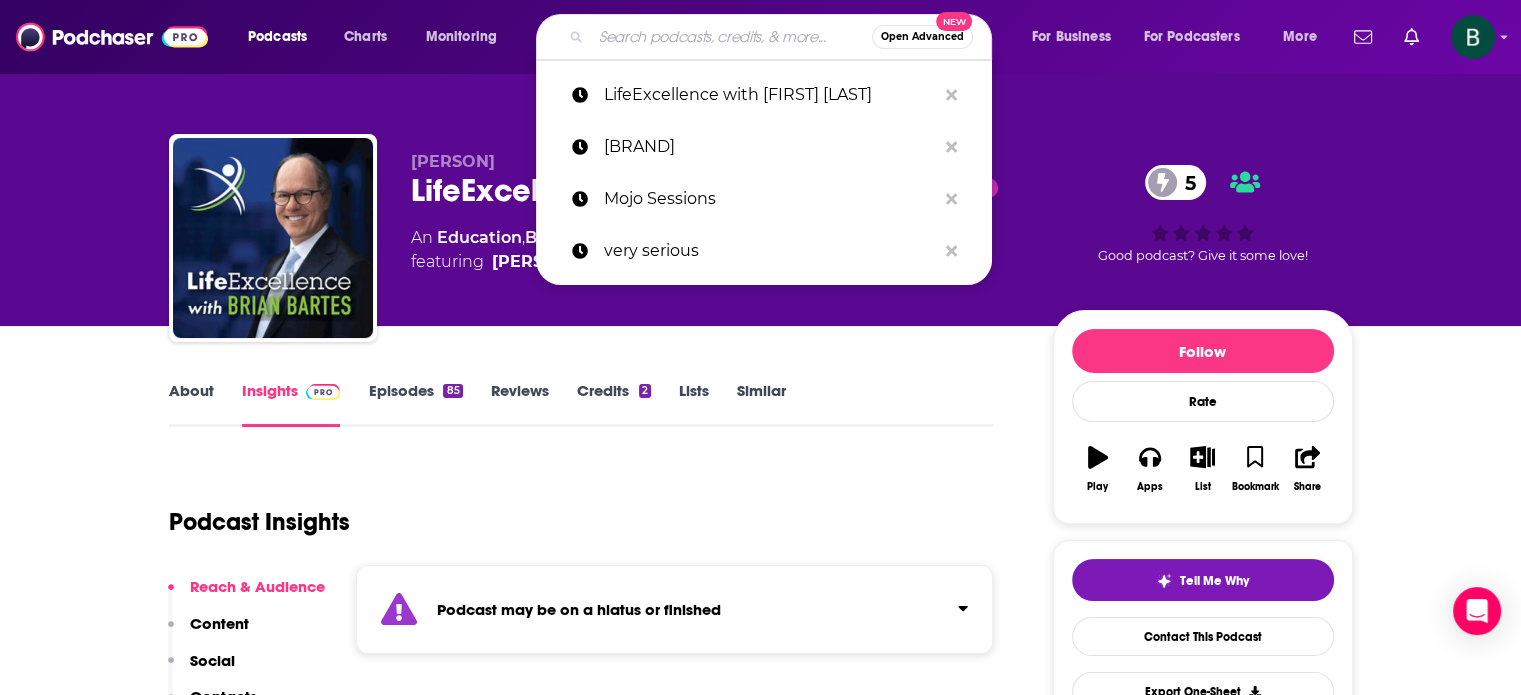 paste on "Behavioral Scientist" 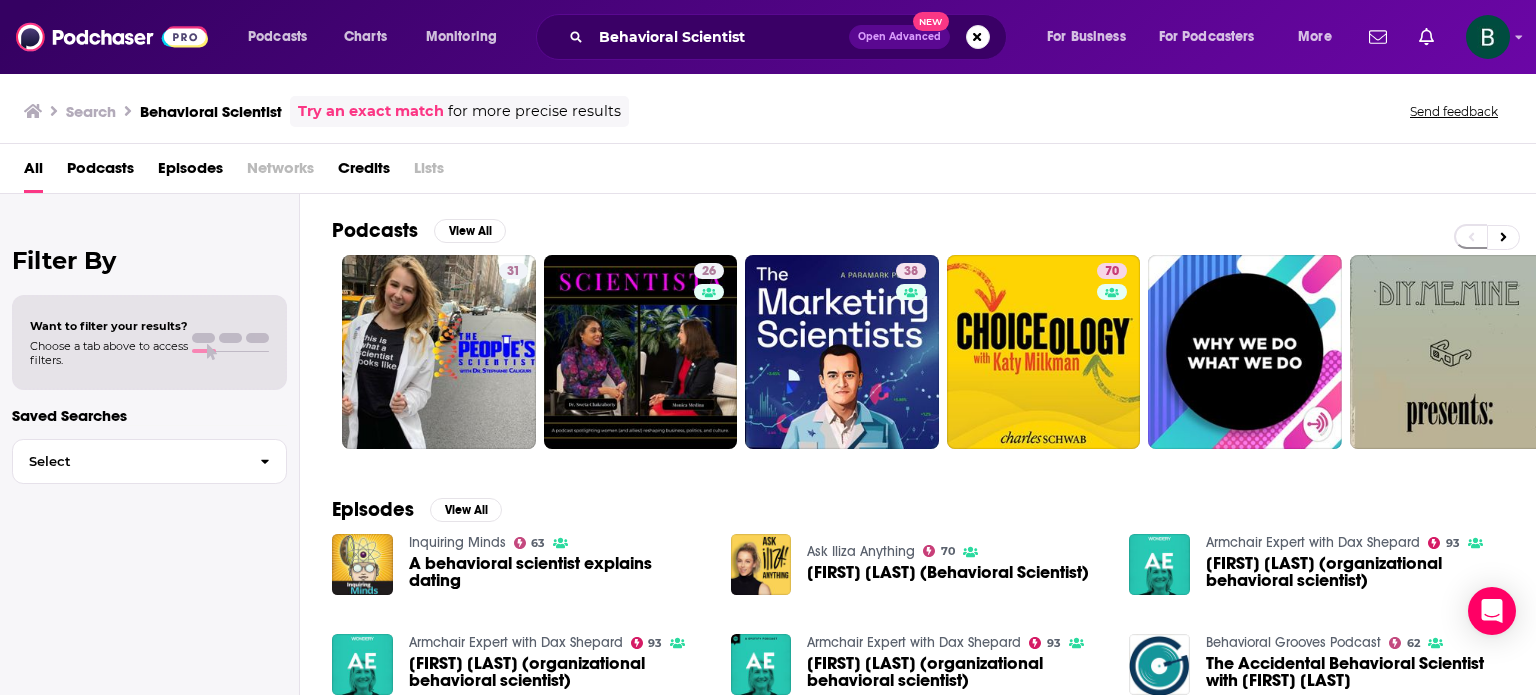 click on "Filter By Want to filter your results? Choose a tab above to access filters. Saved Searches Select" at bounding box center [150, 541] 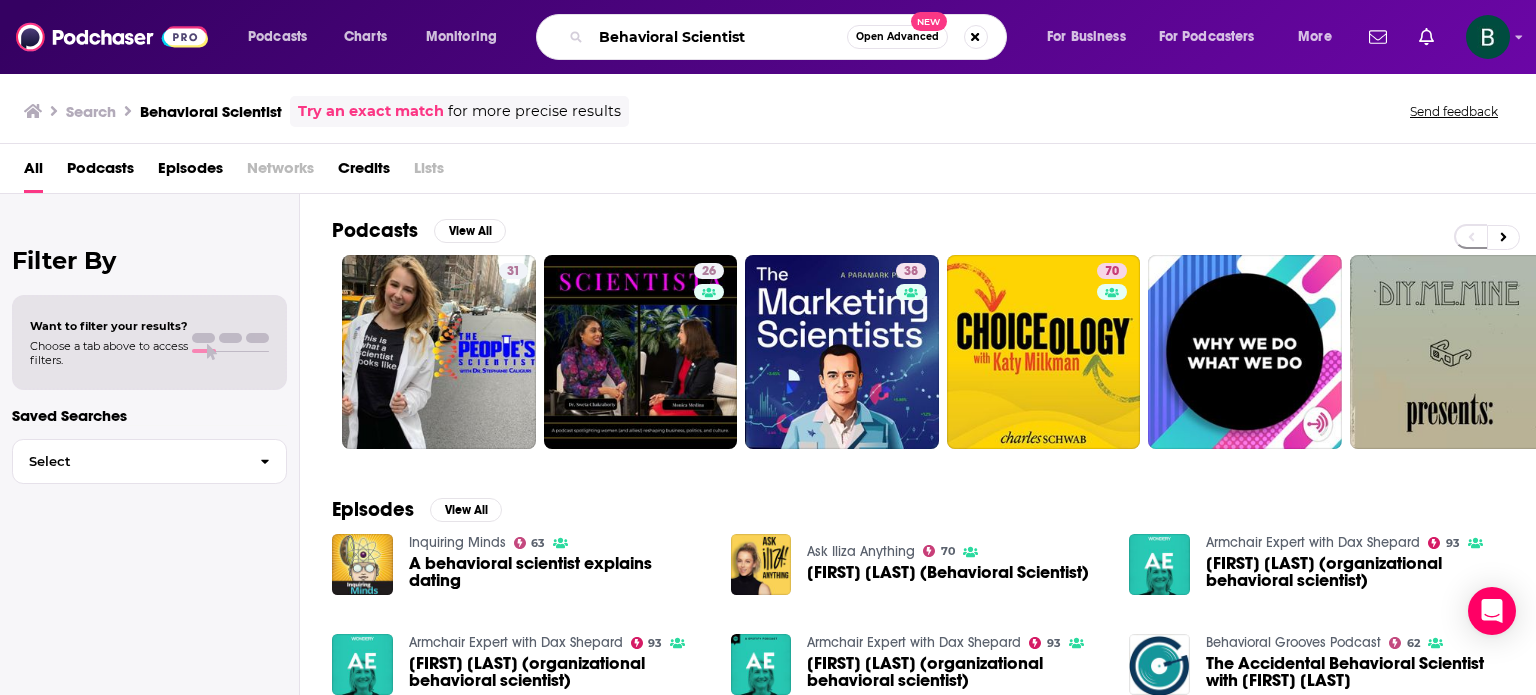 drag, startPoint x: 721, startPoint y: 39, endPoint x: 495, endPoint y: 44, distance: 226.0553 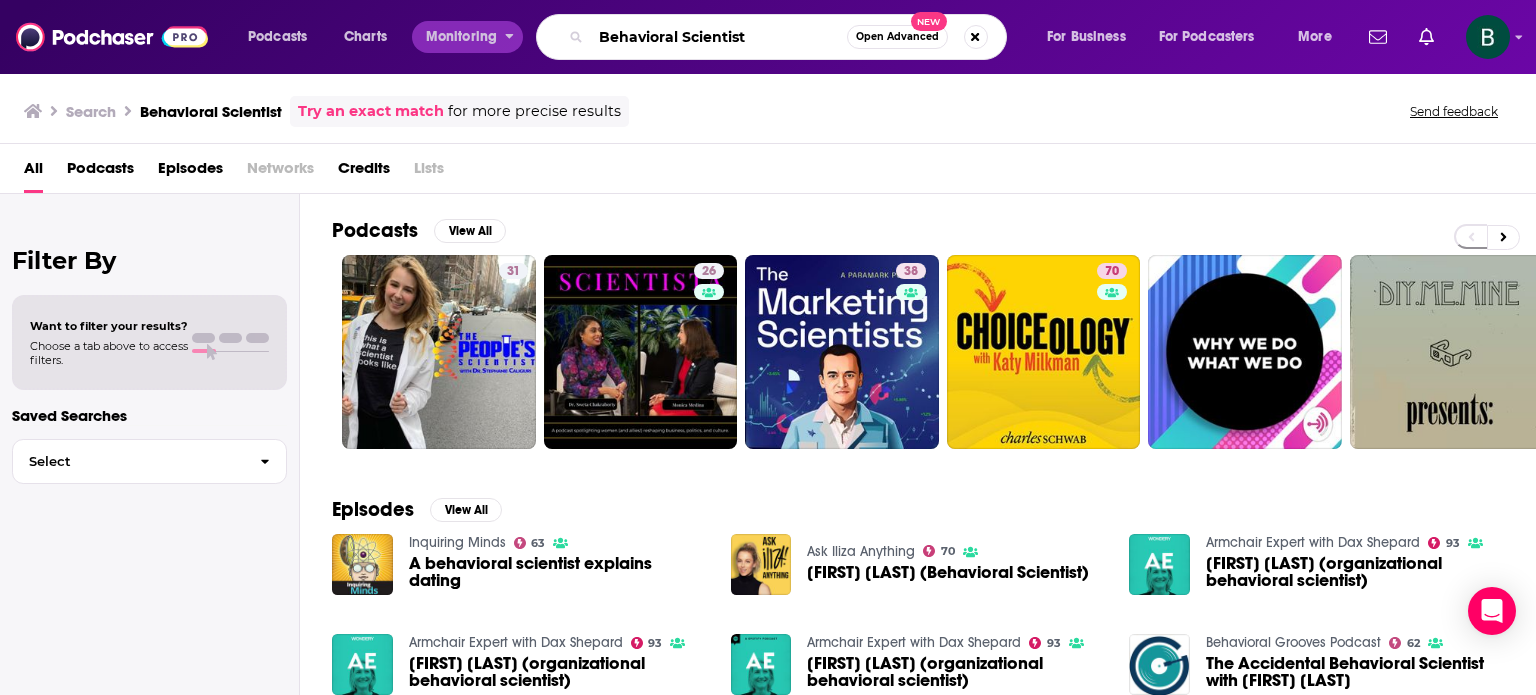 paste on "Afford Anything" 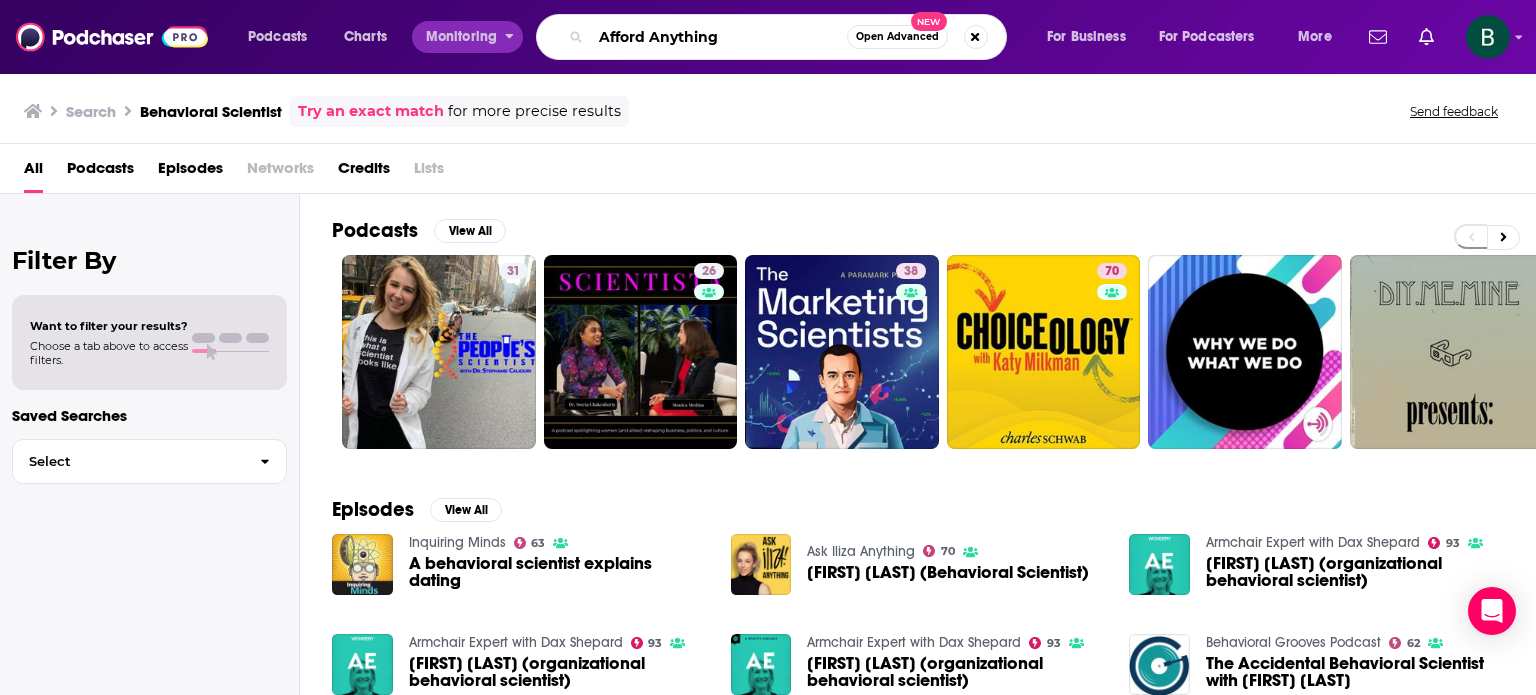 type on "Afford Anything" 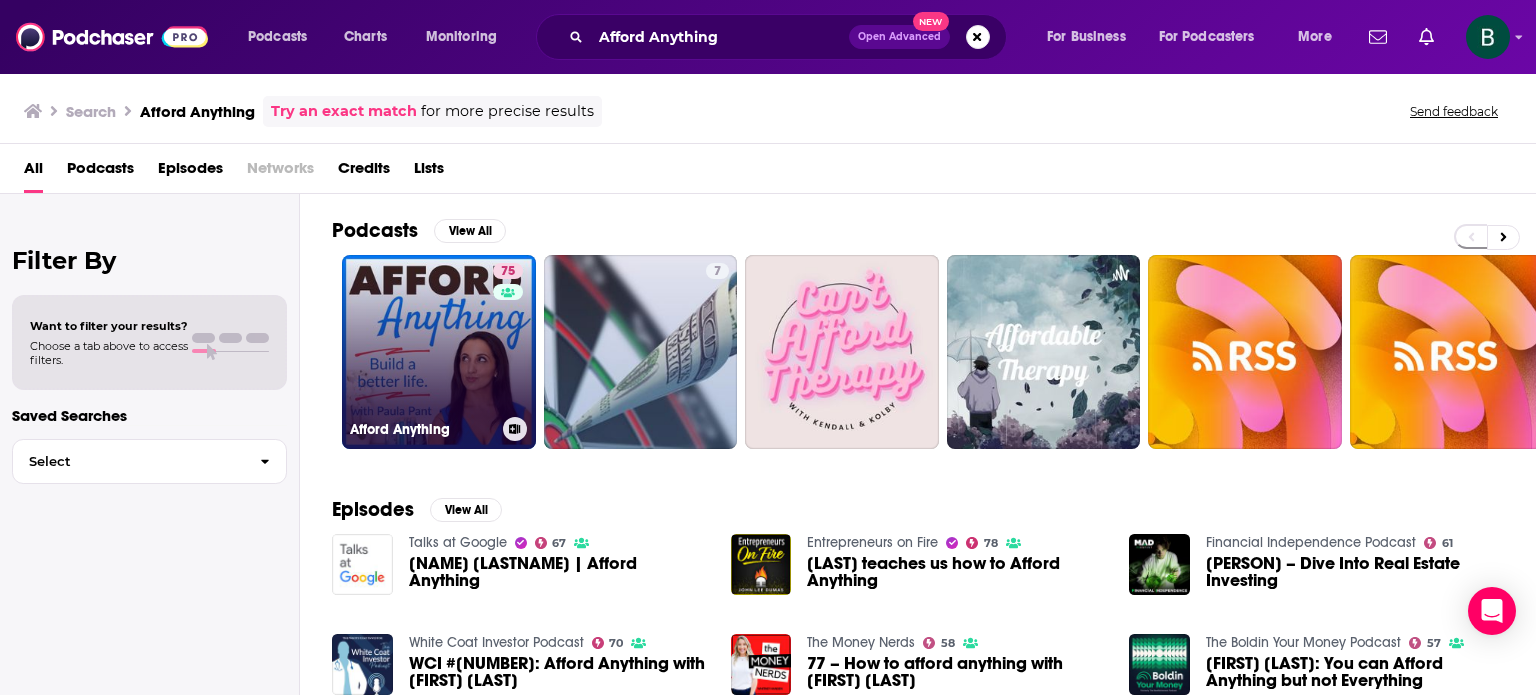 click on "75 Afford Anything" at bounding box center [439, 352] 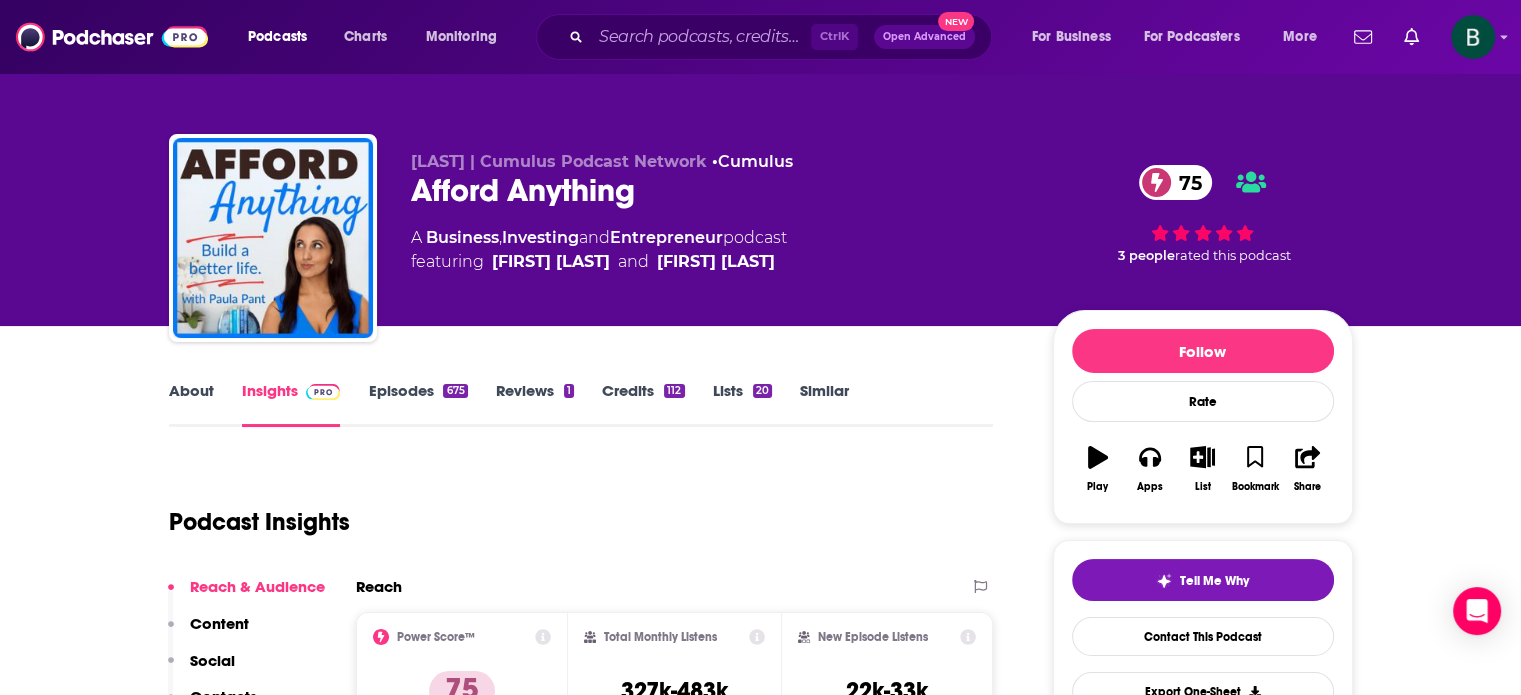 click on "About" at bounding box center (191, 404) 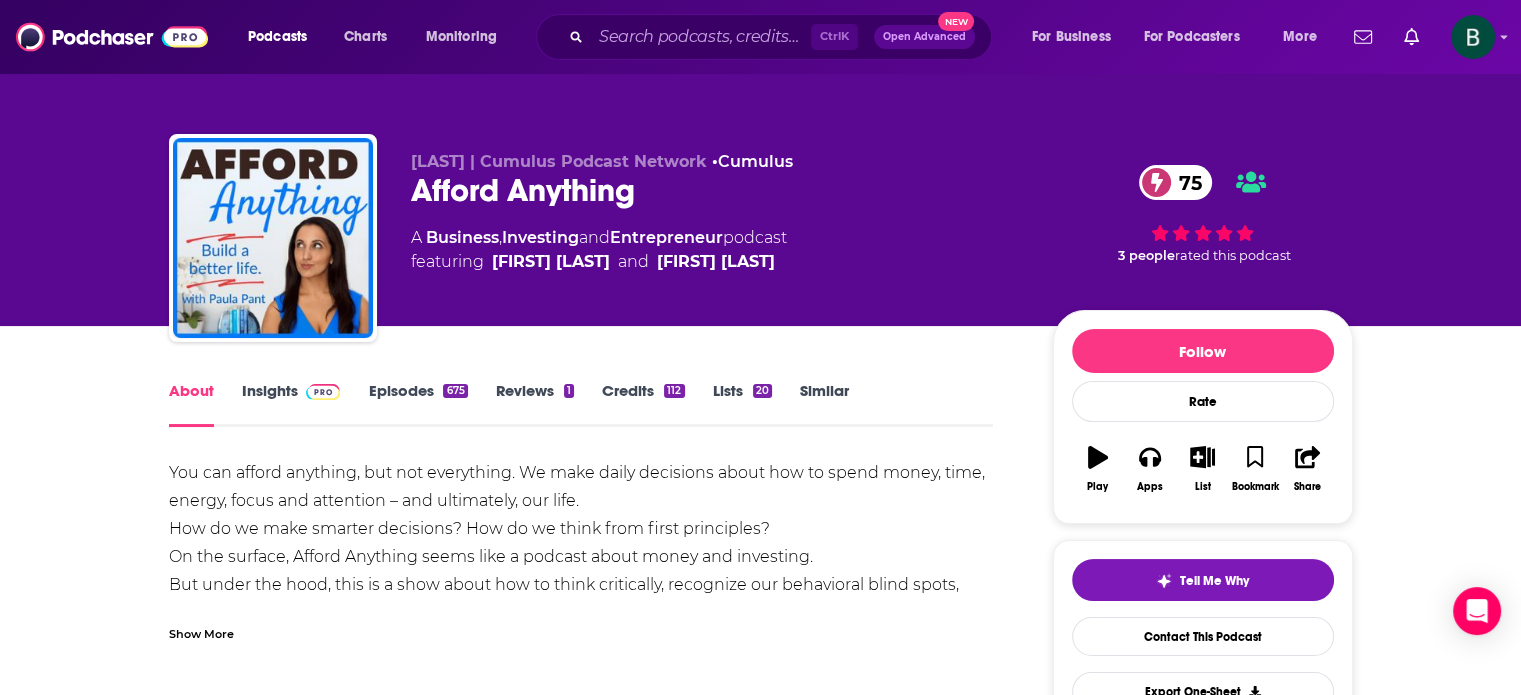 click on "Insights" at bounding box center [291, 404] 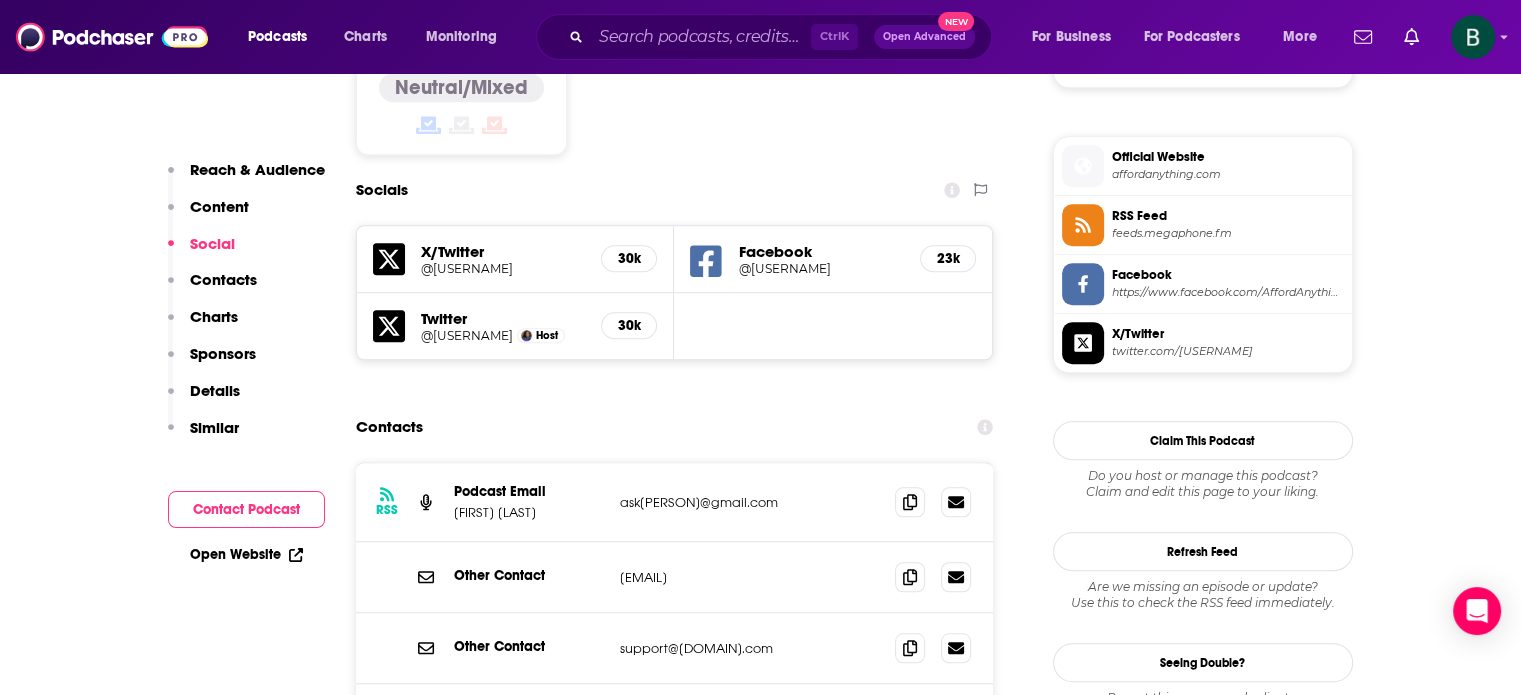 scroll, scrollTop: 1666, scrollLeft: 0, axis: vertical 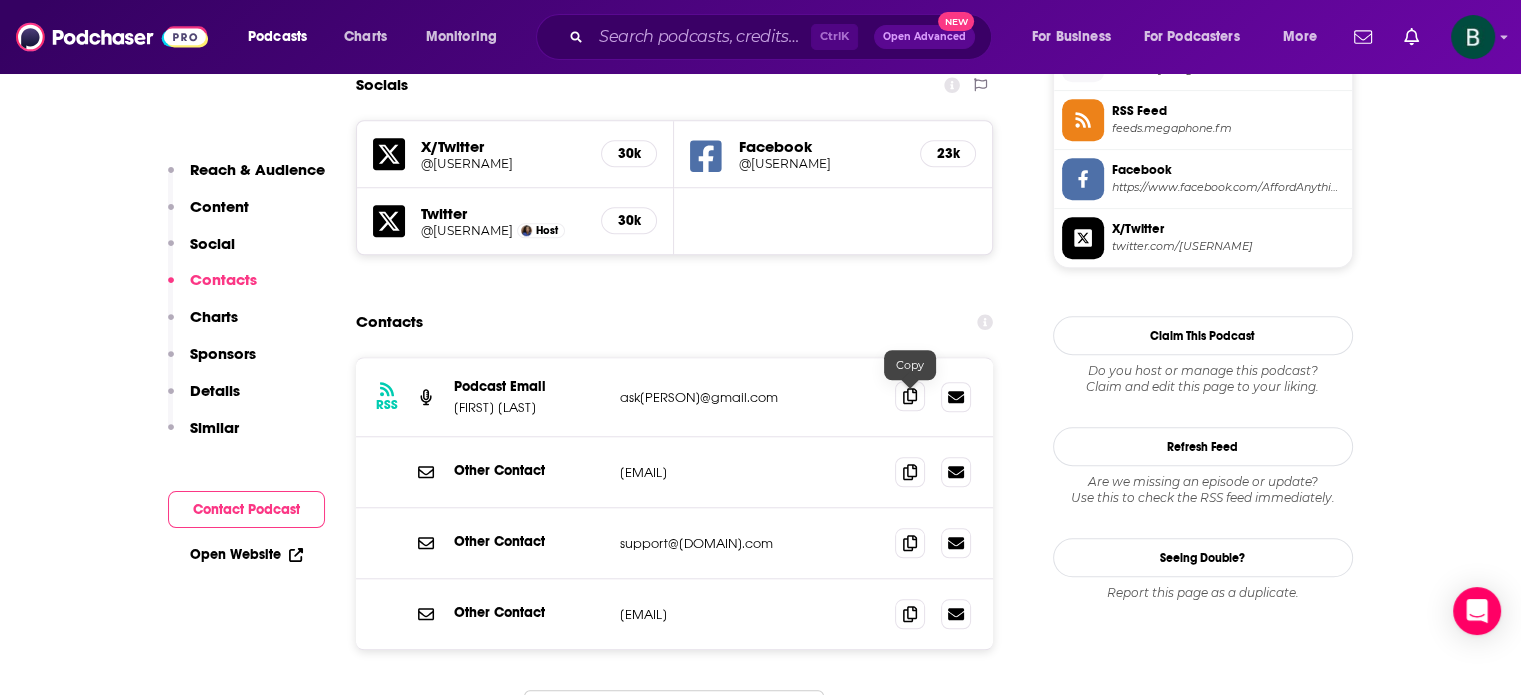 click 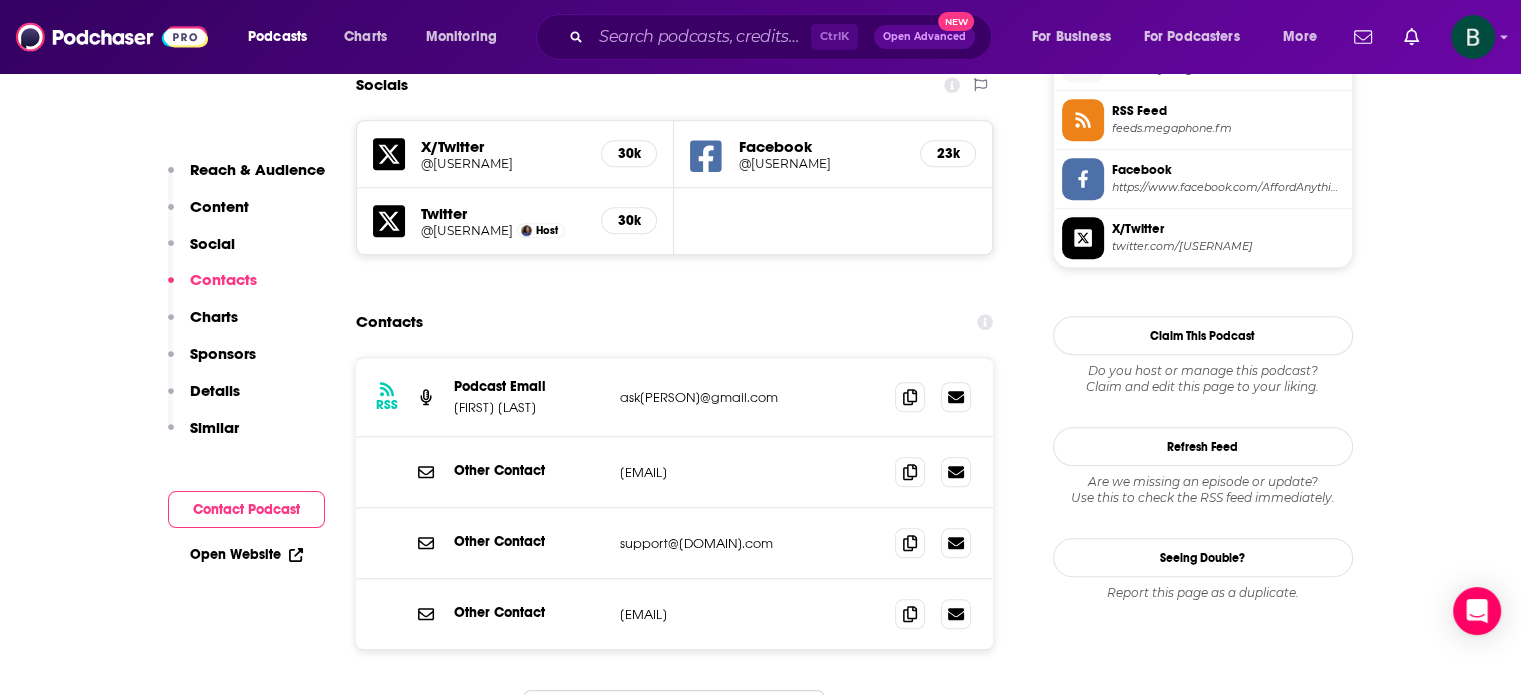 click on "Reach & Audience Content Social Contacts Charts Sponsors Details Similar Contact Podcast Open Website" at bounding box center [246, 4505] 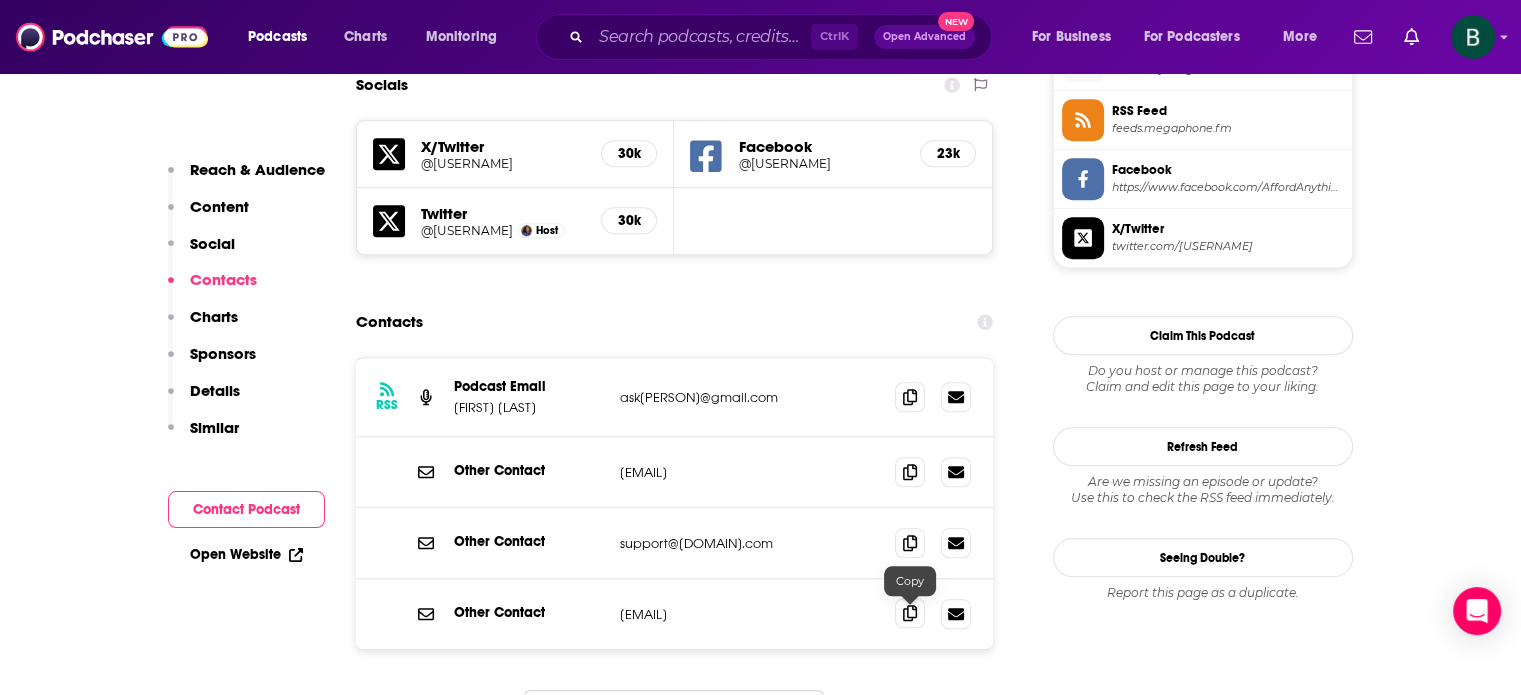 click 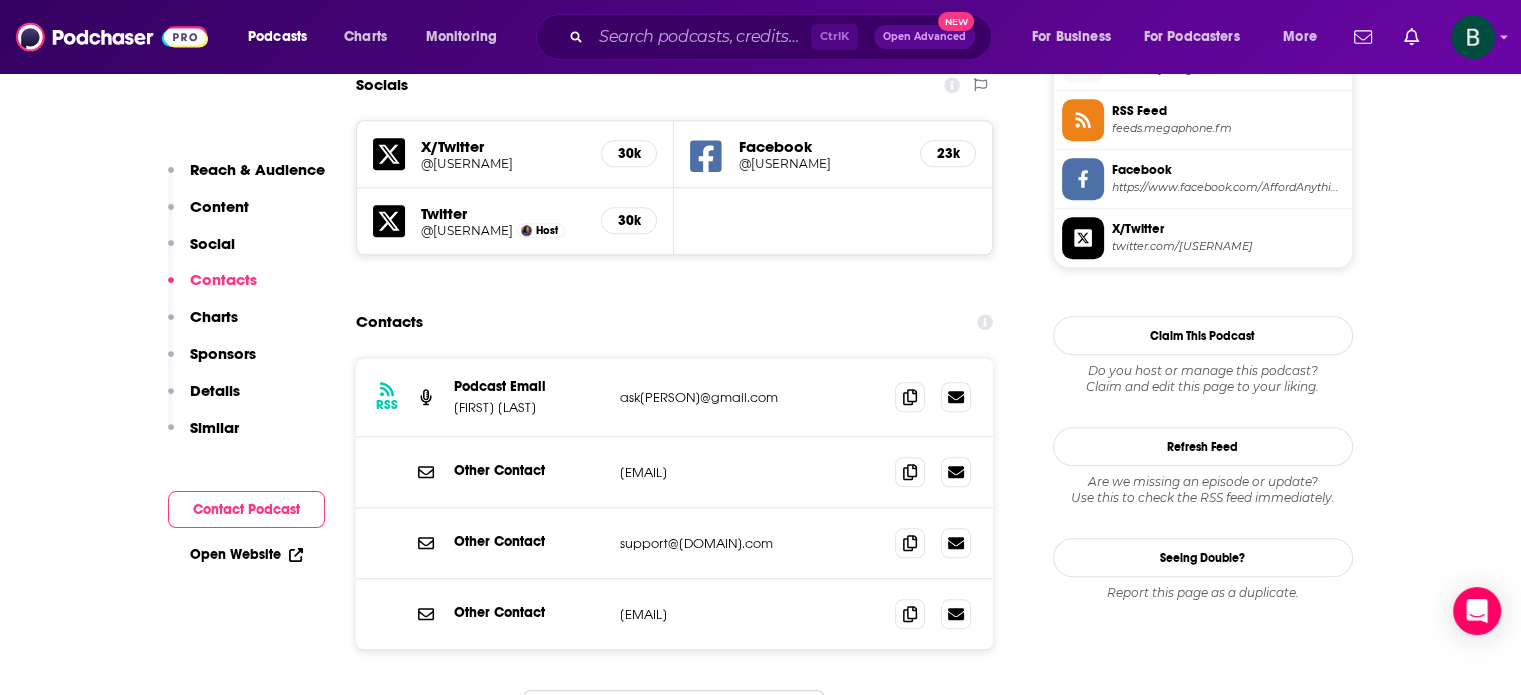 drag, startPoint x: 88, startPoint y: 446, endPoint x: 188, endPoint y: 361, distance: 131.24405 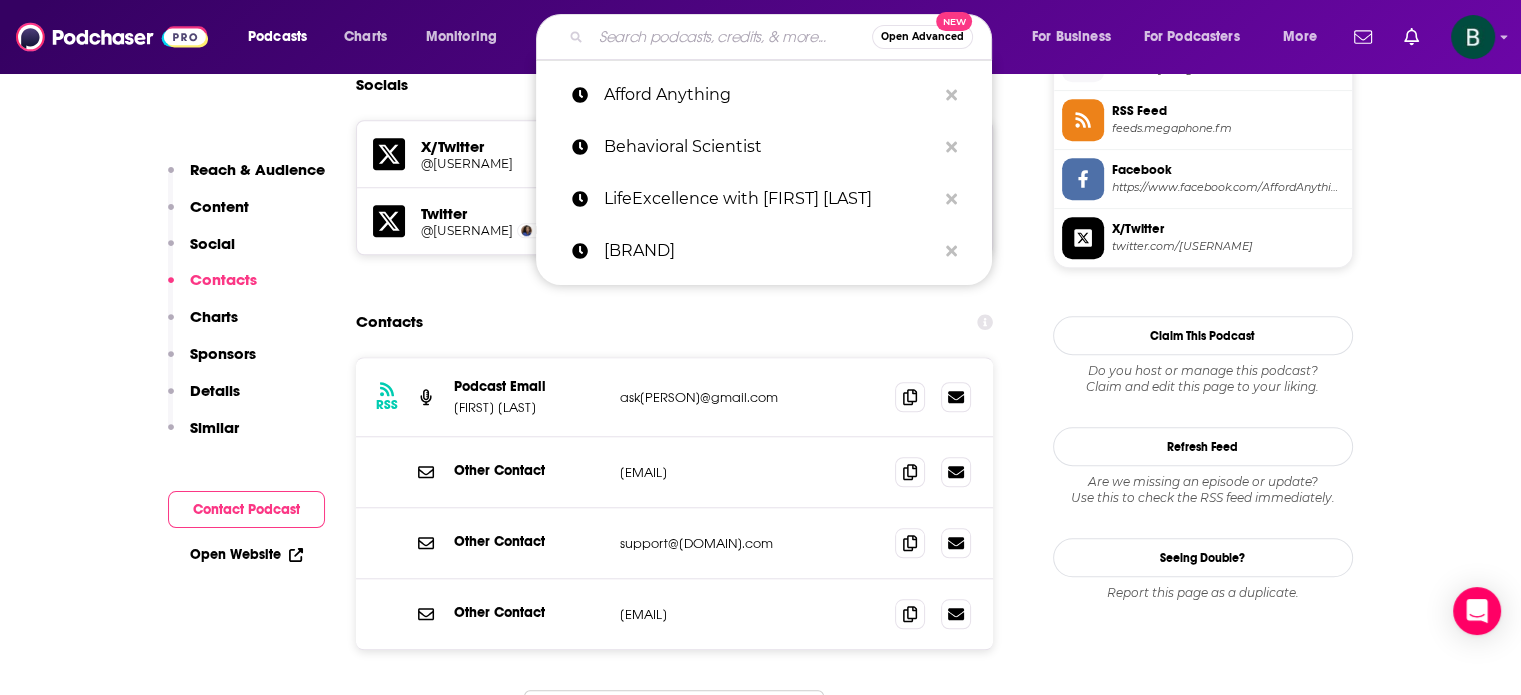 click at bounding box center (731, 37) 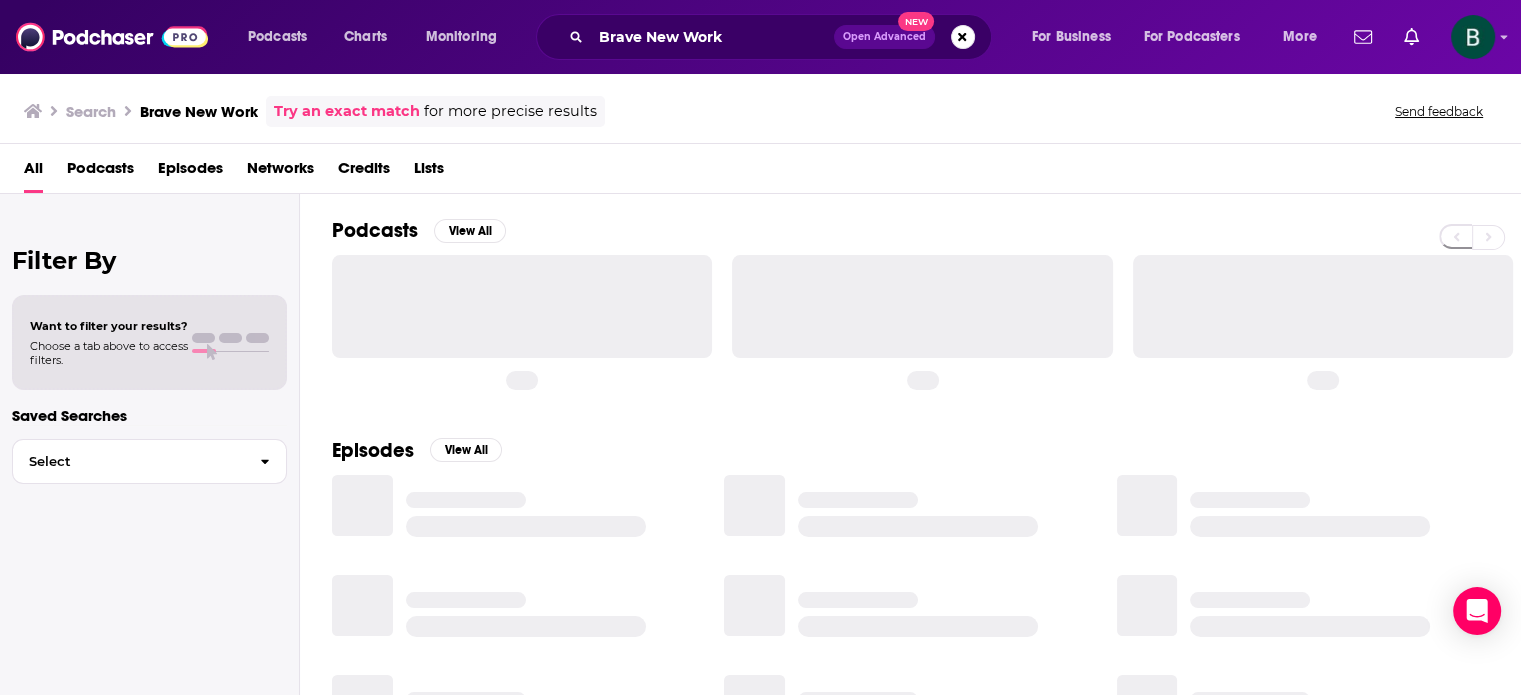 scroll, scrollTop: 0, scrollLeft: 0, axis: both 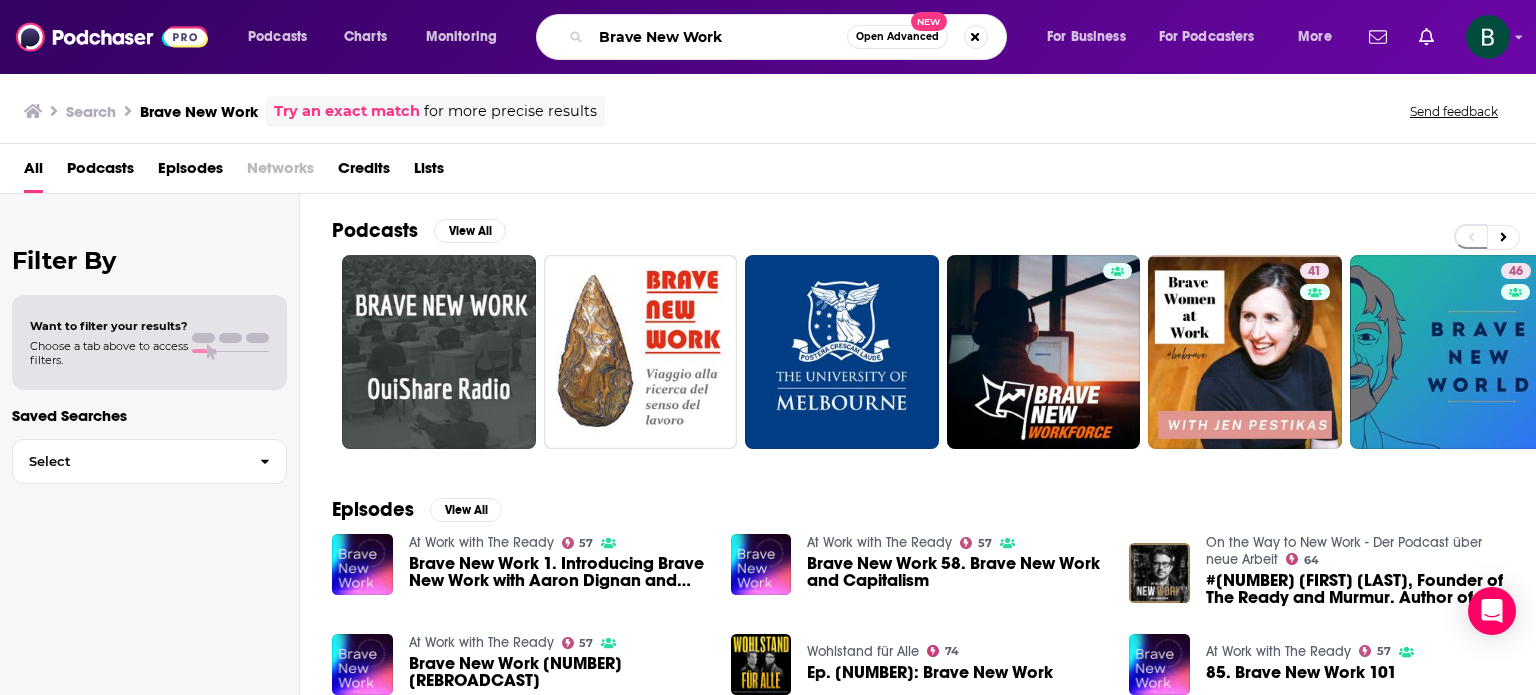 drag, startPoint x: 768, startPoint y: 35, endPoint x: 569, endPoint y: 31, distance: 199.04019 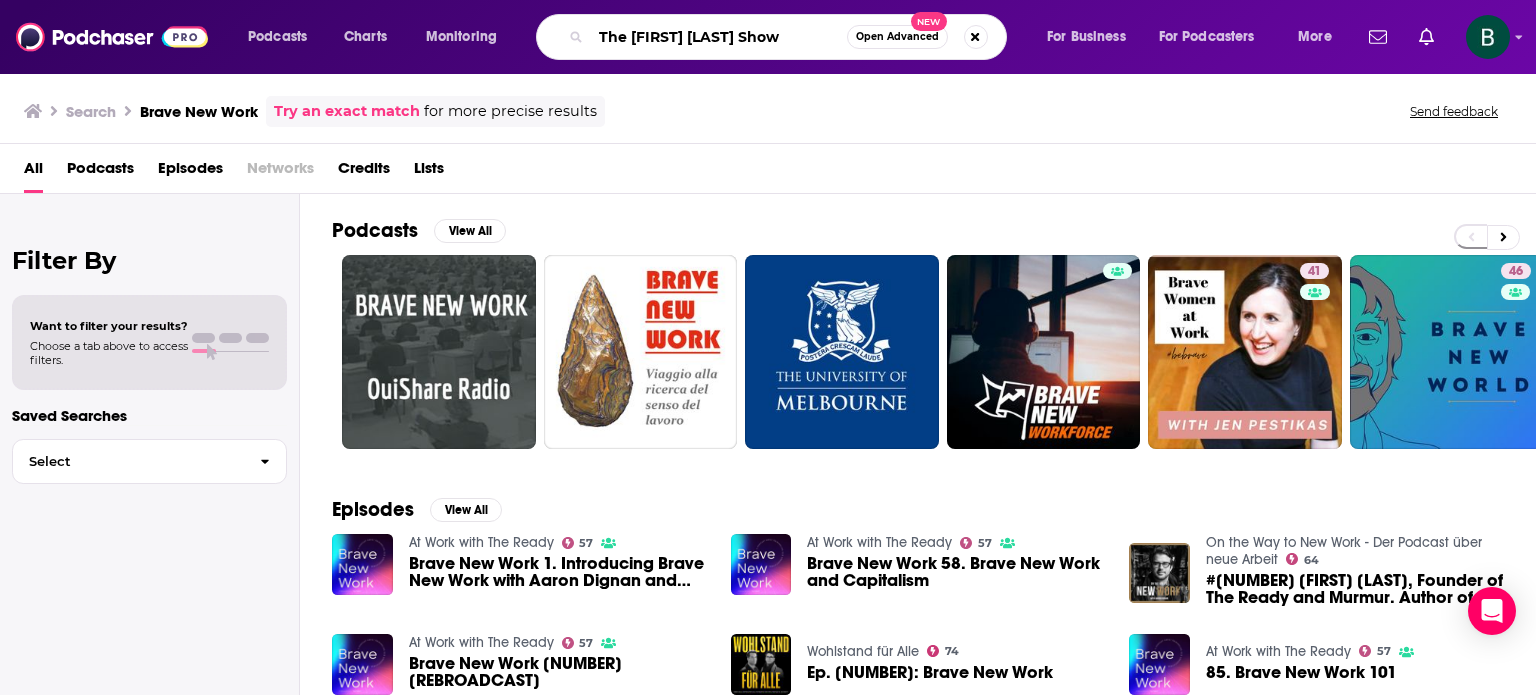 type on "The [FIRST] [LAST] Show" 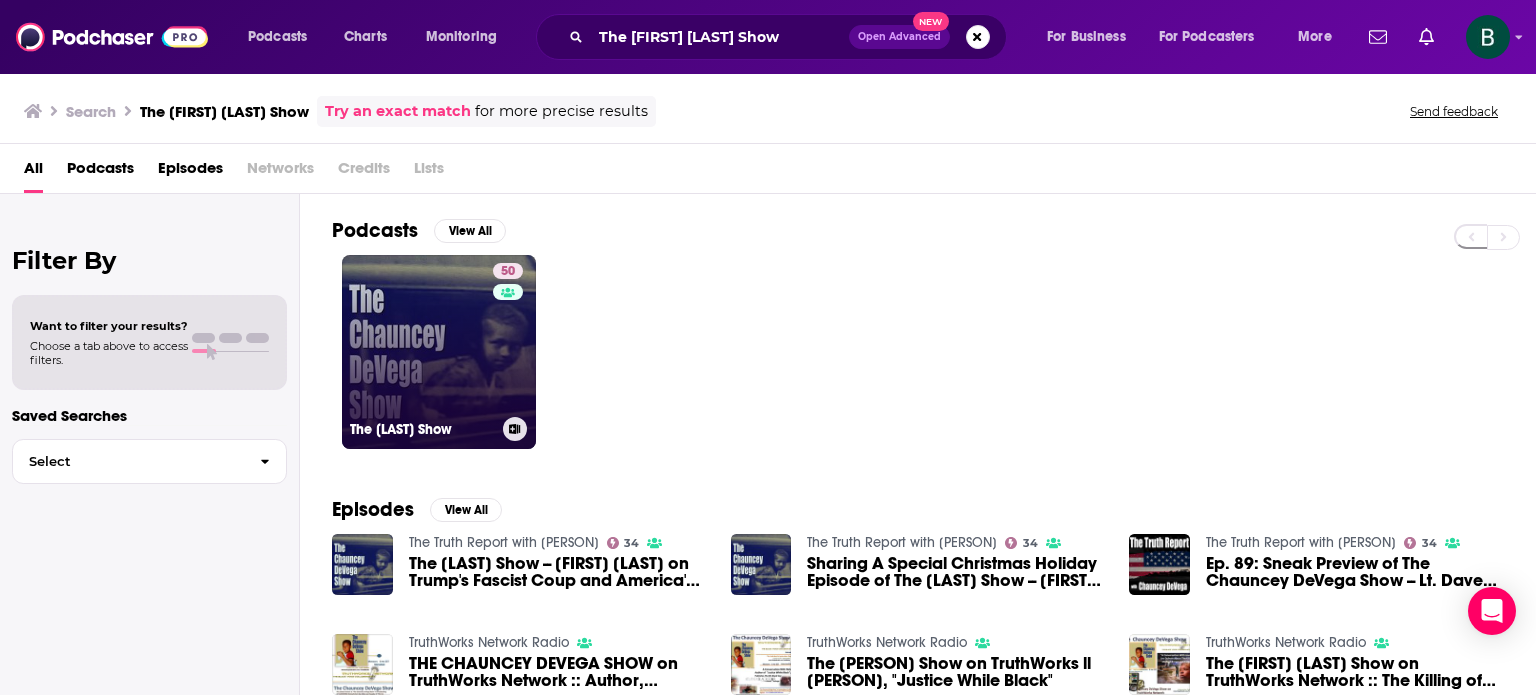 click on "The Chauncey DeVega Show" at bounding box center [439, 352] 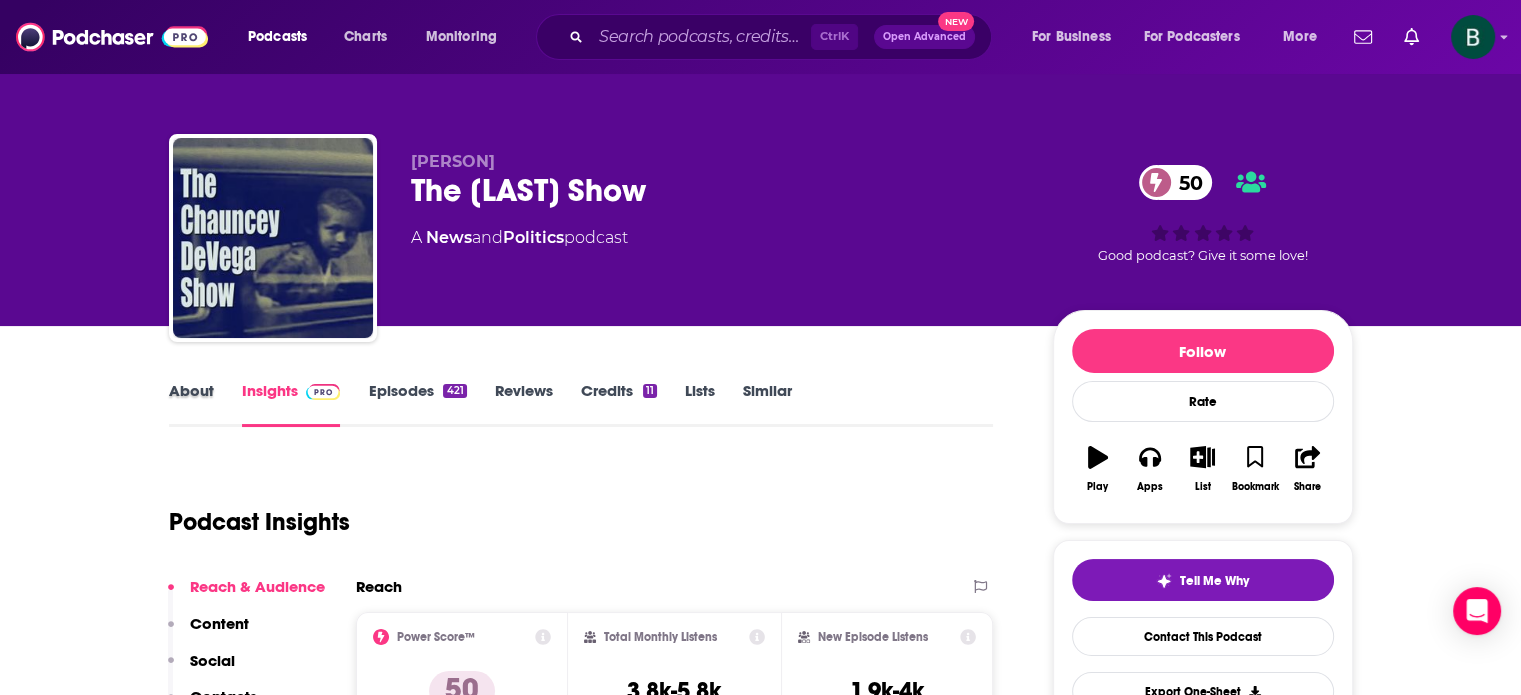 click on "About" at bounding box center (205, 404) 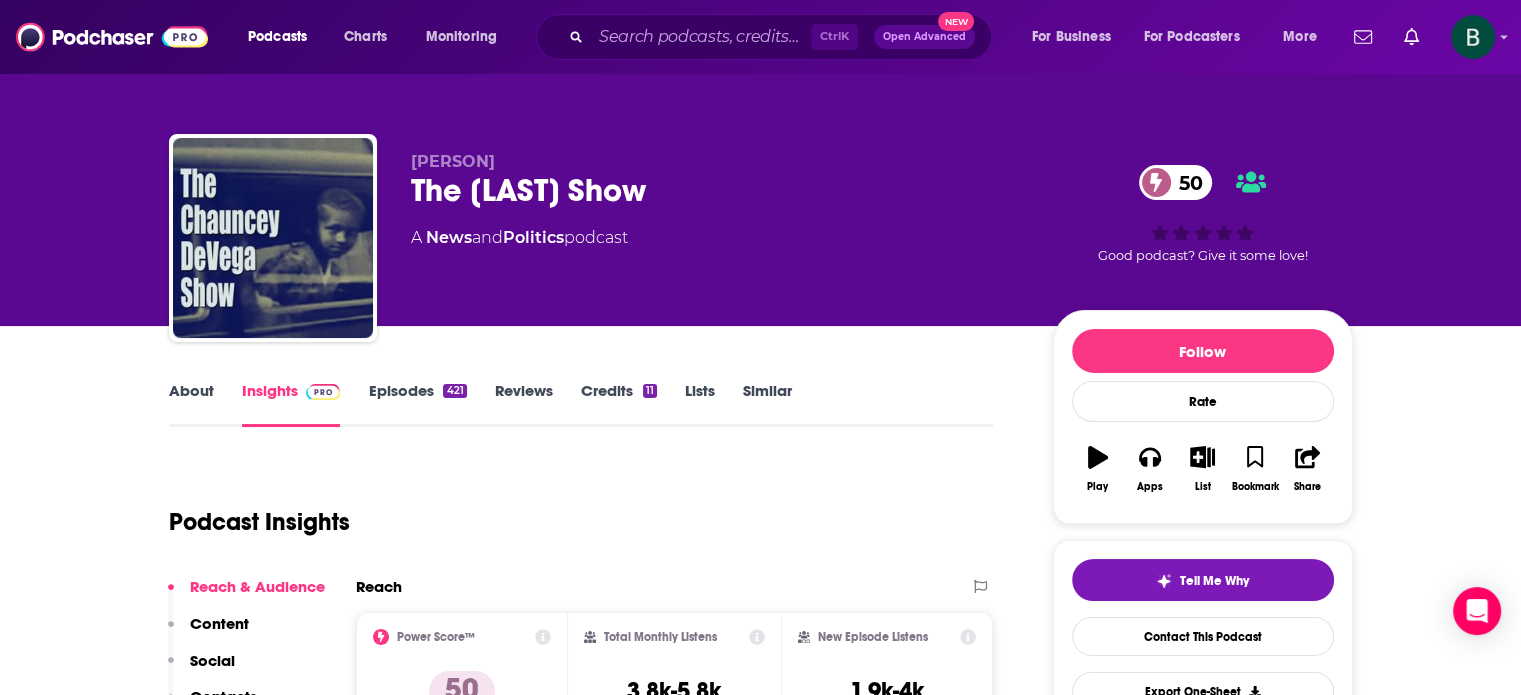 click on "About" at bounding box center [191, 404] 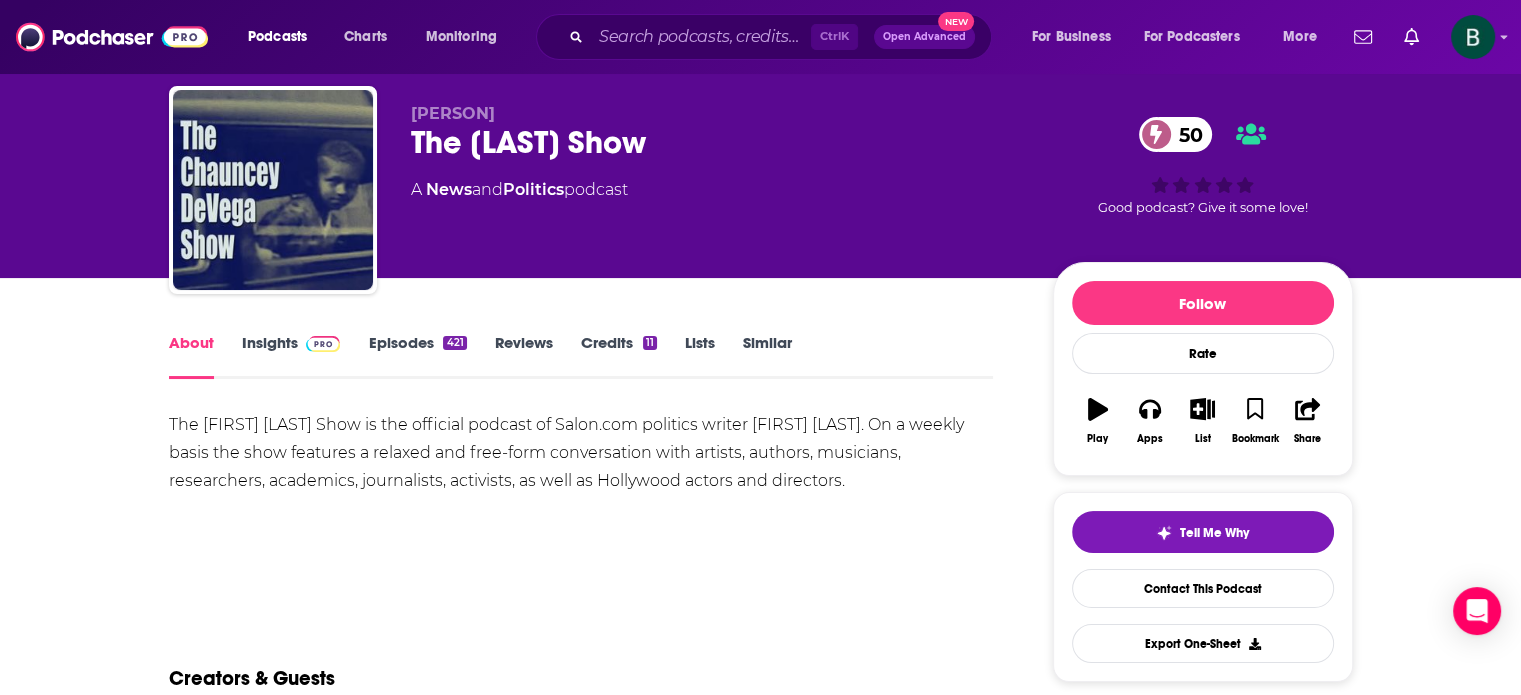 scroll, scrollTop: 0, scrollLeft: 0, axis: both 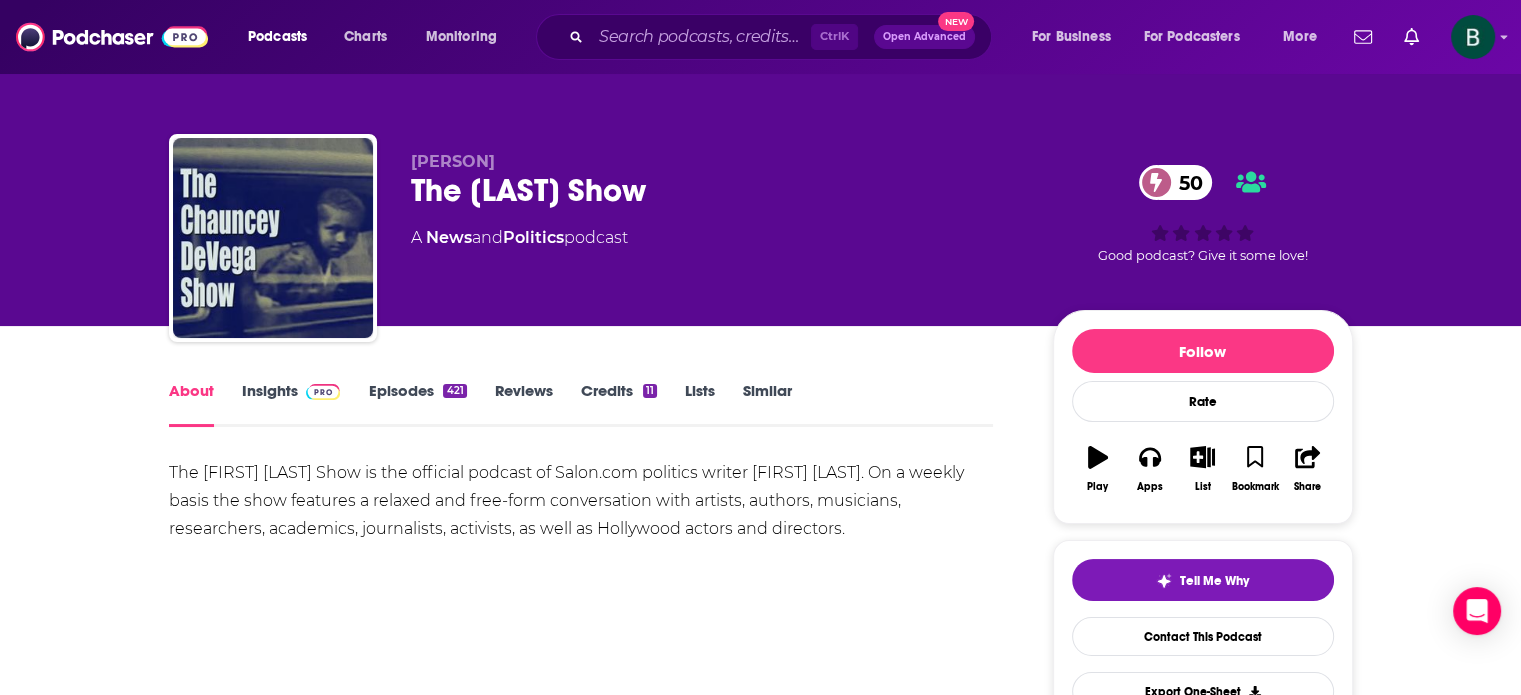 drag, startPoint x: 51, startPoint y: 498, endPoint x: 67, endPoint y: 480, distance: 24.083189 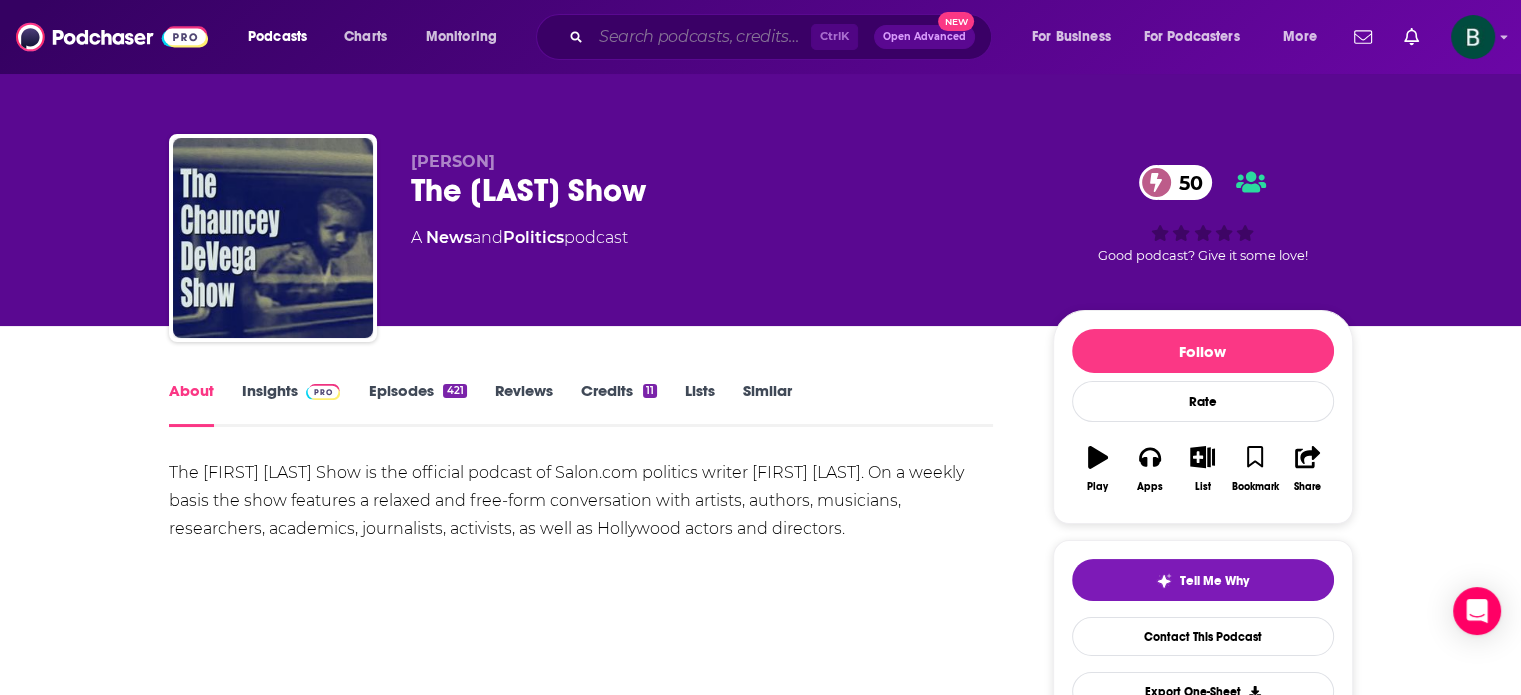 click at bounding box center (701, 37) 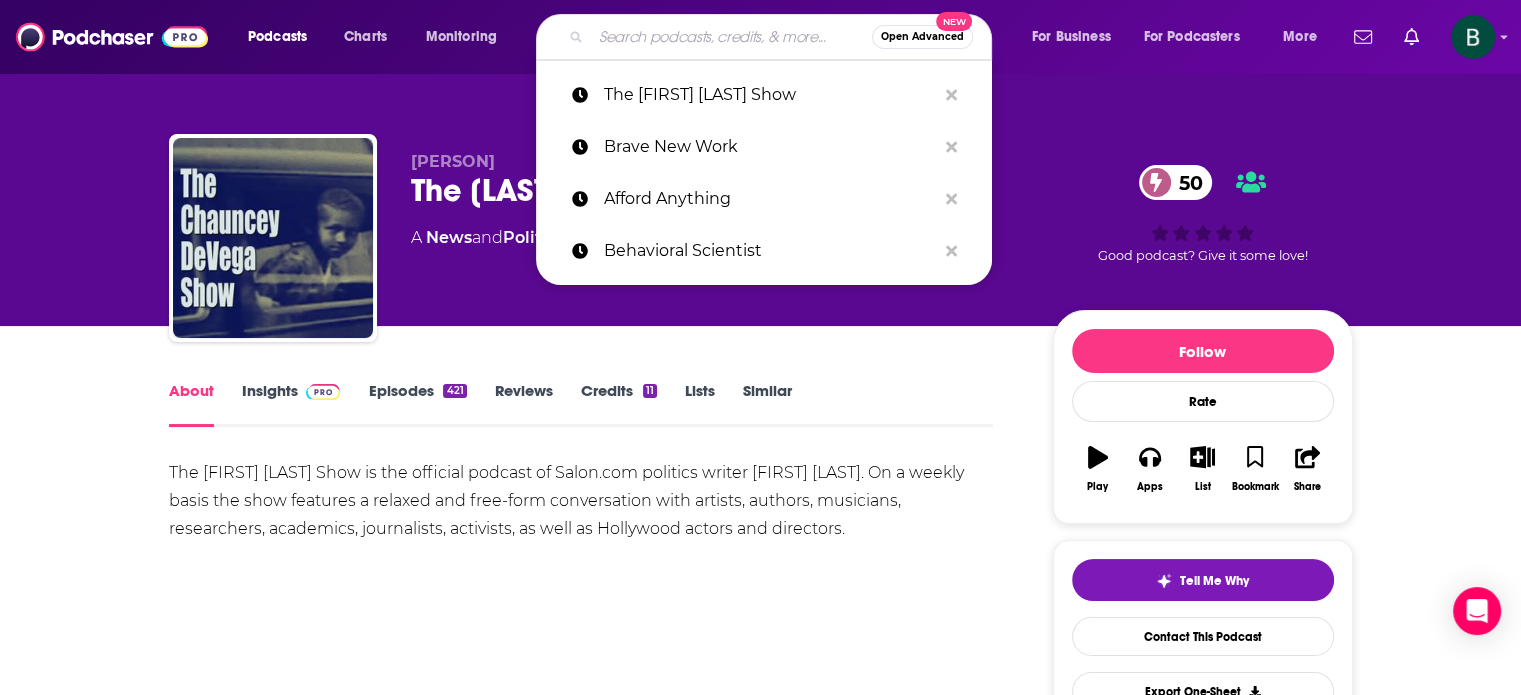 paste on "UltraGrowth" 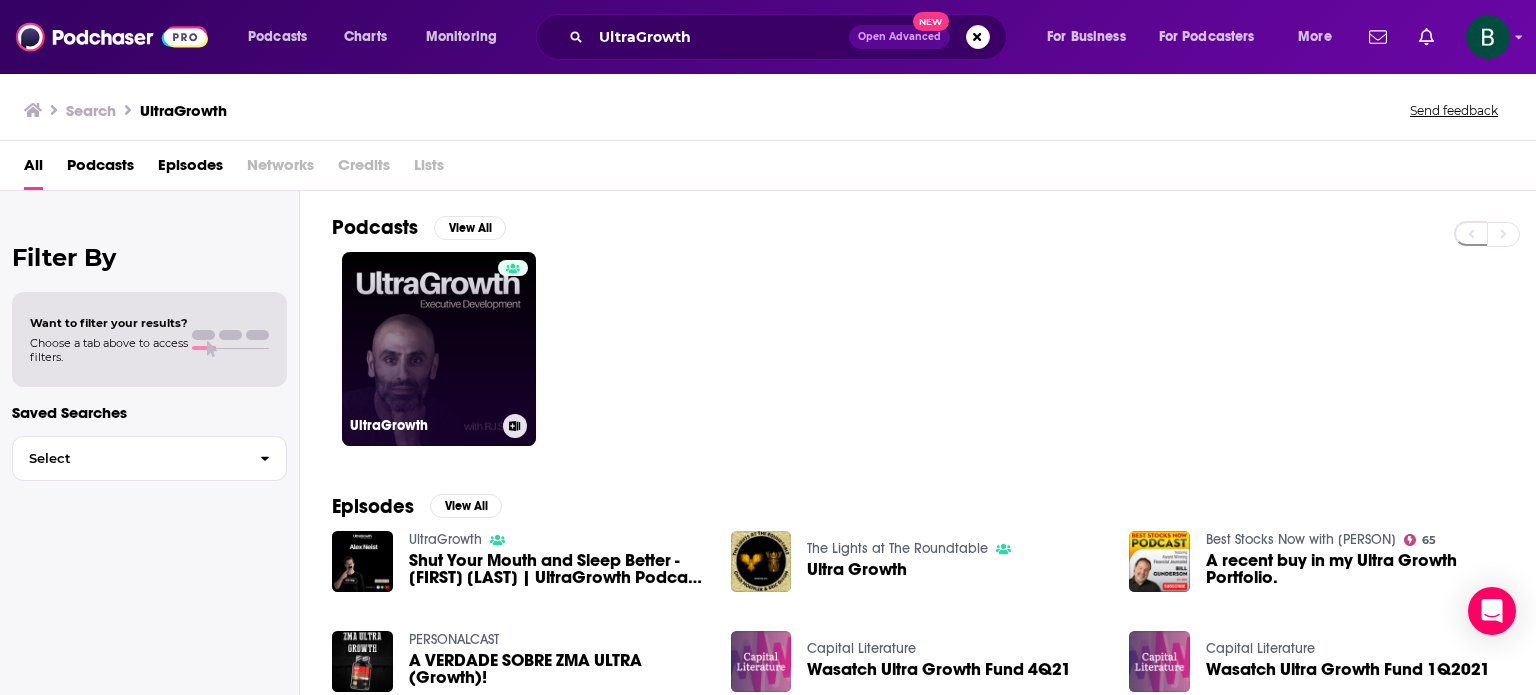 click on "UltraGrowth" at bounding box center (439, 349) 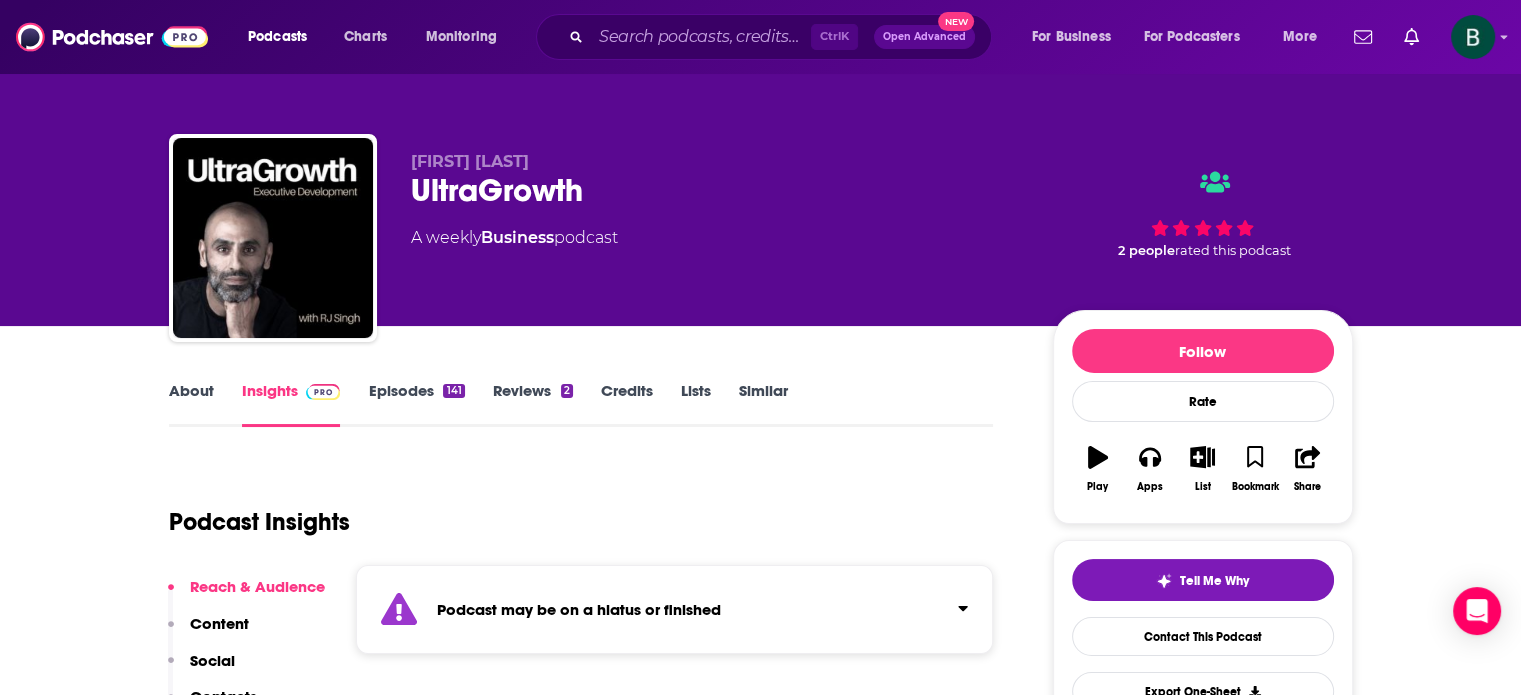 click on "About" at bounding box center (191, 404) 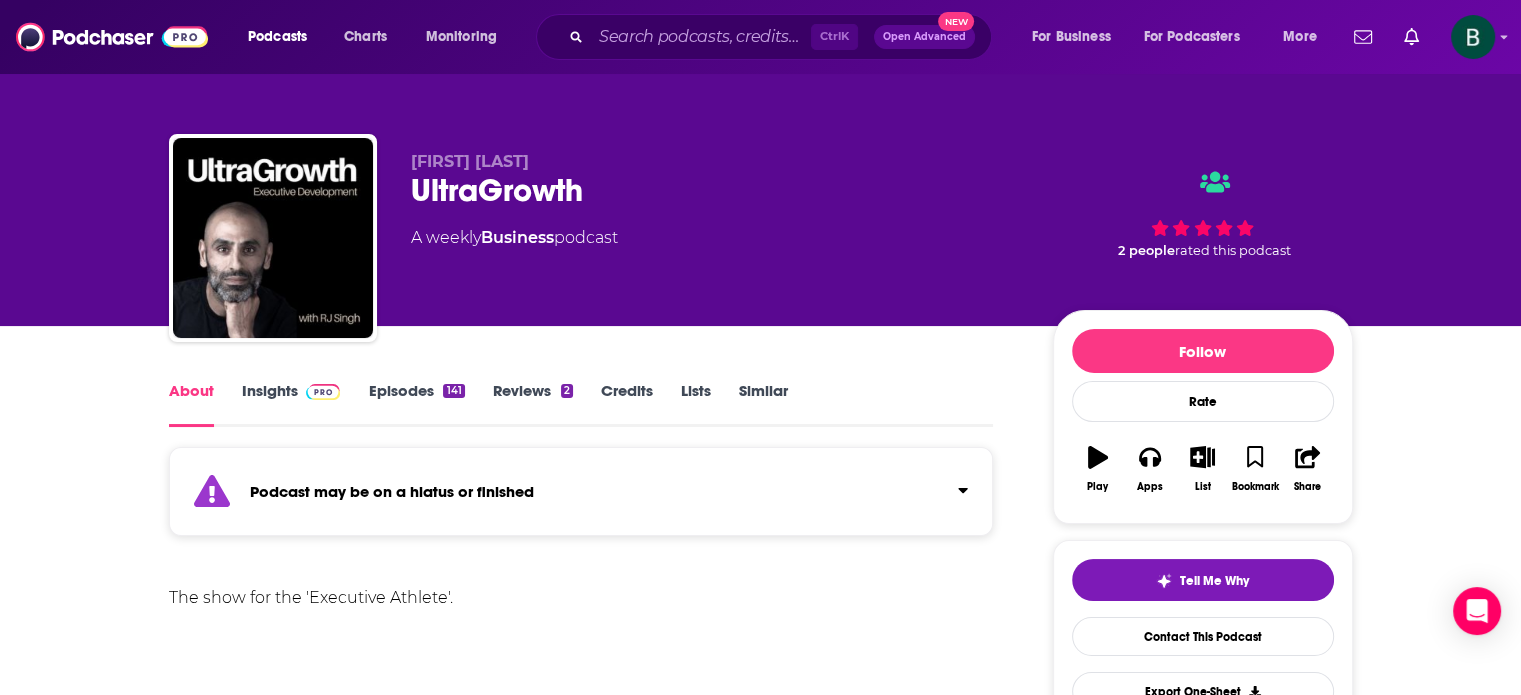 scroll, scrollTop: 666, scrollLeft: 0, axis: vertical 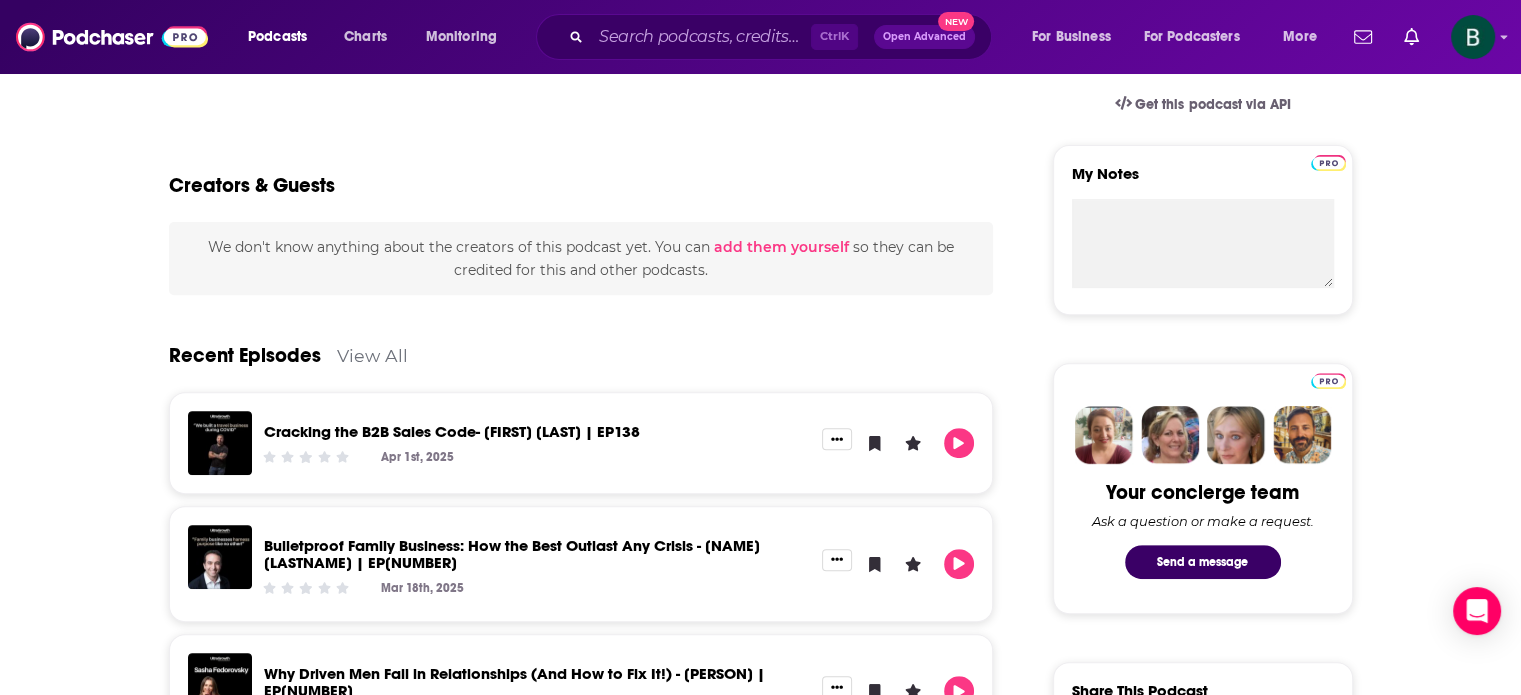 drag, startPoint x: 49, startPoint y: 227, endPoint x: 322, endPoint y: 70, distance: 314.92538 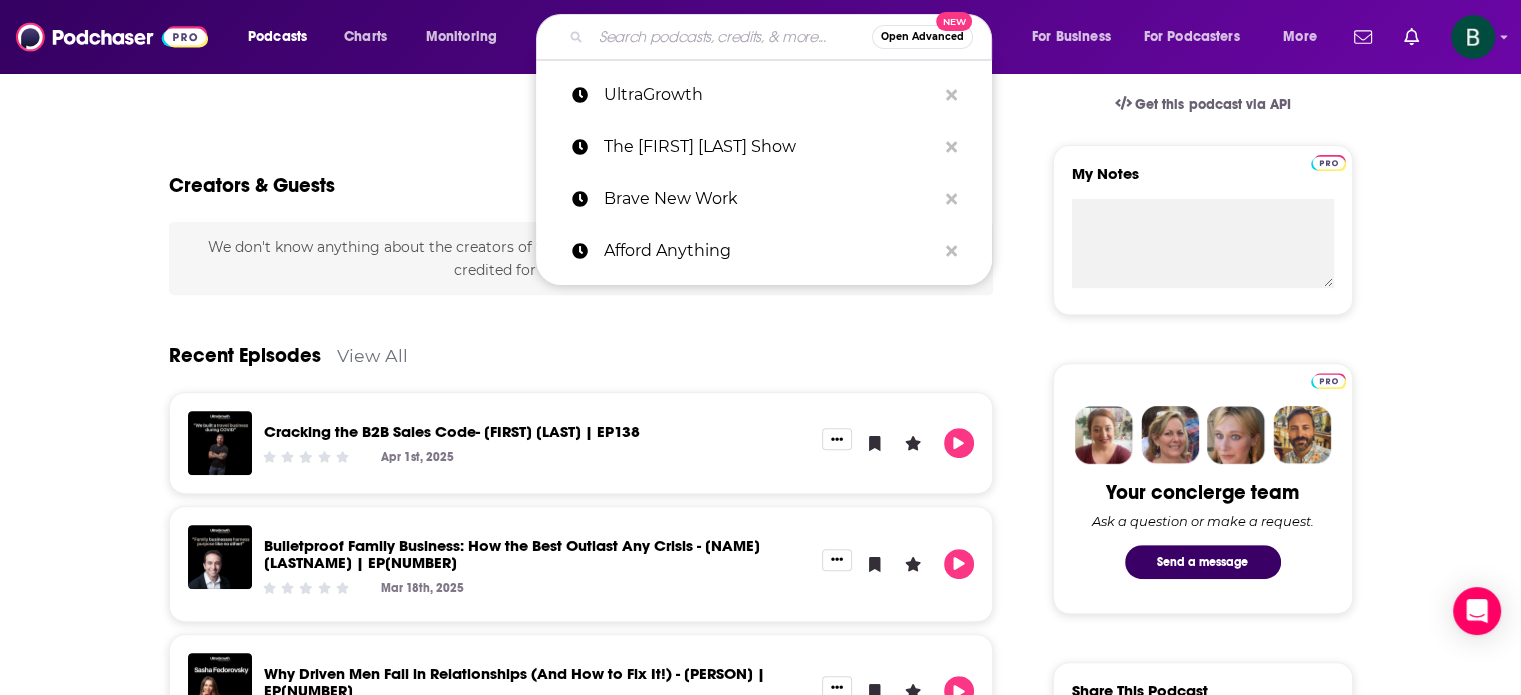 click at bounding box center (731, 37) 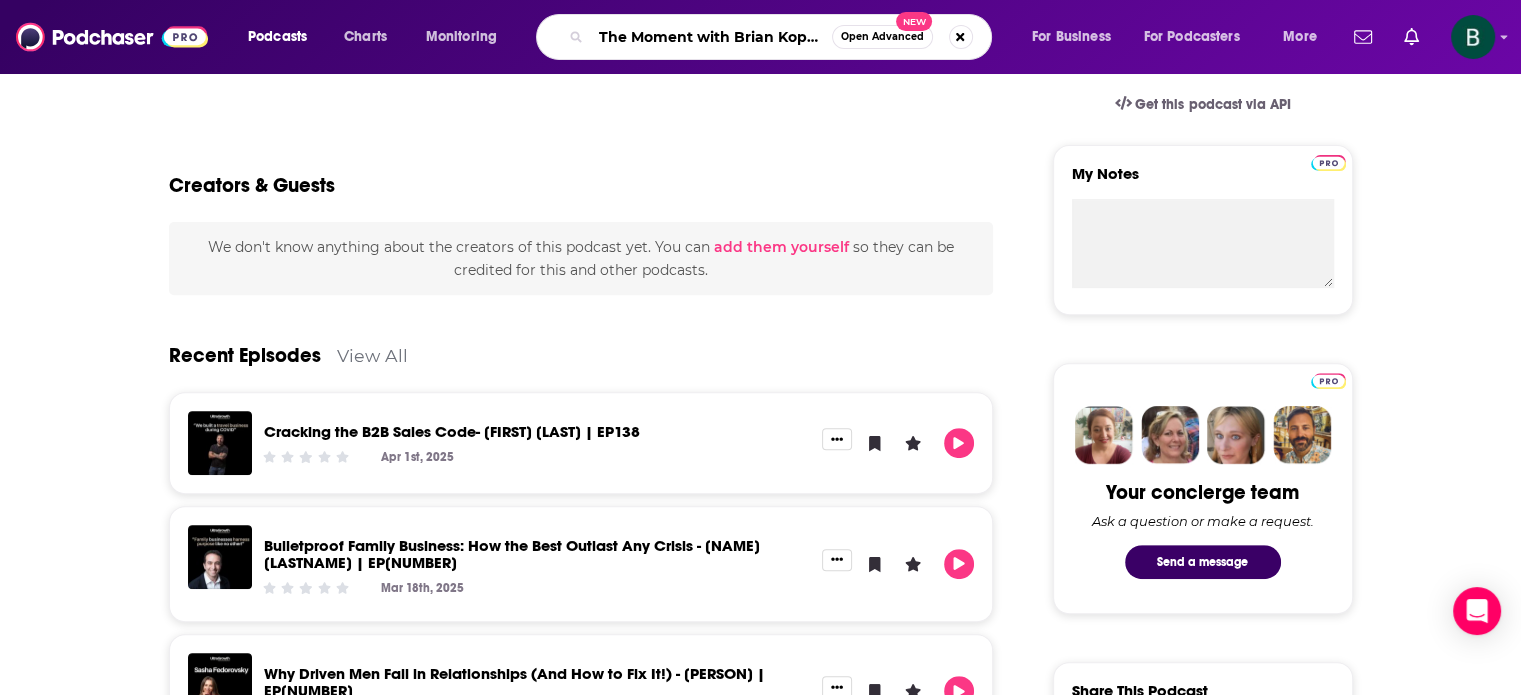 scroll, scrollTop: 0, scrollLeft: 38, axis: horizontal 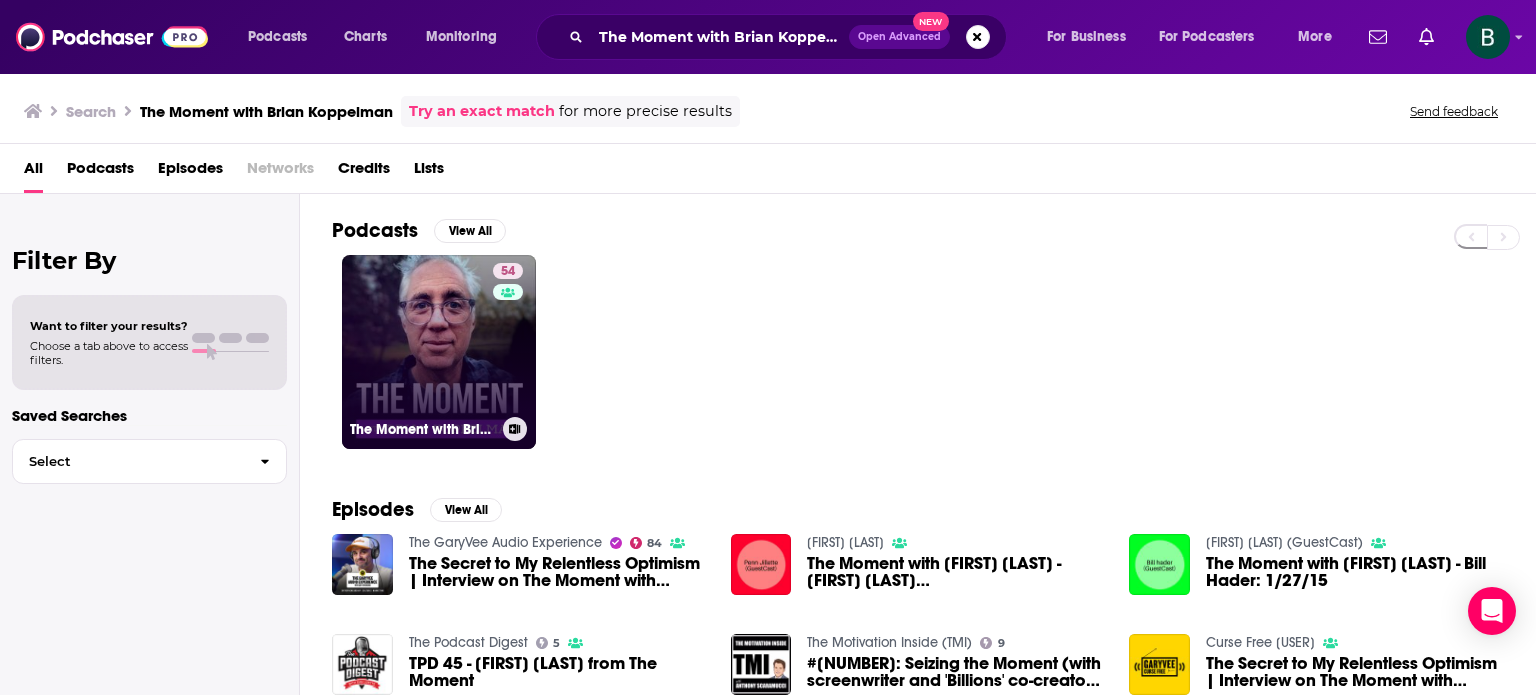 click on "54 The Moment with [FIRST] [LAST]" at bounding box center [439, 352] 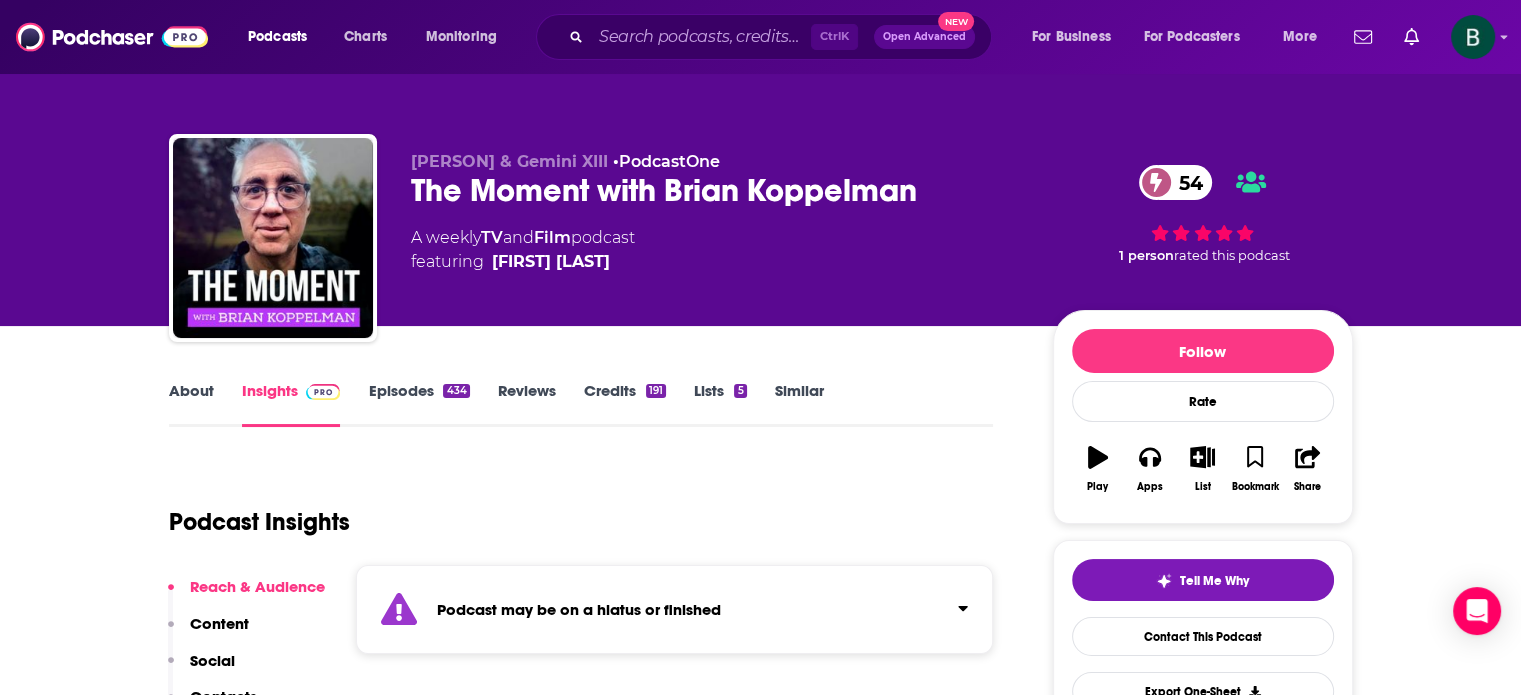 drag, startPoint x: 140, startPoint y: 448, endPoint x: 265, endPoint y: 349, distance: 159.45532 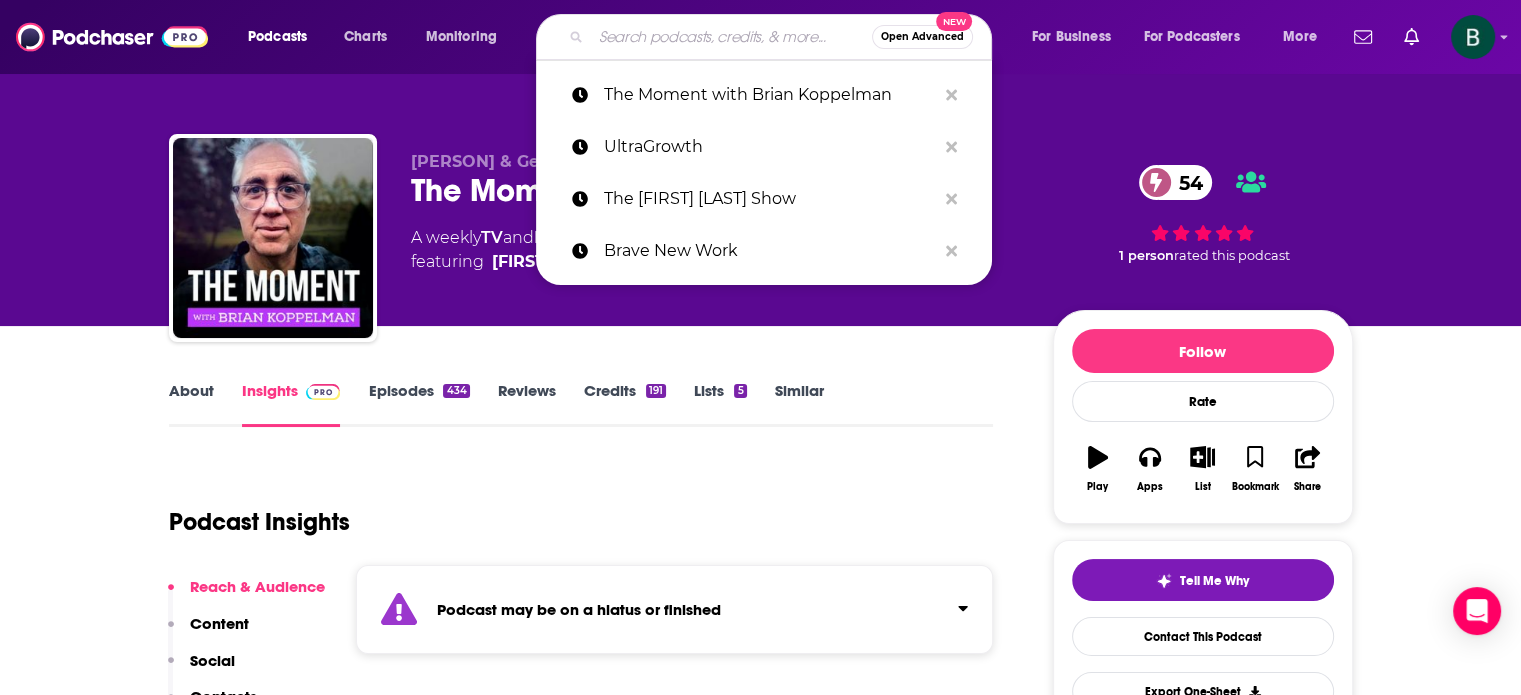 click at bounding box center (731, 37) 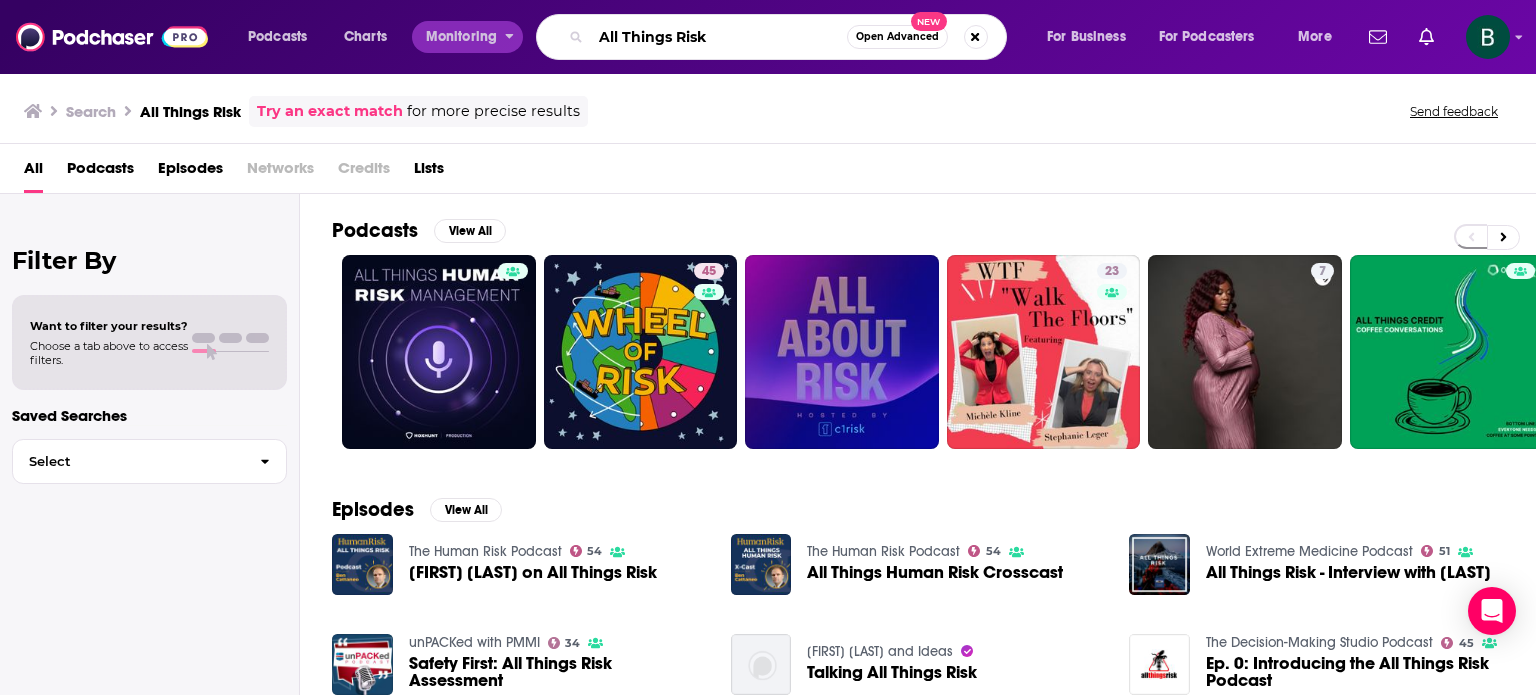 drag, startPoint x: 764, startPoint y: 28, endPoint x: 422, endPoint y: 27, distance: 342.00146 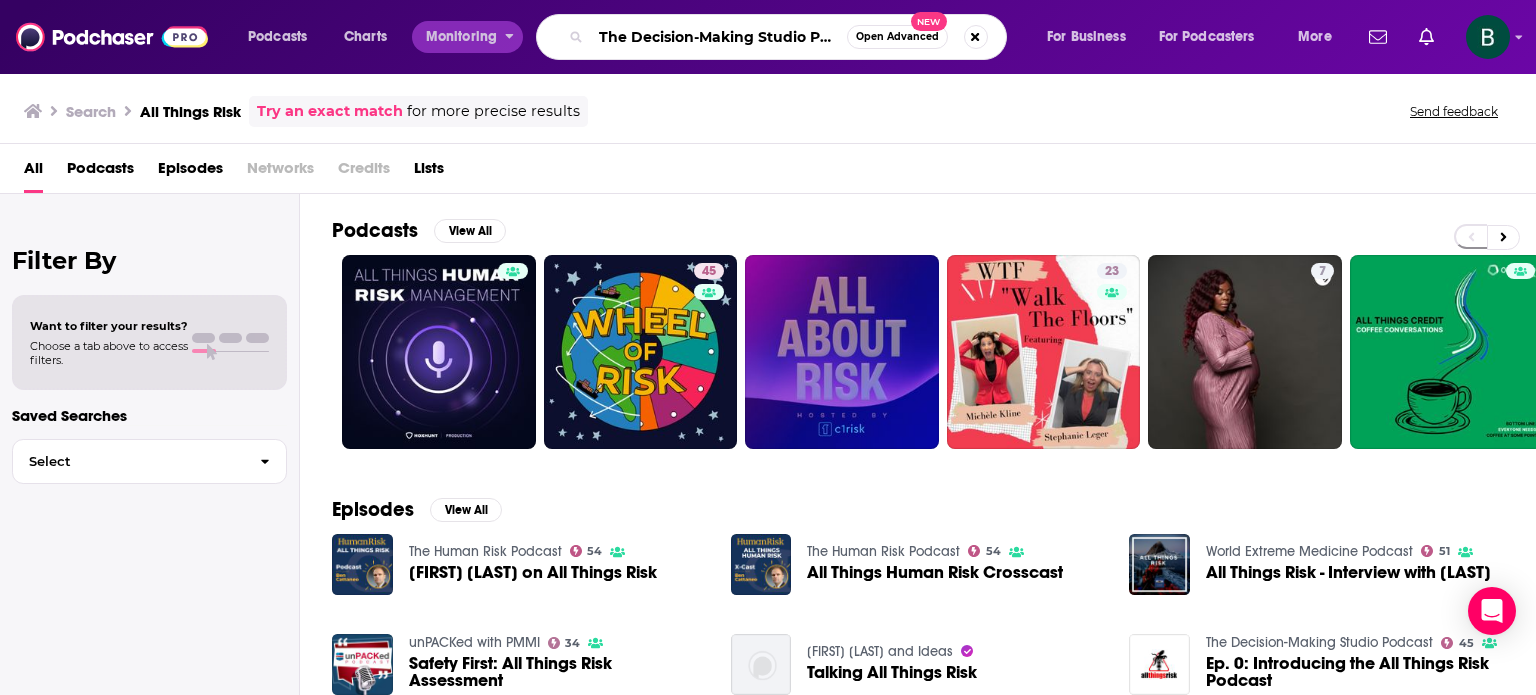 scroll, scrollTop: 0, scrollLeft: 31, axis: horizontal 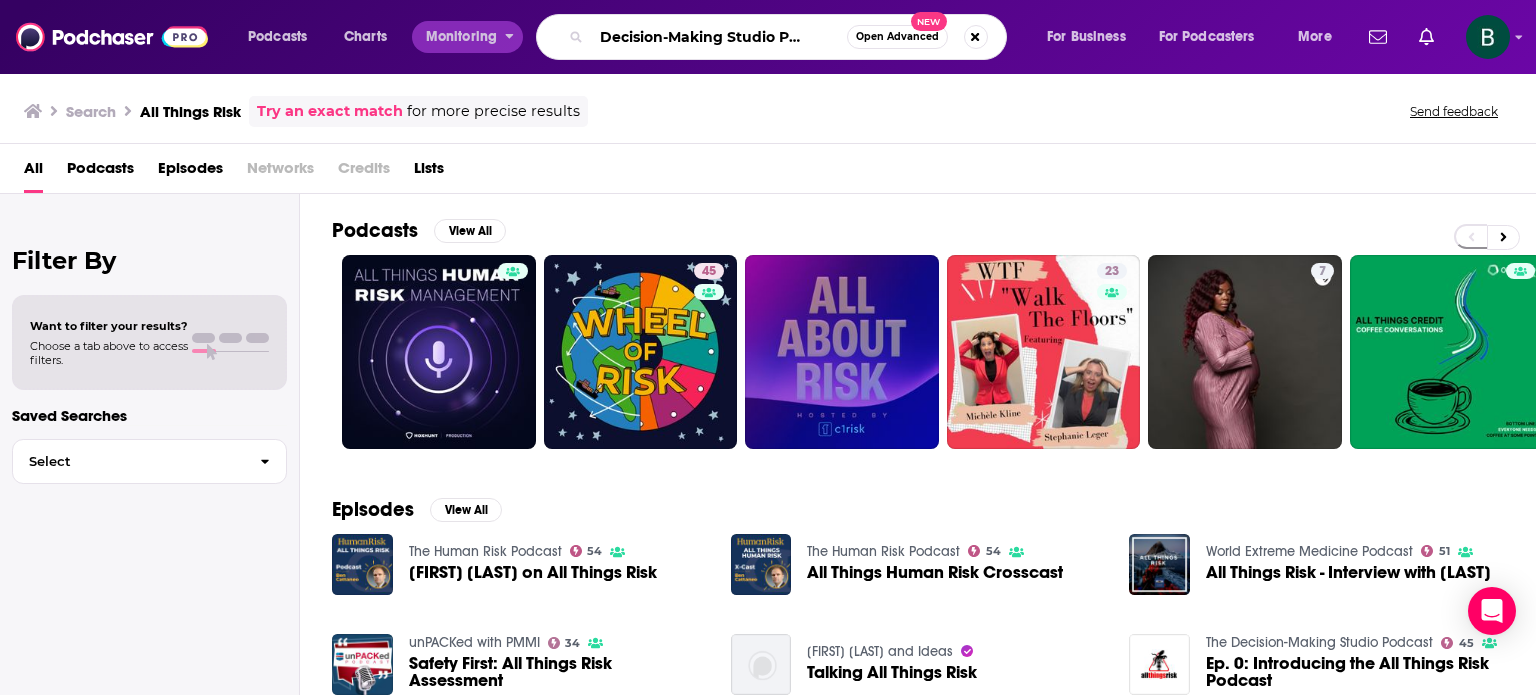type on "The Decision-Making Studio Podcast" 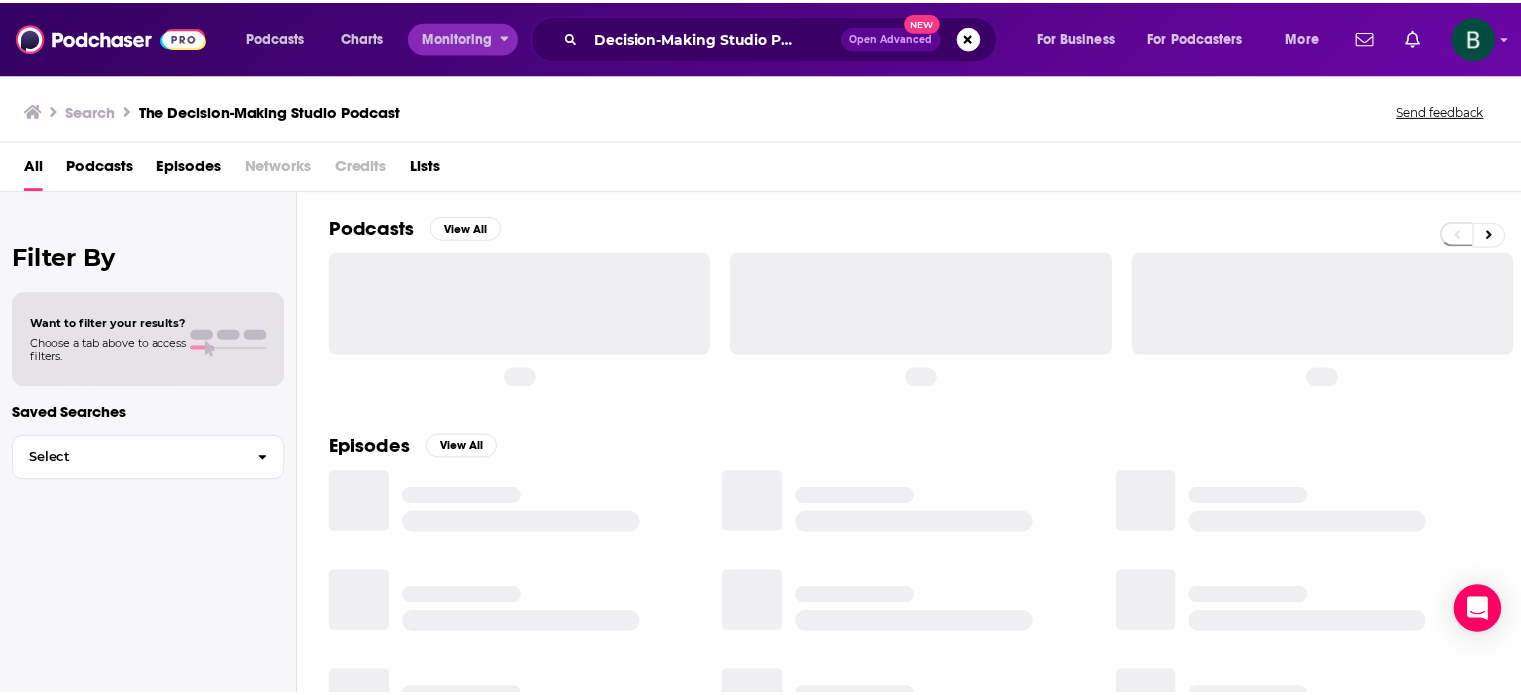 scroll, scrollTop: 0, scrollLeft: 0, axis: both 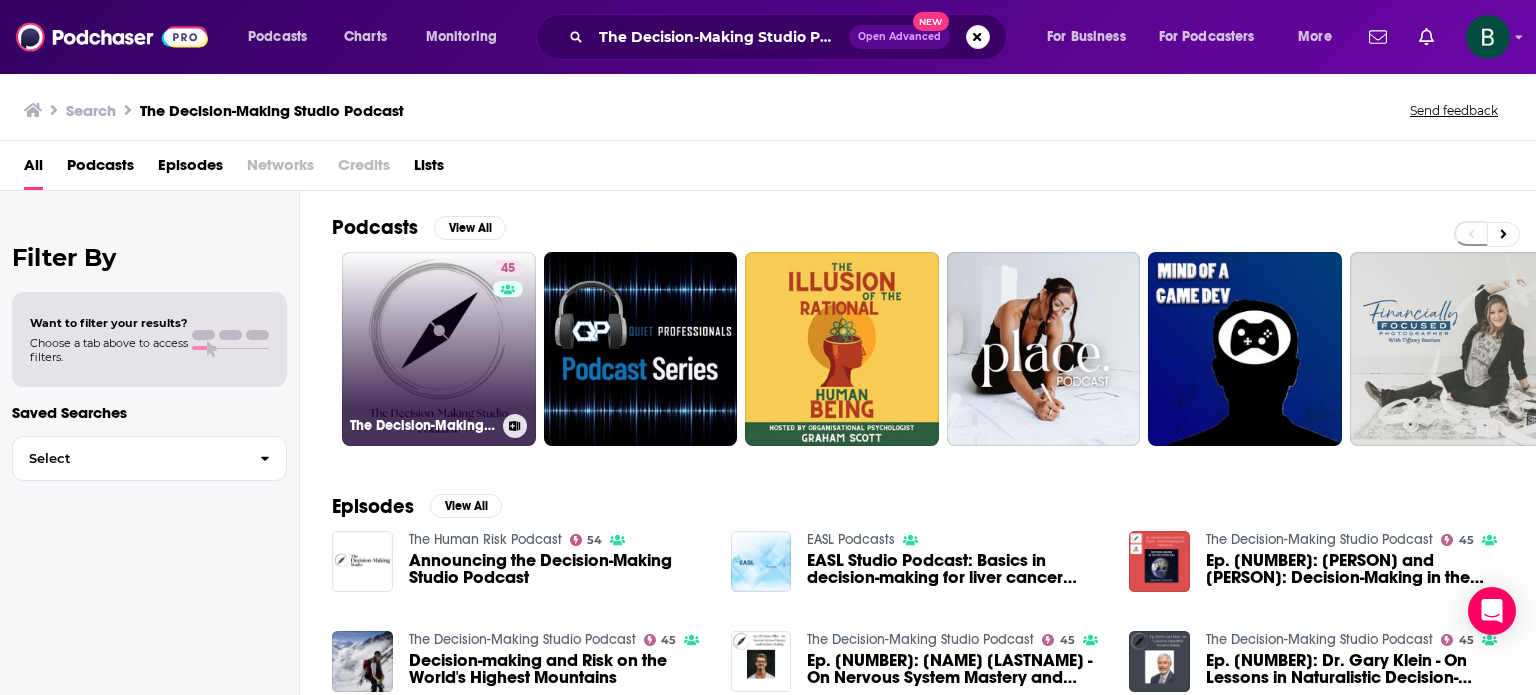 click on "45" at bounding box center [510, 337] 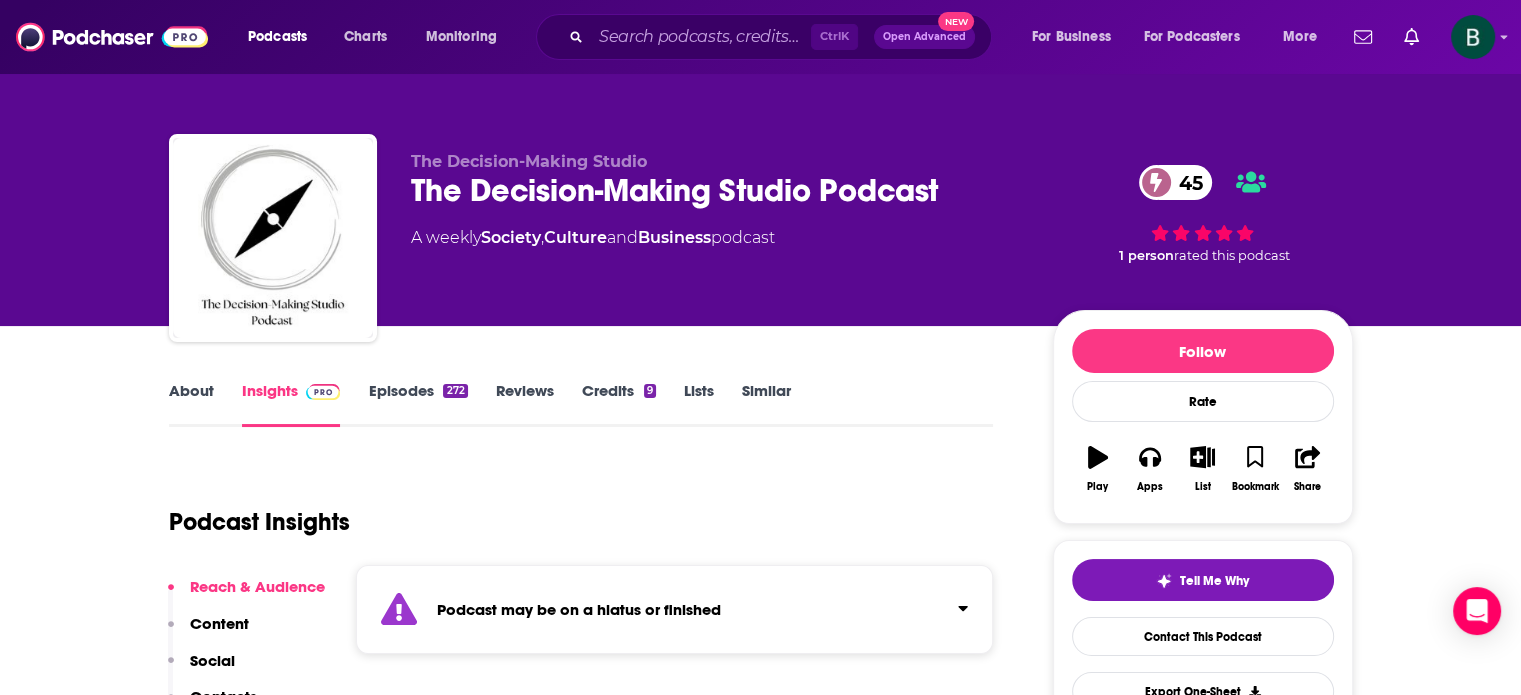 click on "About" at bounding box center [191, 404] 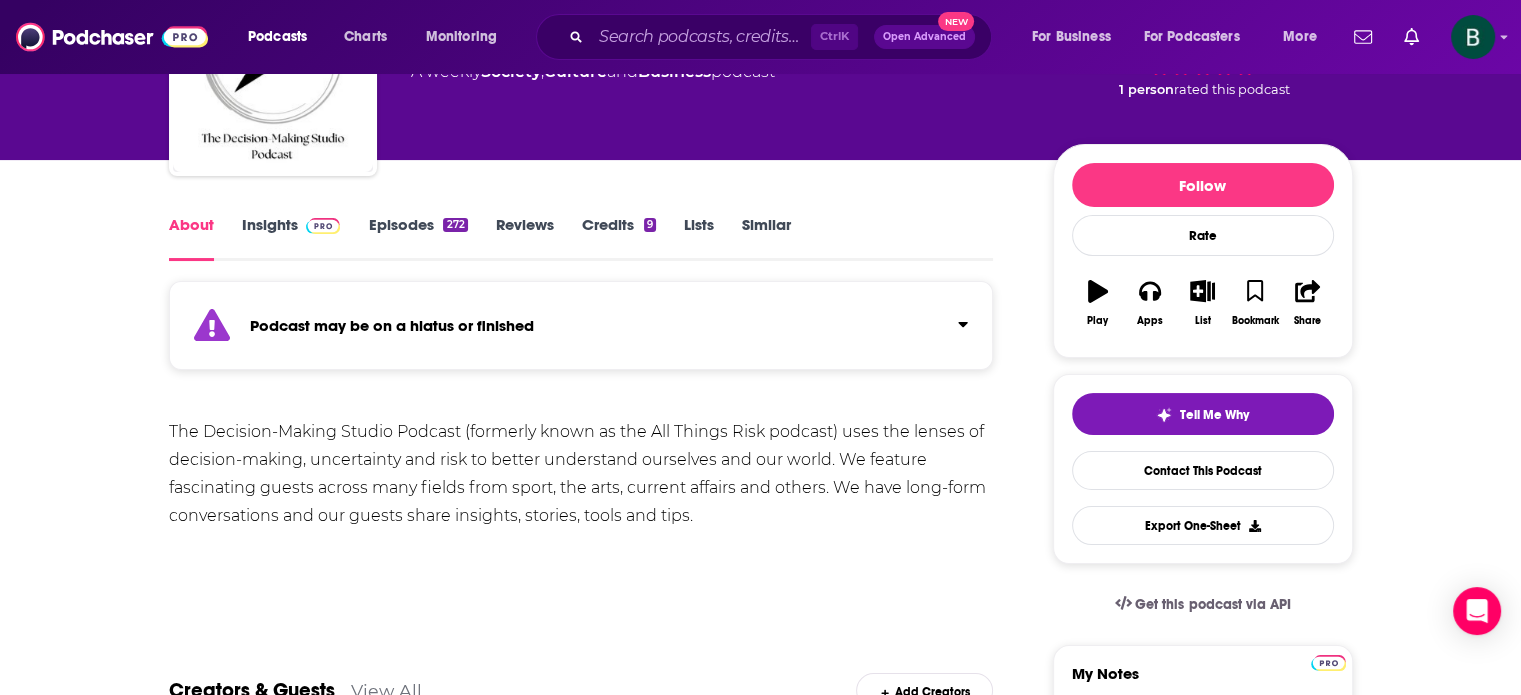 scroll, scrollTop: 0, scrollLeft: 0, axis: both 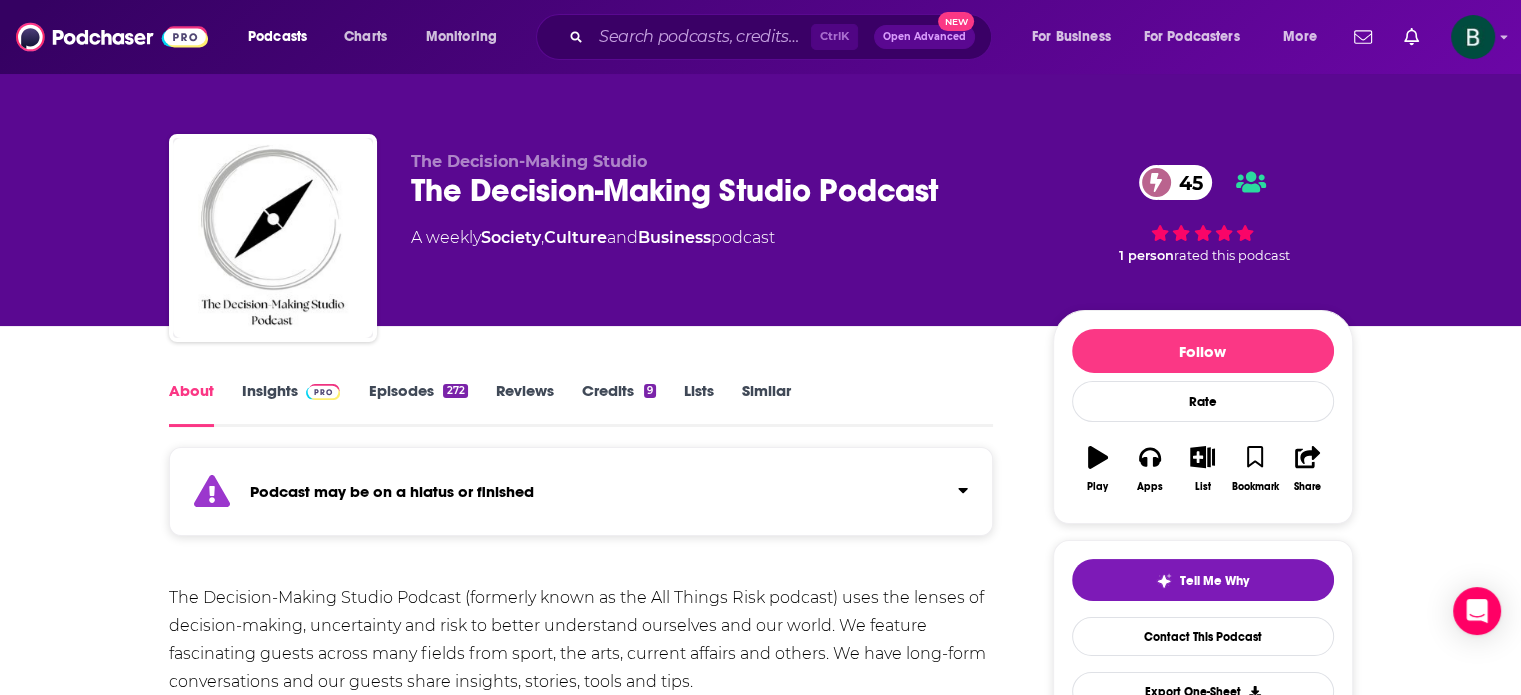 click on "Insights" at bounding box center [291, 404] 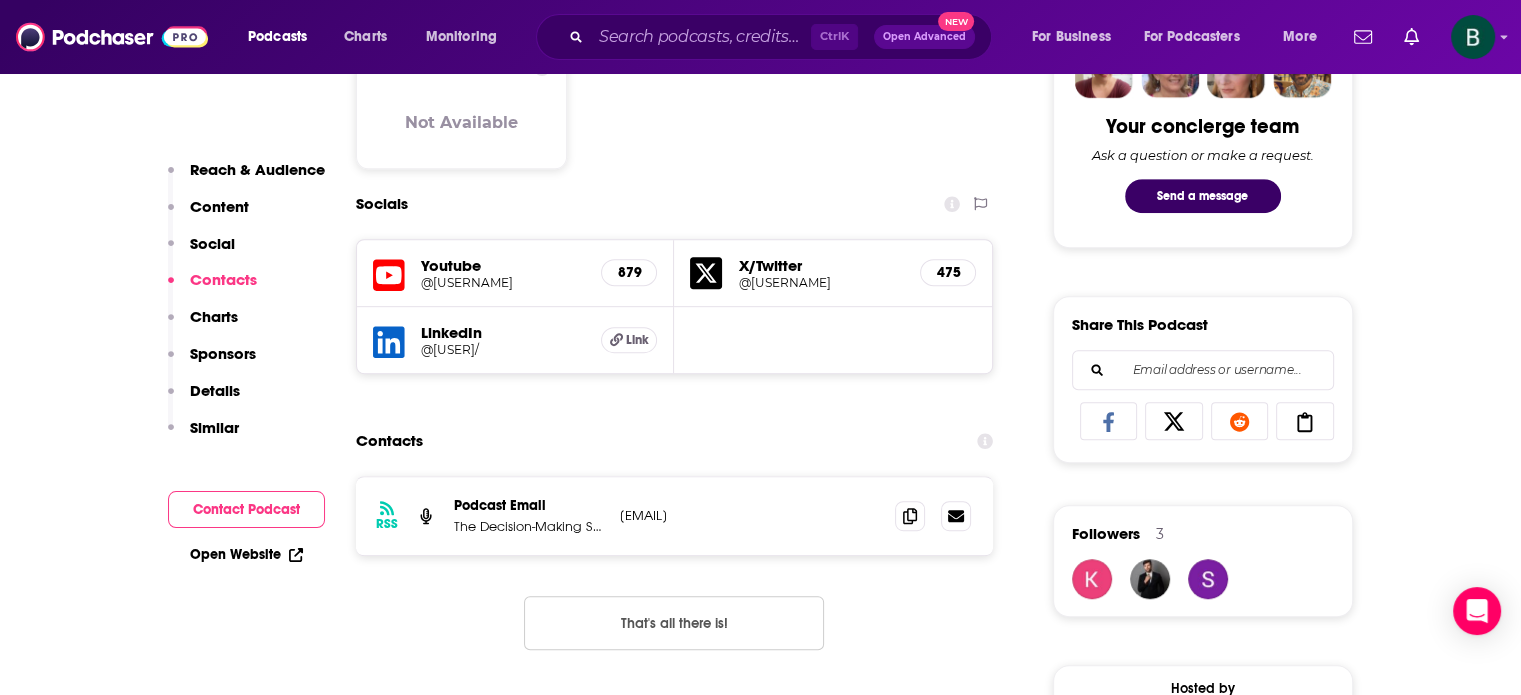 scroll, scrollTop: 1166, scrollLeft: 0, axis: vertical 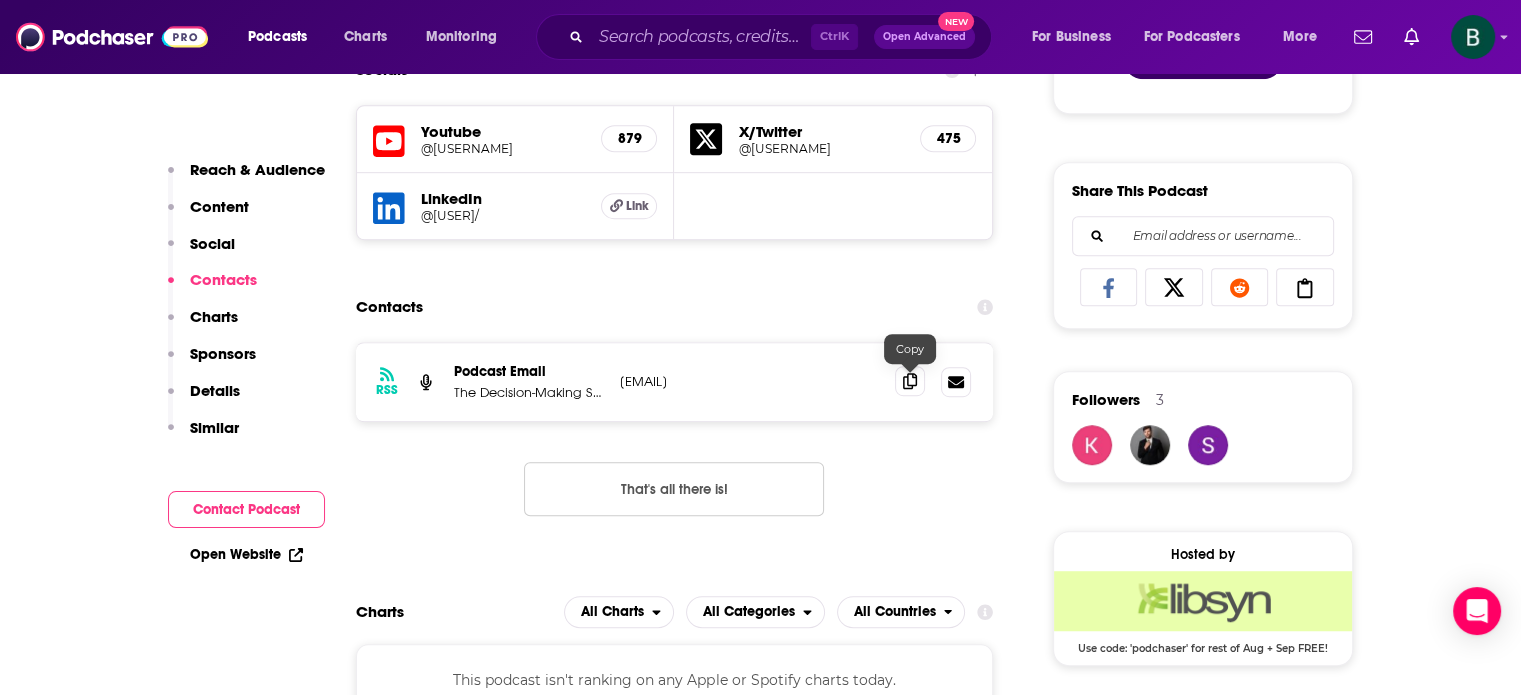 click 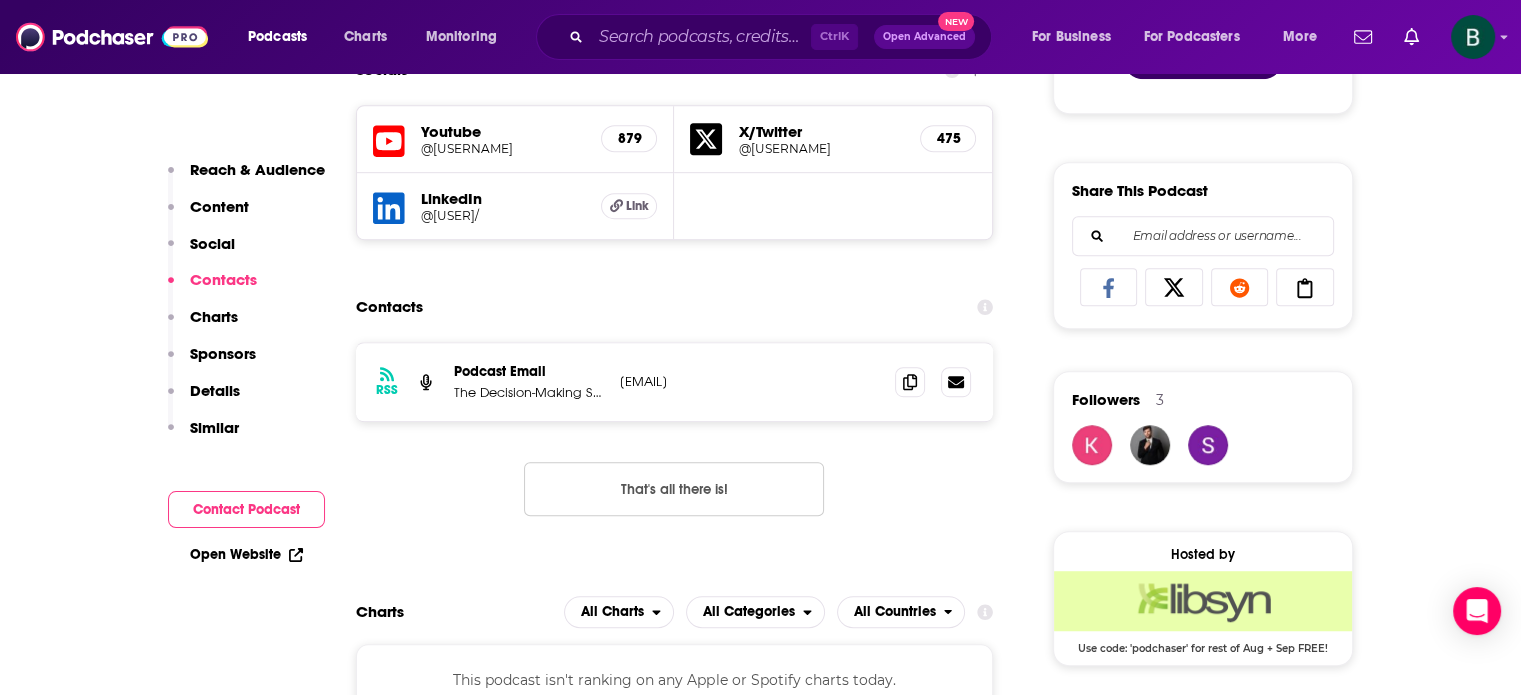 scroll, scrollTop: 0, scrollLeft: 0, axis: both 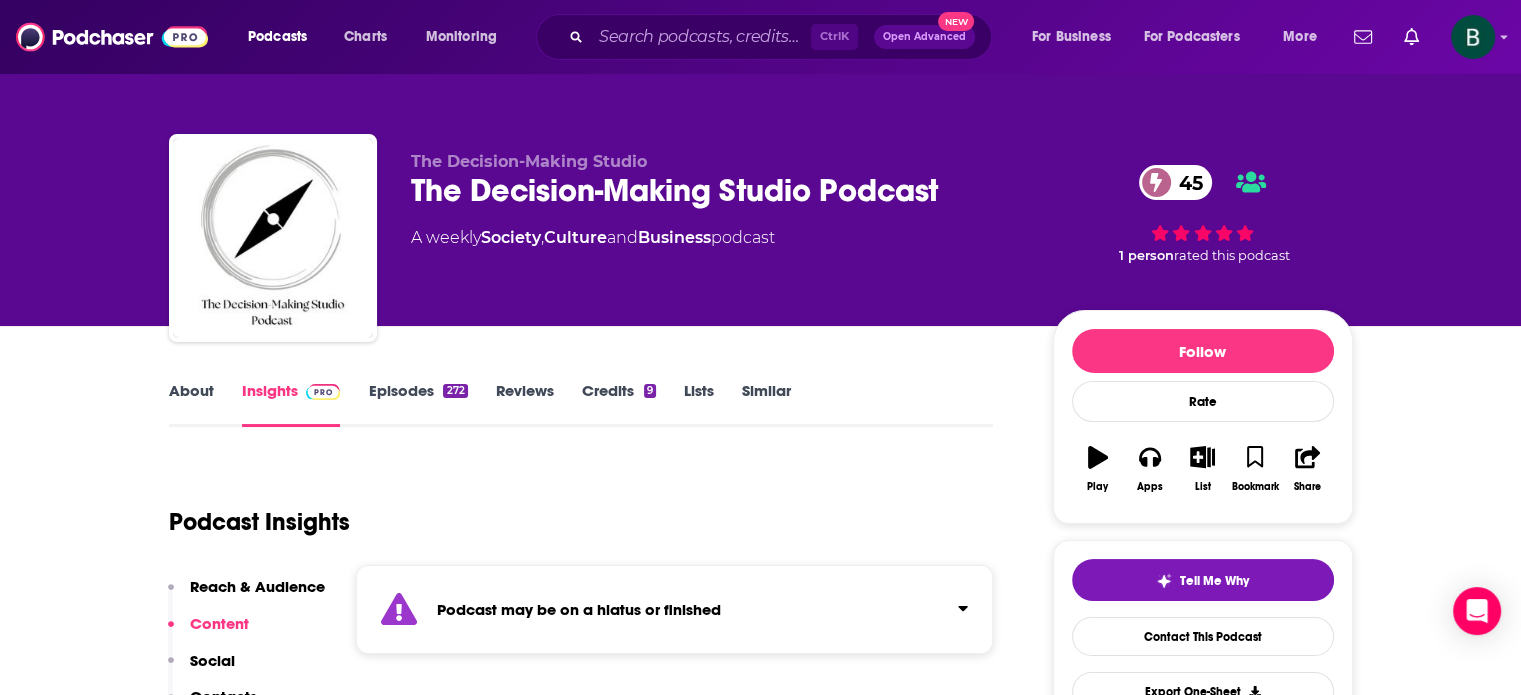 click on "About Insights Episodes 272 Reviews Credits 9 Lists Similar Podcast Insights Reach & Audience Content Social Contacts Charts Sponsors Details Similar Contact Podcast Open Website Podcast may be on a hiatus or finished Reach Power Score™ 45 Total Monthly Listens Under 2.9k New Episode Listens Under 1.7k Export One-Sheet Audience Demographics We currently do not provide audience demographics for this podcast. To report an error, click here. Content Political Skew Not Available Socials Youtube @thedesicionmakingstudio 879 X/Twitter @RiskThings 475 LinkedIn @the-decision-making-studio/ Link Contacts RSS Podcast Email The Decision-Making Studio [FIRST]@[DOMAIN].com [FIRST]@[DOMAIN].com That's all there is! Charts All Charts All Categories All Countries This podcast isn't ranking on any Apple or Spotify charts today. Recent Sponsors of The Decision-Making Studio Podcast Beta Add to We do not have sponsor history for this podcast yet or there are no sponsors. Podcast Details Podcast Status" at bounding box center (760, 5071) 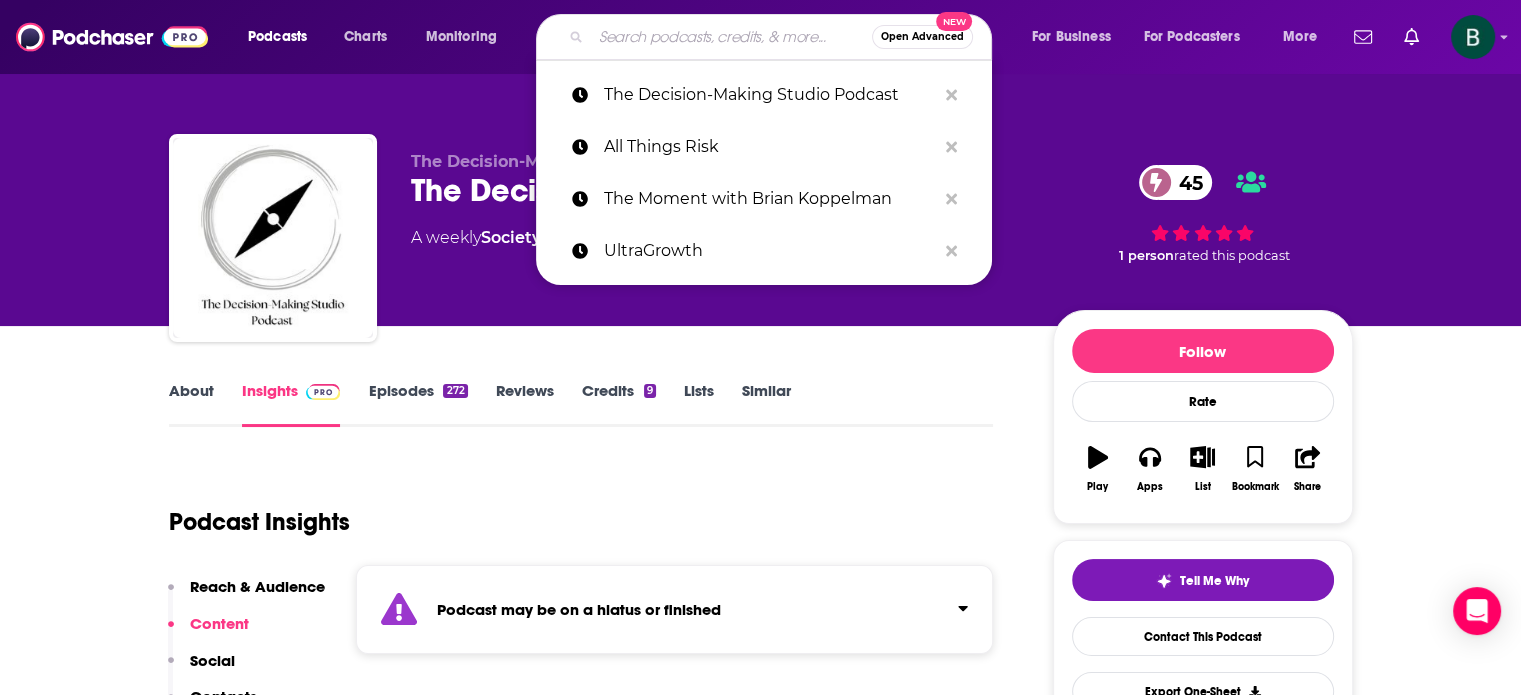 click at bounding box center [731, 37] 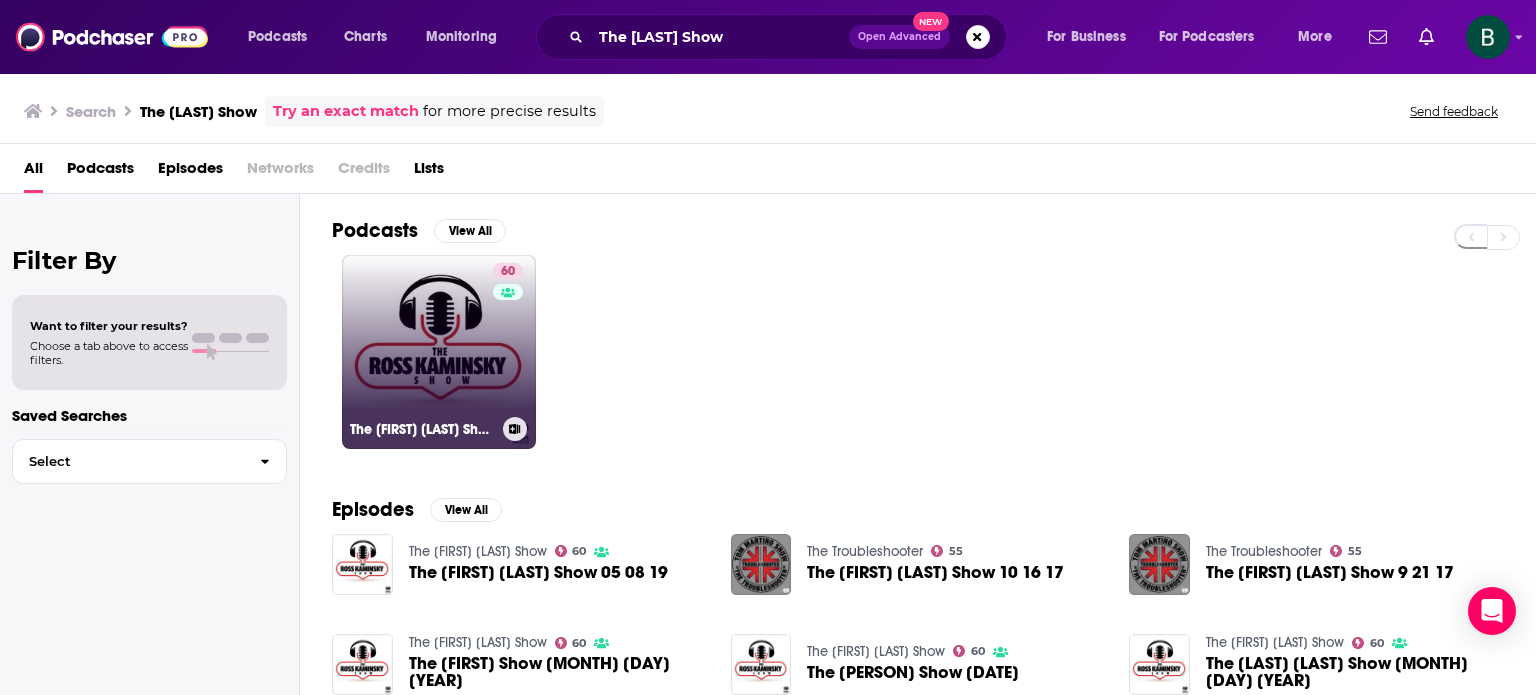 click on "60 The [FIRST] [LAST] Show" at bounding box center [439, 352] 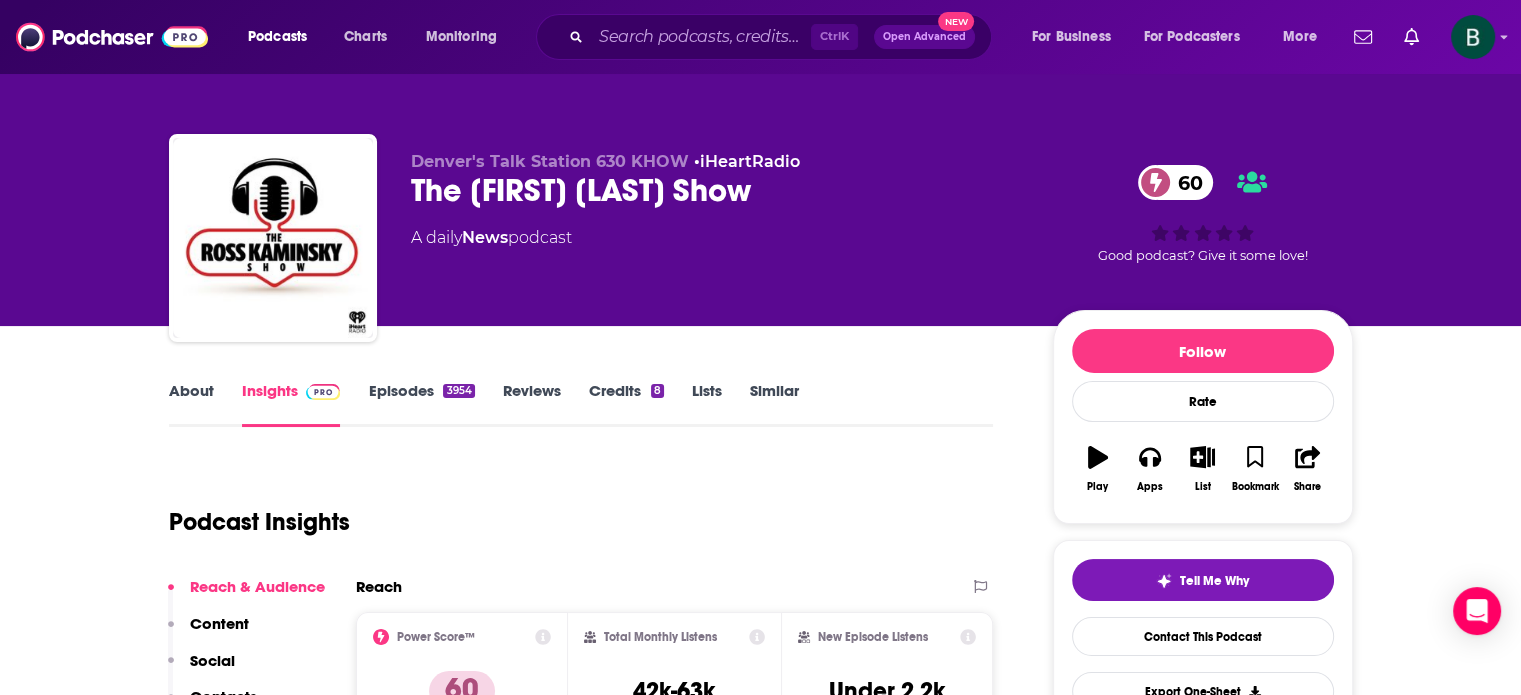 click on "About" at bounding box center (191, 404) 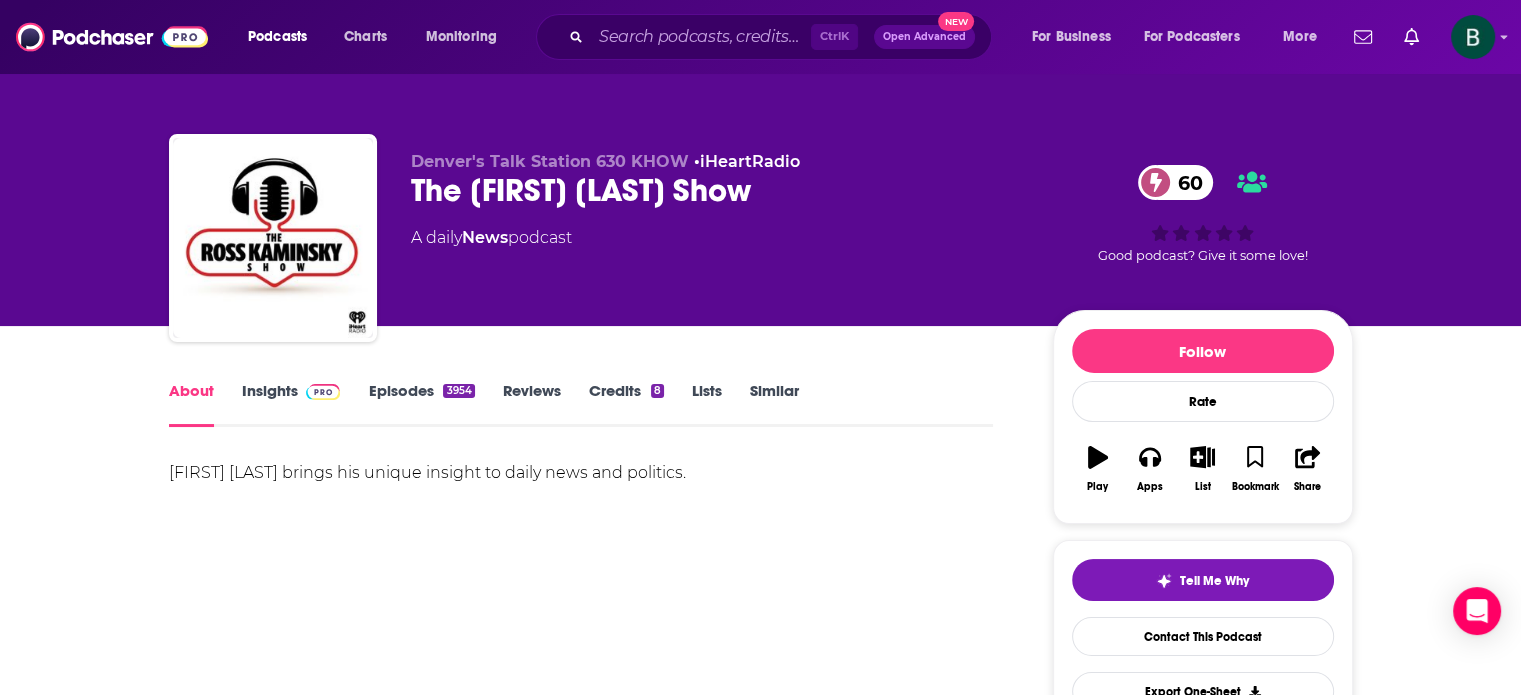 drag, startPoint x: 269, startPoint y: 549, endPoint x: 541, endPoint y: 366, distance: 327.83075 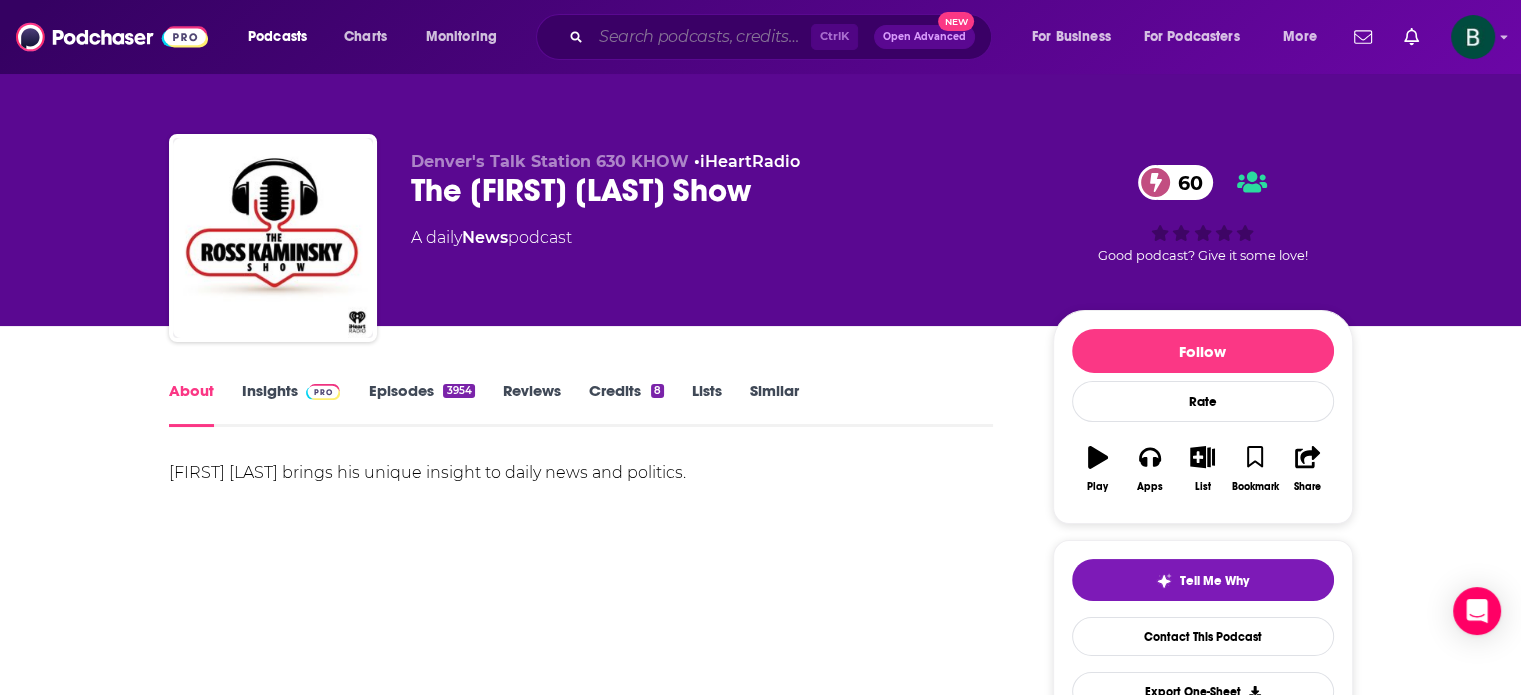 click at bounding box center [701, 37] 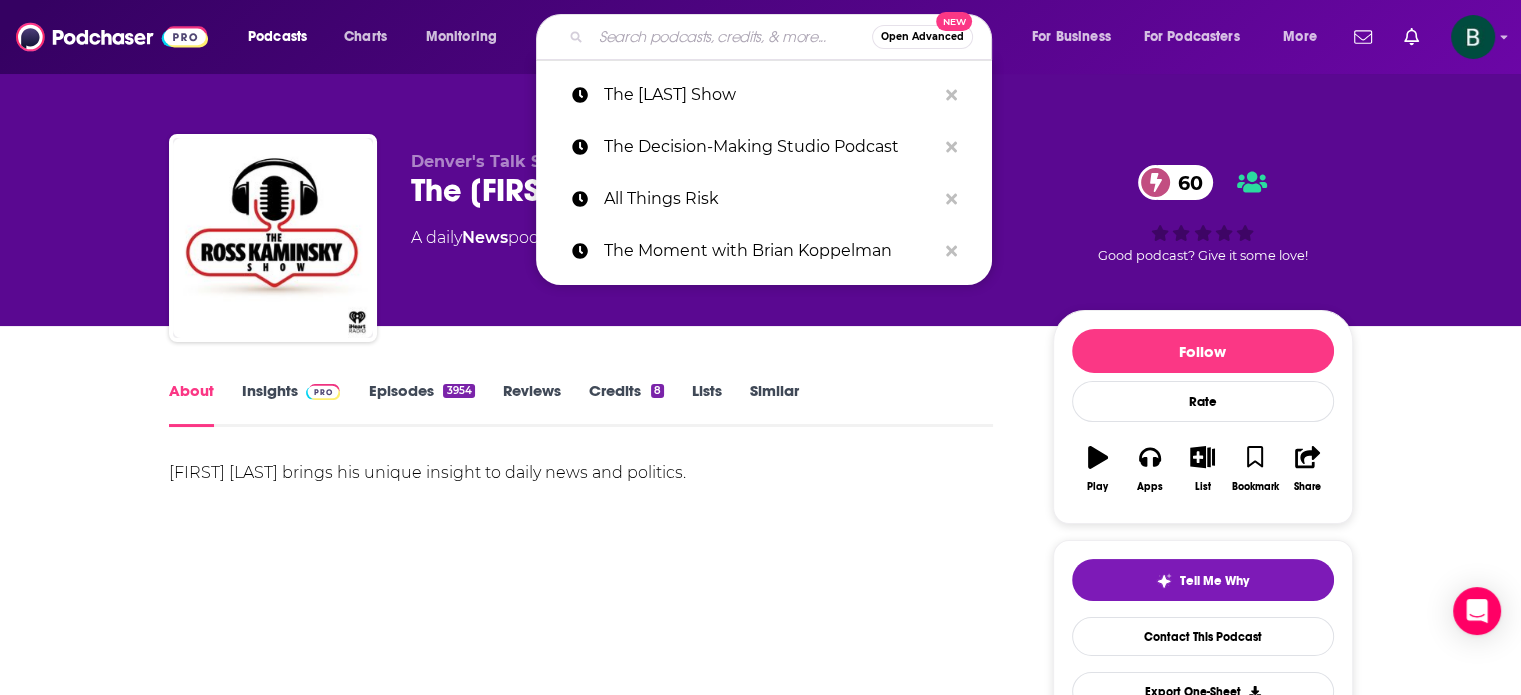 paste on "The Relentless" 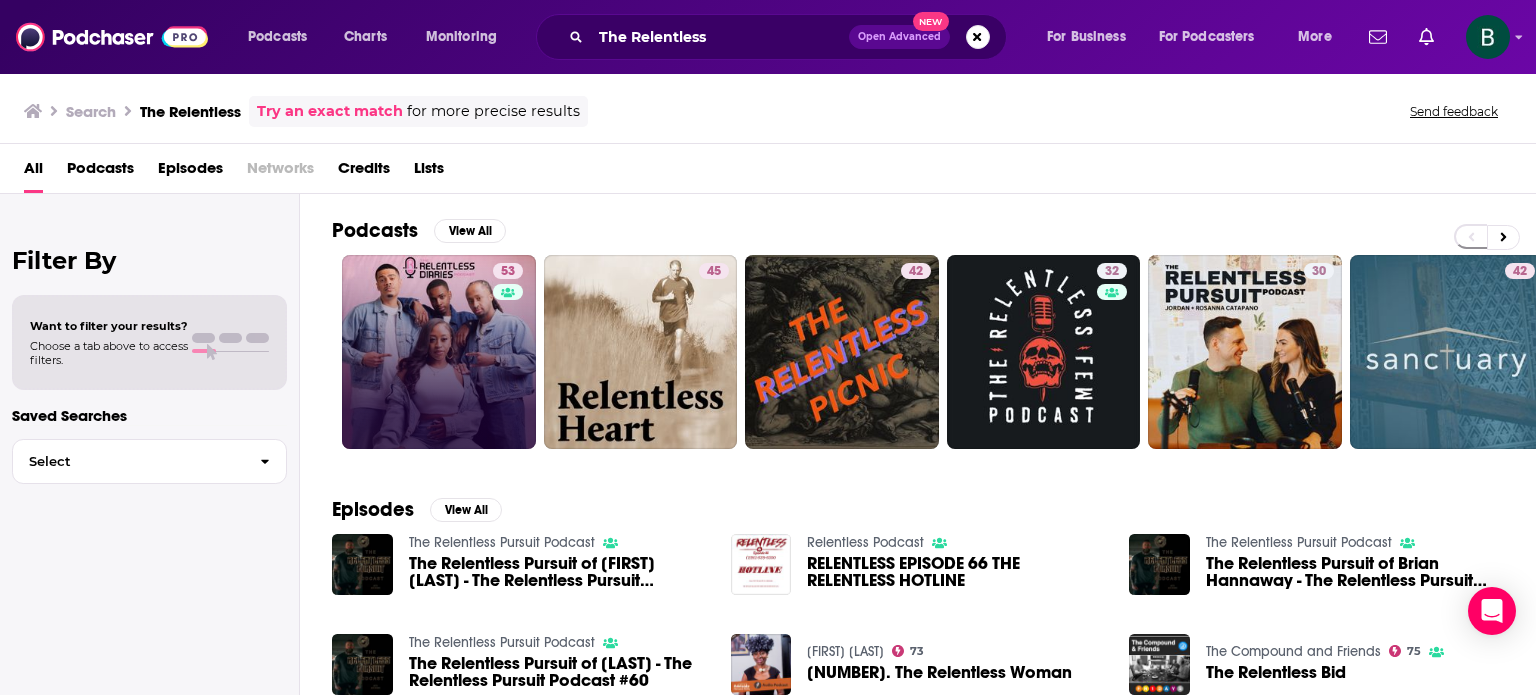 drag, startPoint x: 145, startPoint y: 609, endPoint x: 476, endPoint y: 289, distance: 460.3922 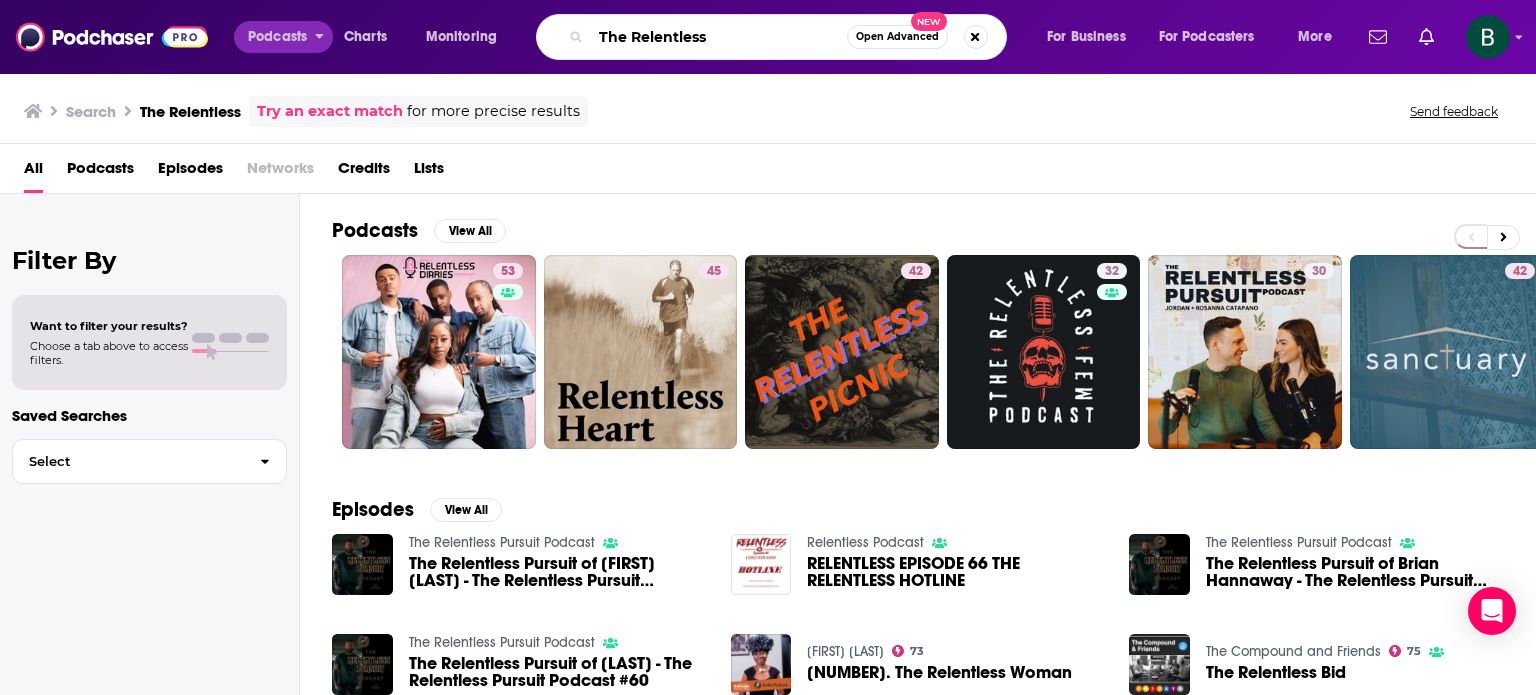 drag, startPoint x: 762, startPoint y: 31, endPoint x: 300, endPoint y: 42, distance: 462.13092 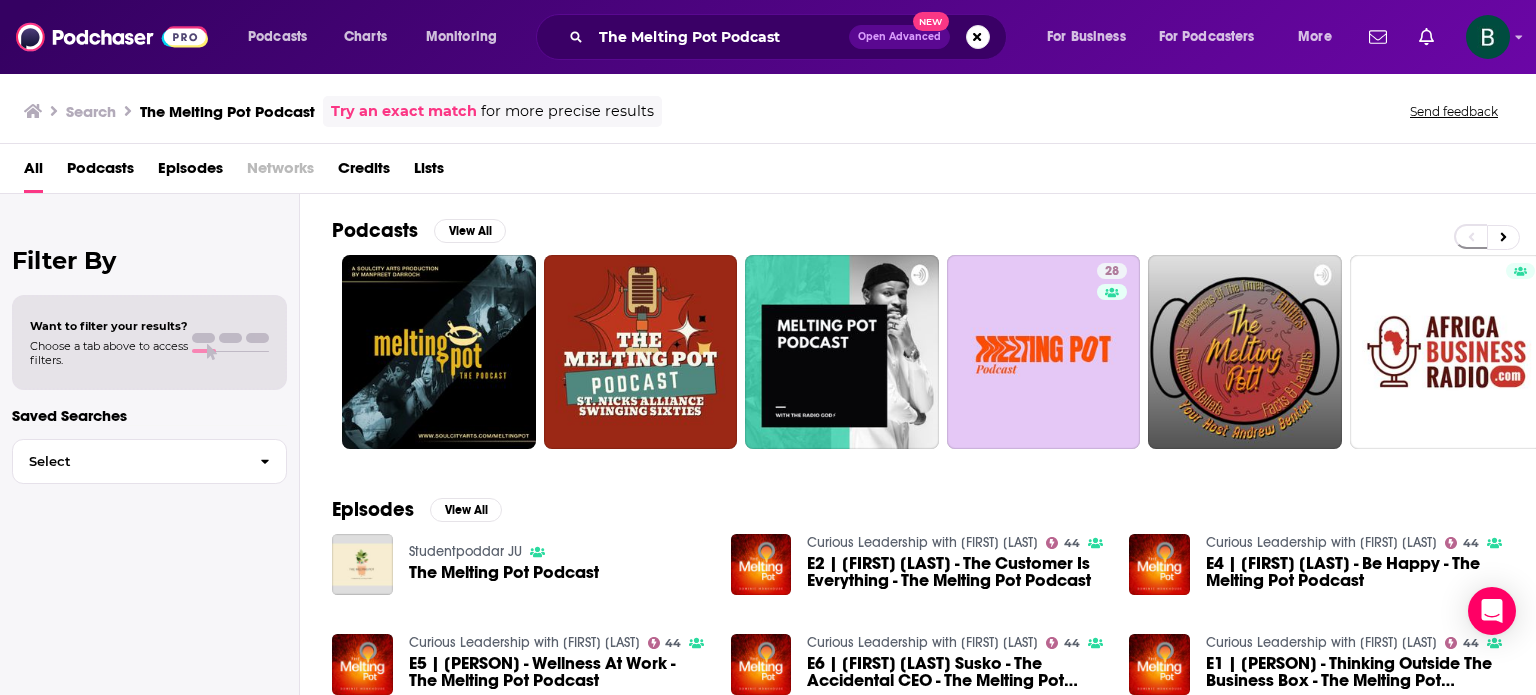 click on "Filter By Want to filter your results? Choose a tab above to access filters. Saved Searches Select" at bounding box center [150, 541] 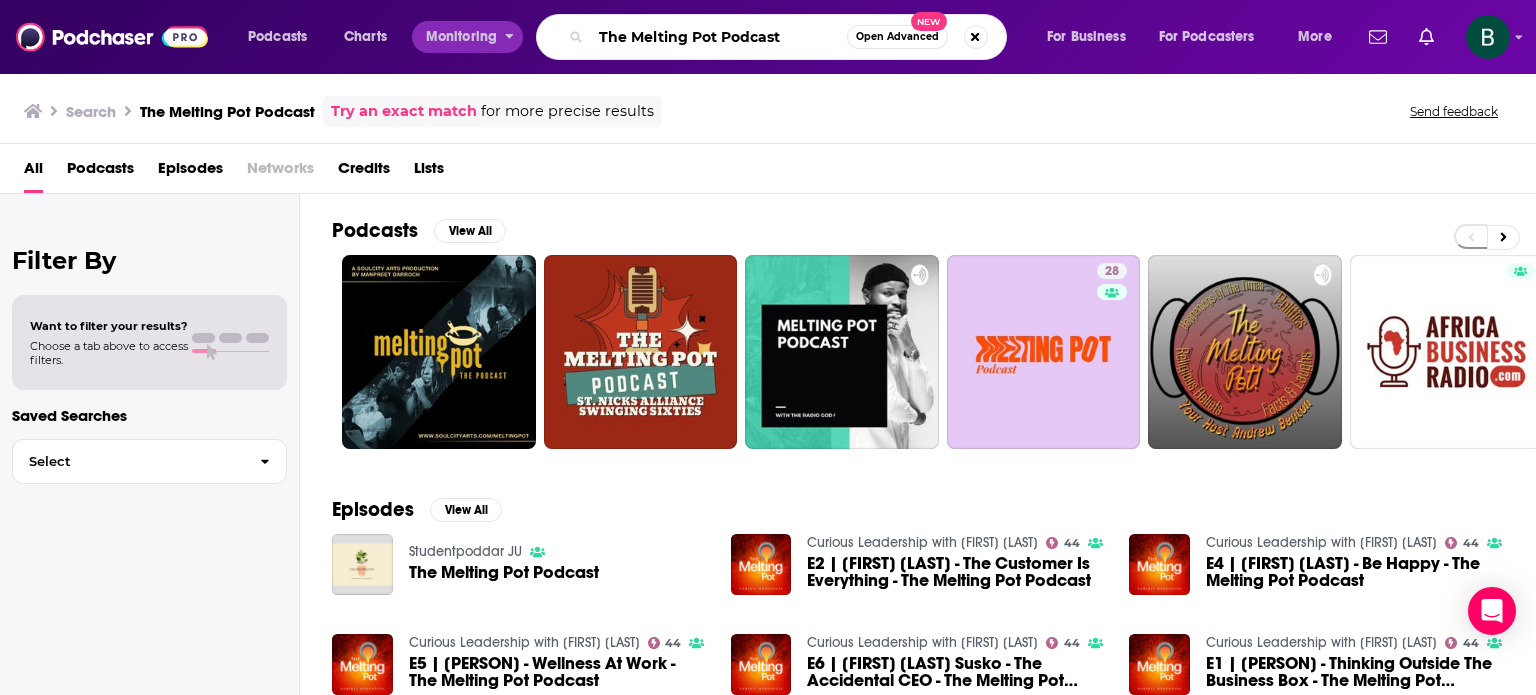drag, startPoint x: 784, startPoint y: 39, endPoint x: 420, endPoint y: 23, distance: 364.35147 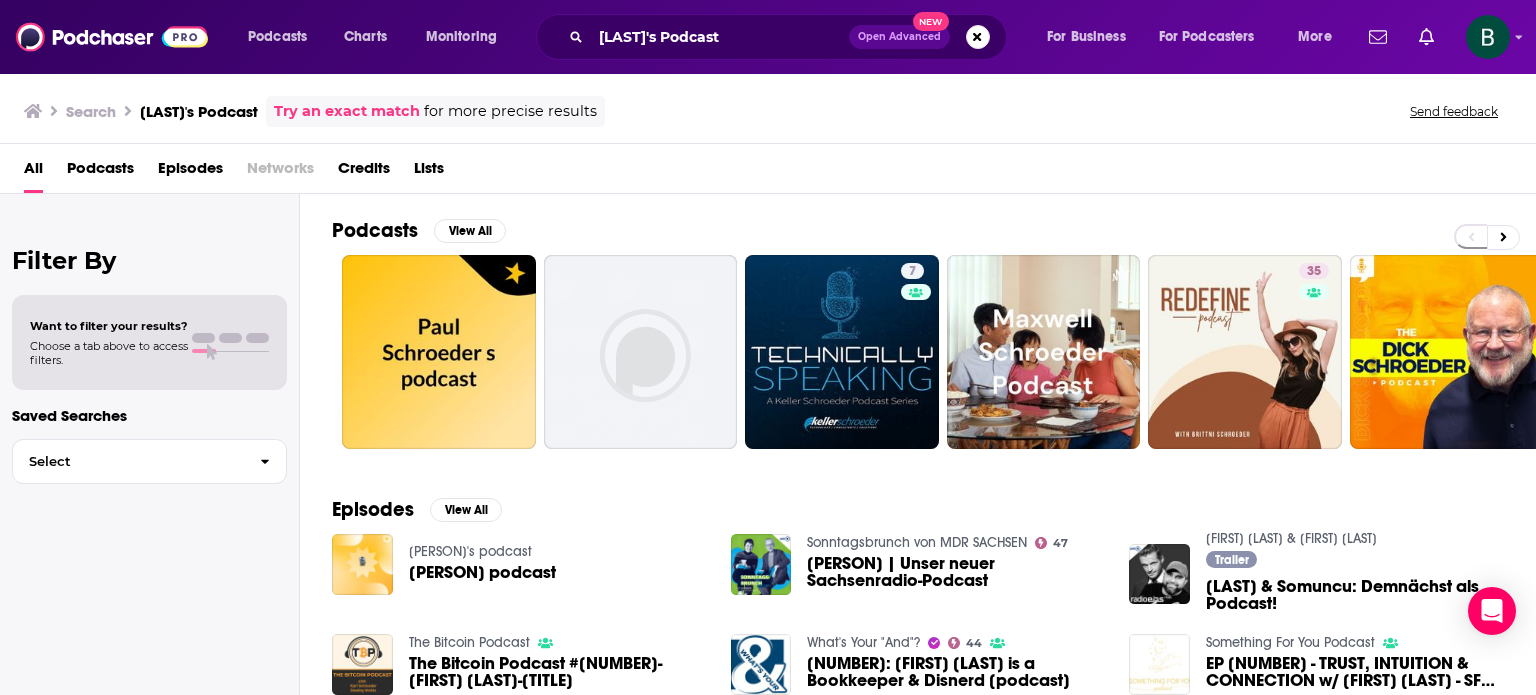 click on "[FIRST] [LAST]'s Podcast Open Advanced New" at bounding box center (771, 37) 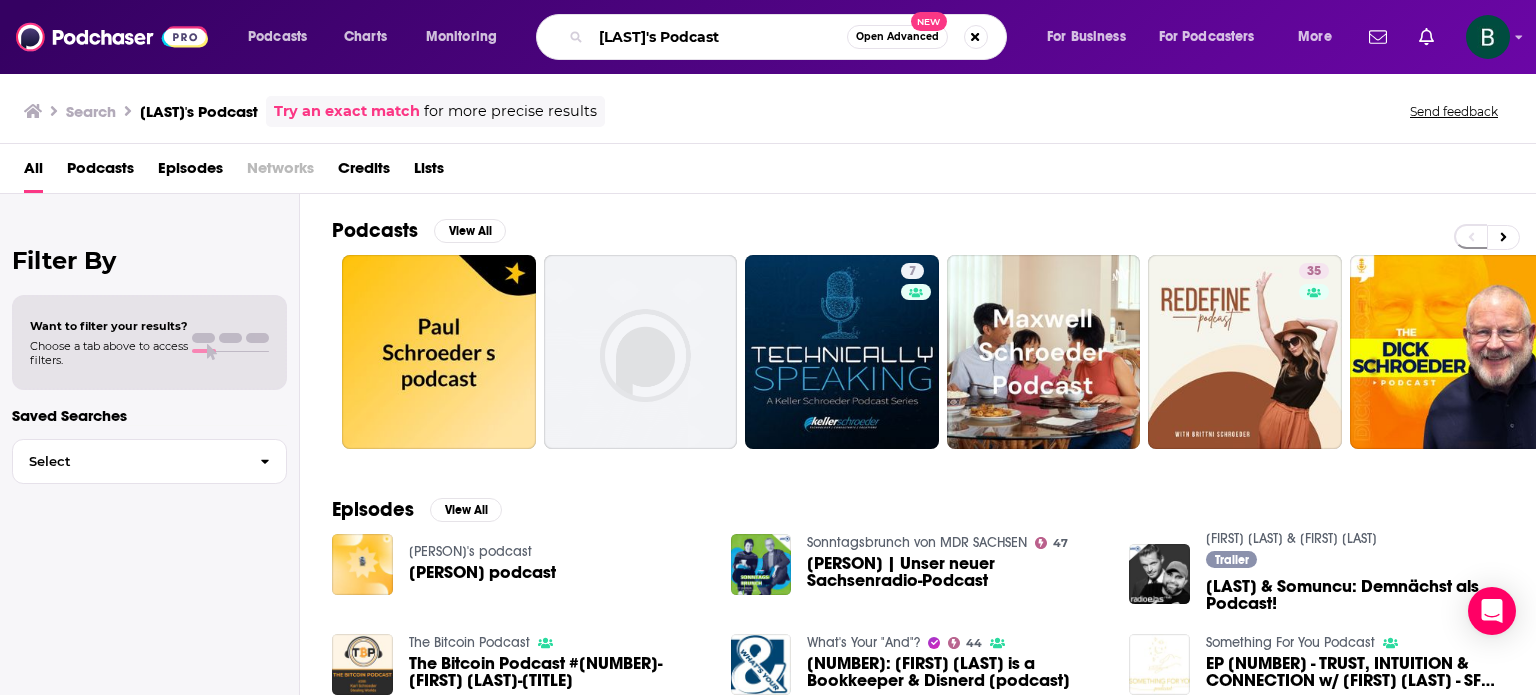 drag, startPoint x: 768, startPoint y: 37, endPoint x: 404, endPoint y: 20, distance: 364.39676 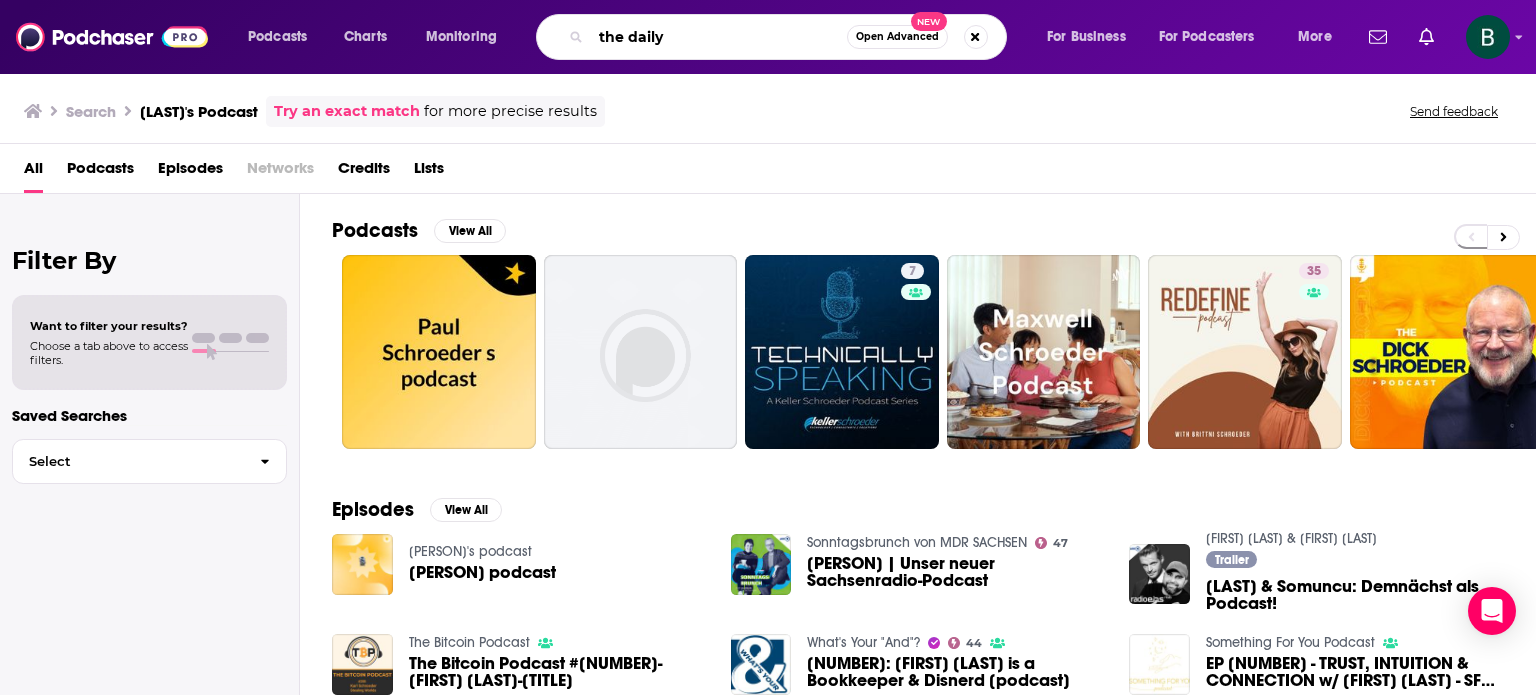 type on "the daily" 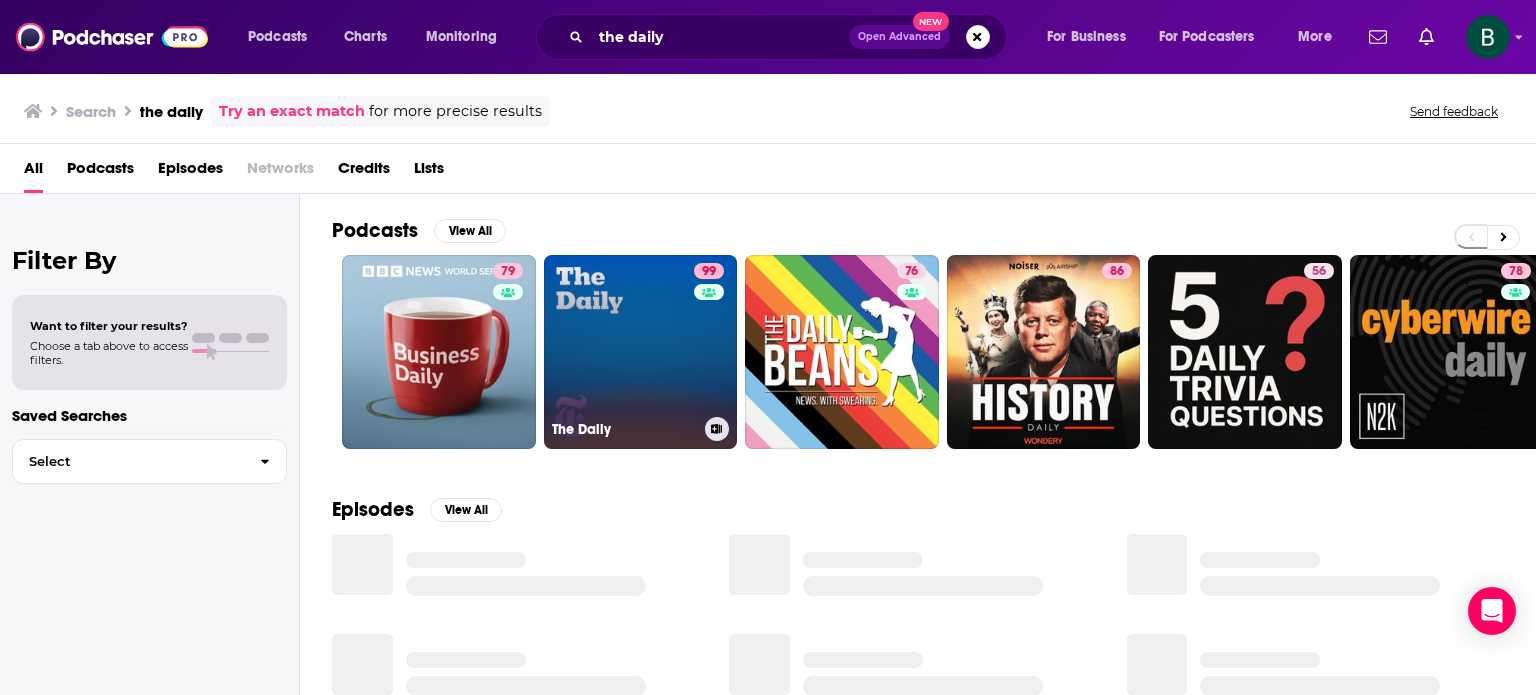 click on "99 The Daily" at bounding box center [641, 352] 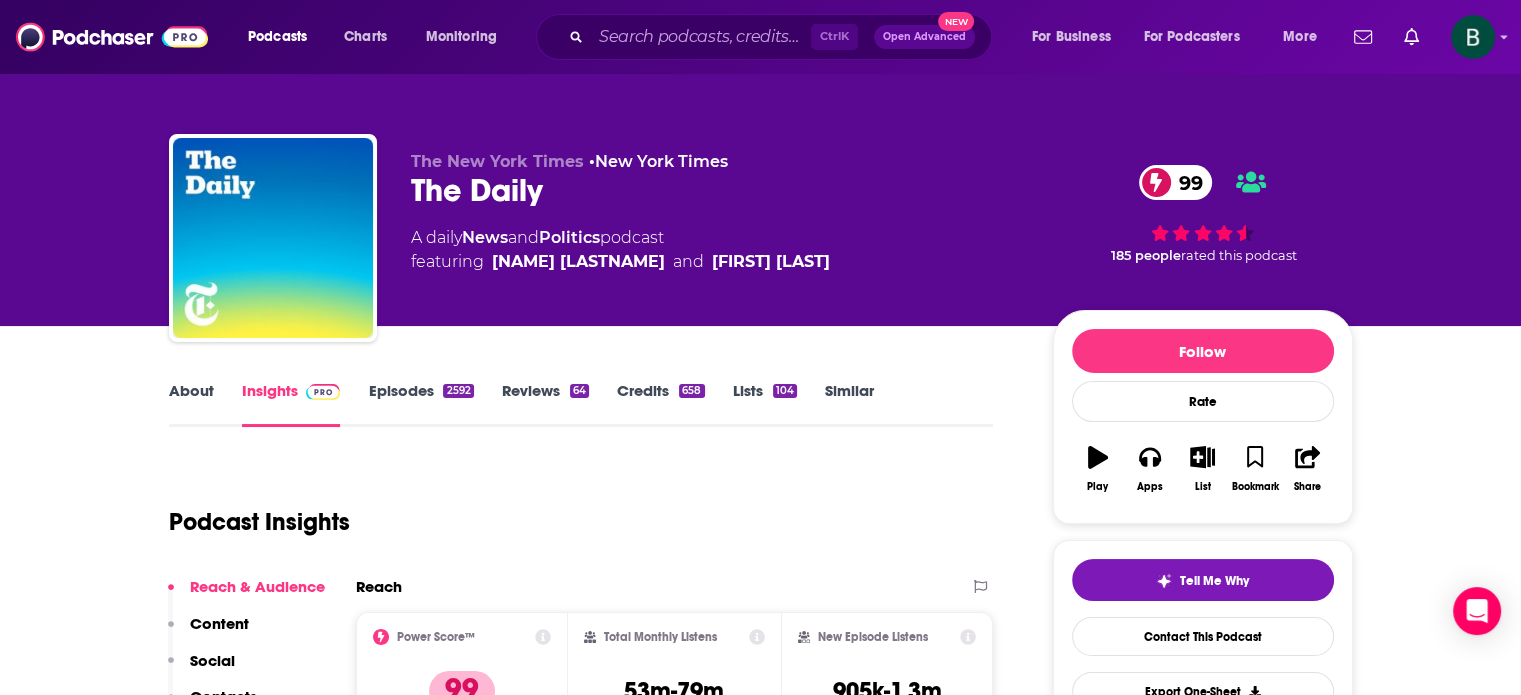 click on "About" at bounding box center [191, 404] 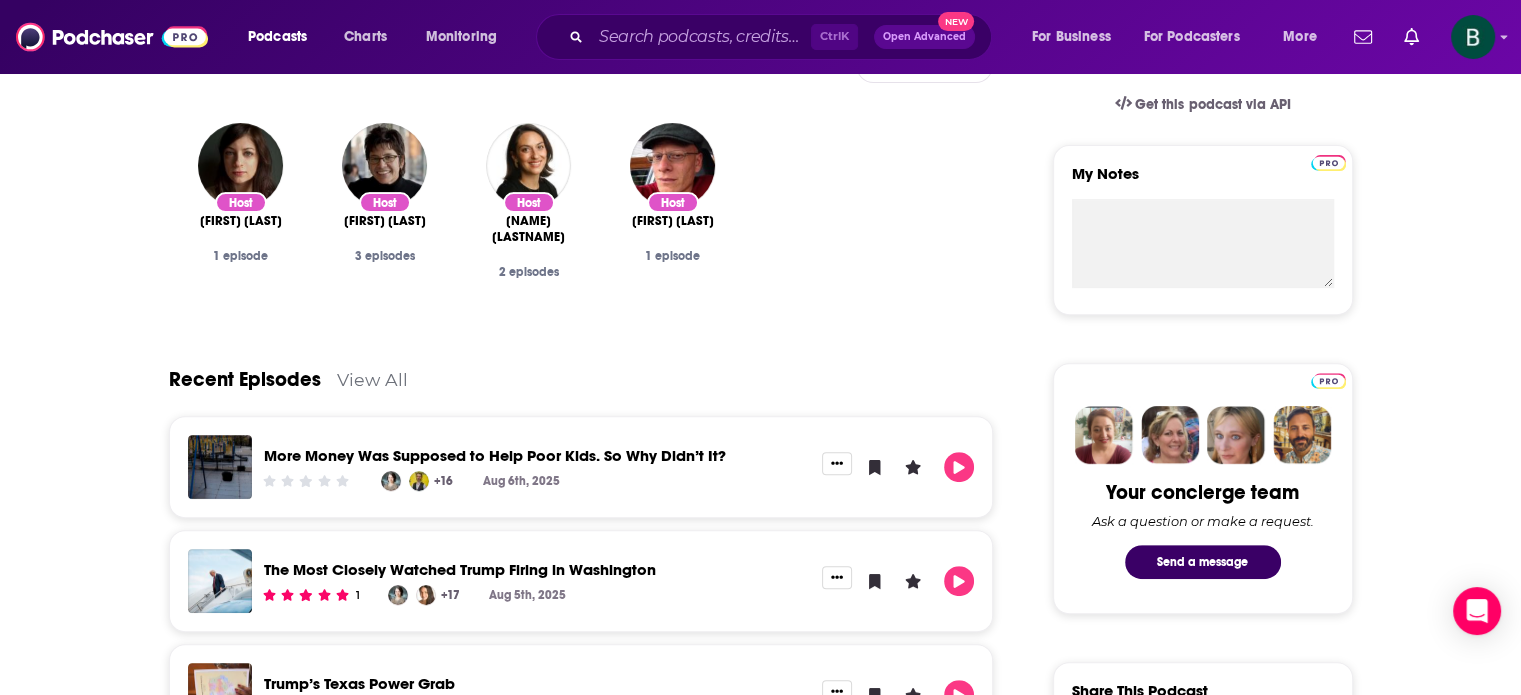 scroll, scrollTop: 0, scrollLeft: 0, axis: both 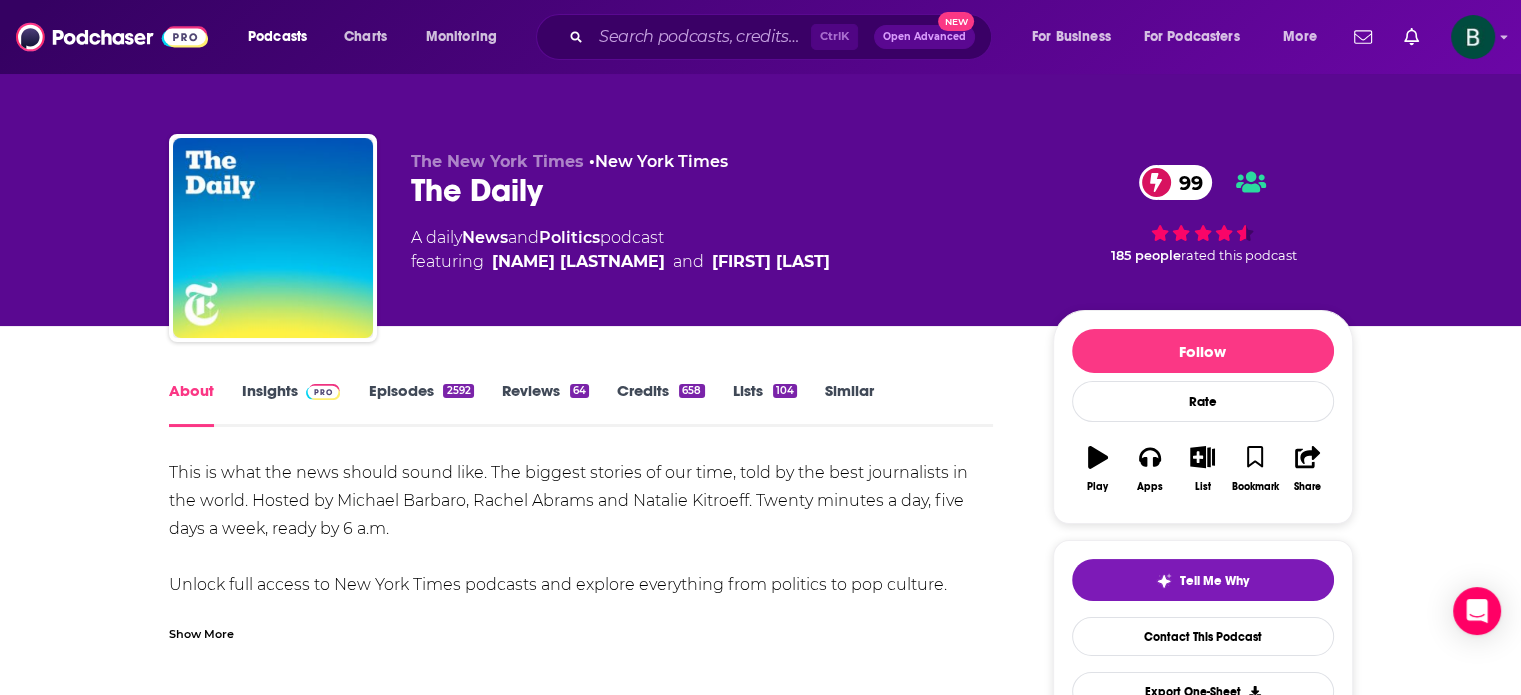 click on "Insights" at bounding box center [291, 404] 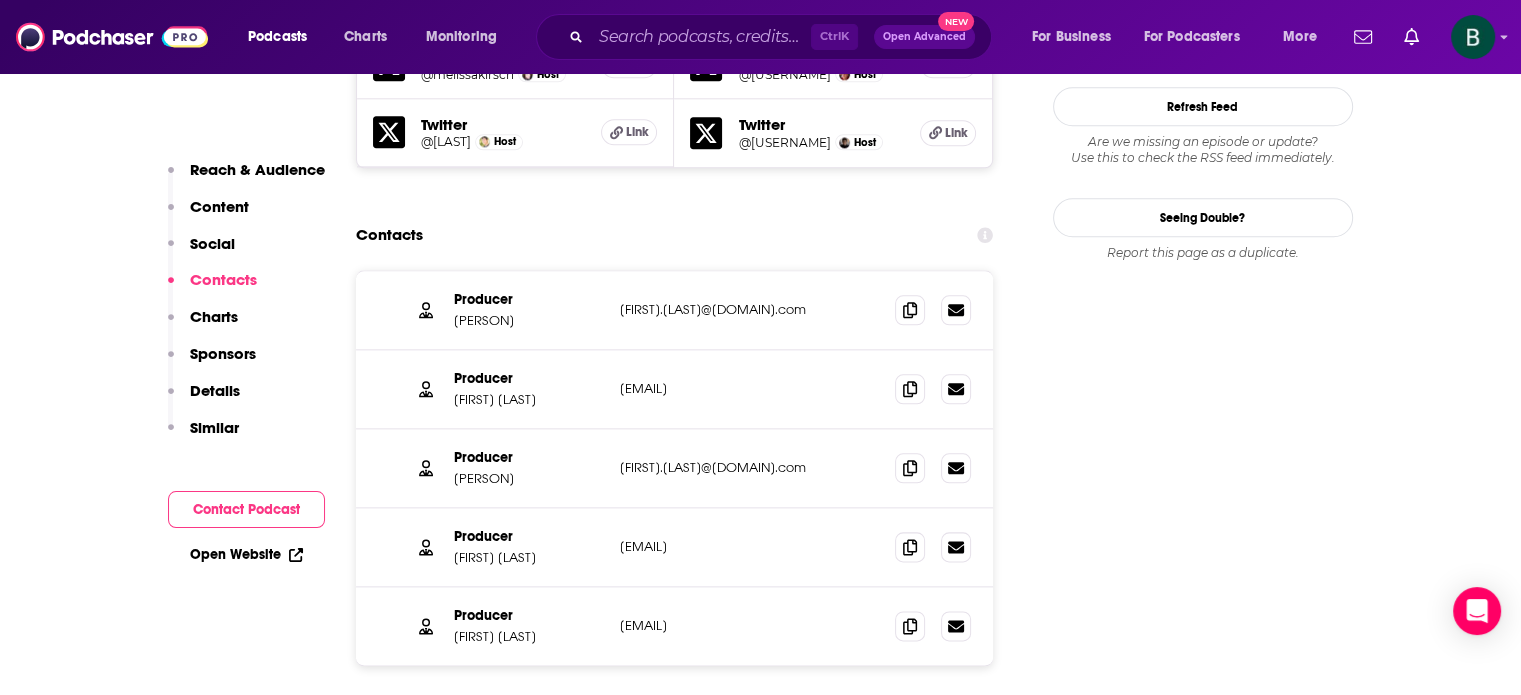 scroll, scrollTop: 2333, scrollLeft: 0, axis: vertical 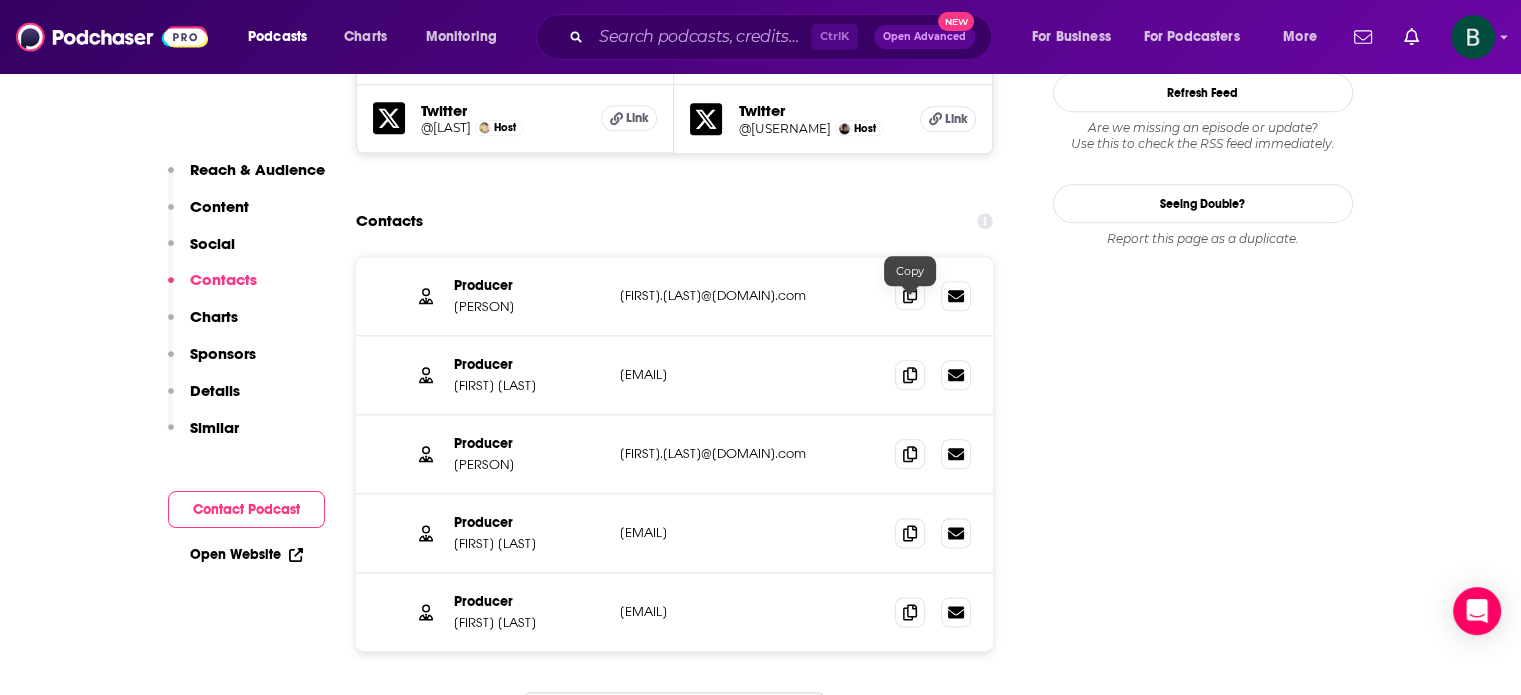 click 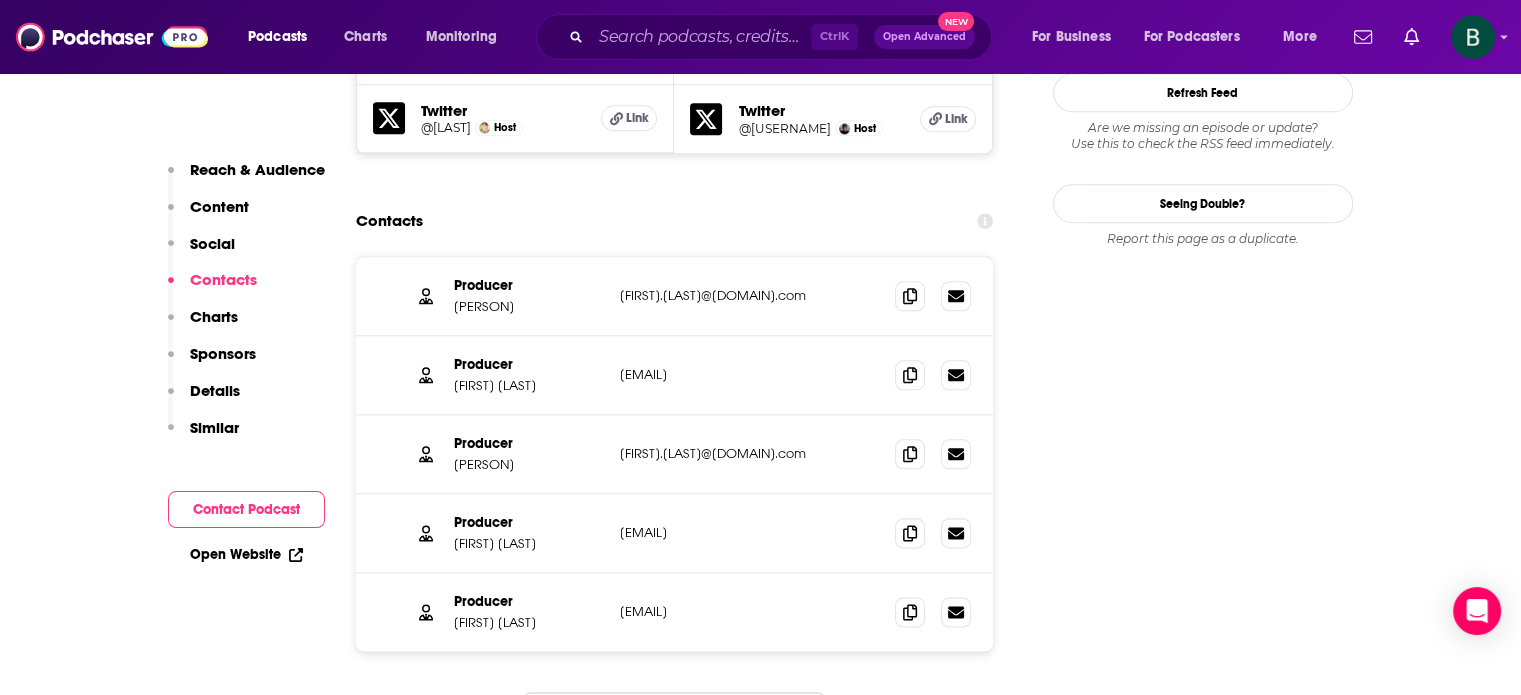 drag, startPoint x: 89, startPoint y: 397, endPoint x: 112, endPoint y: 353, distance: 49.648766 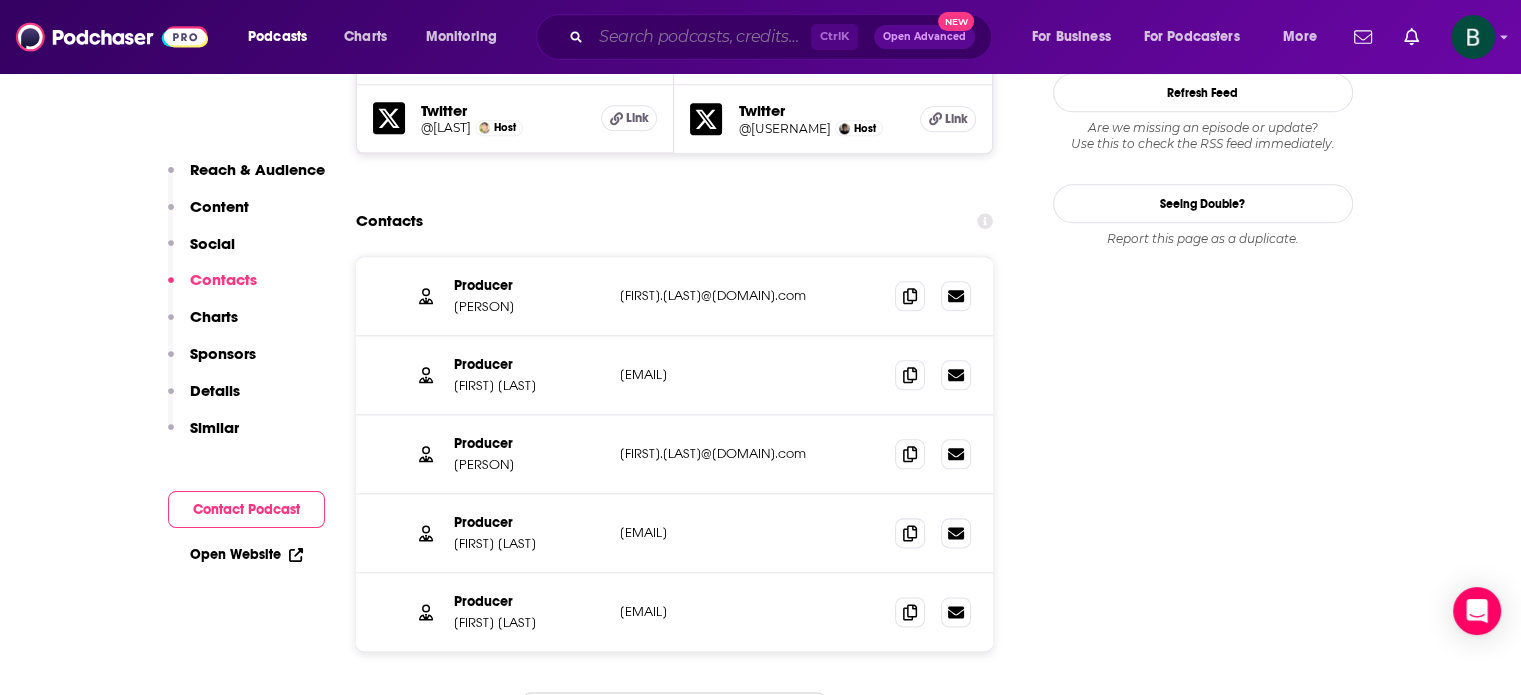 click at bounding box center (701, 37) 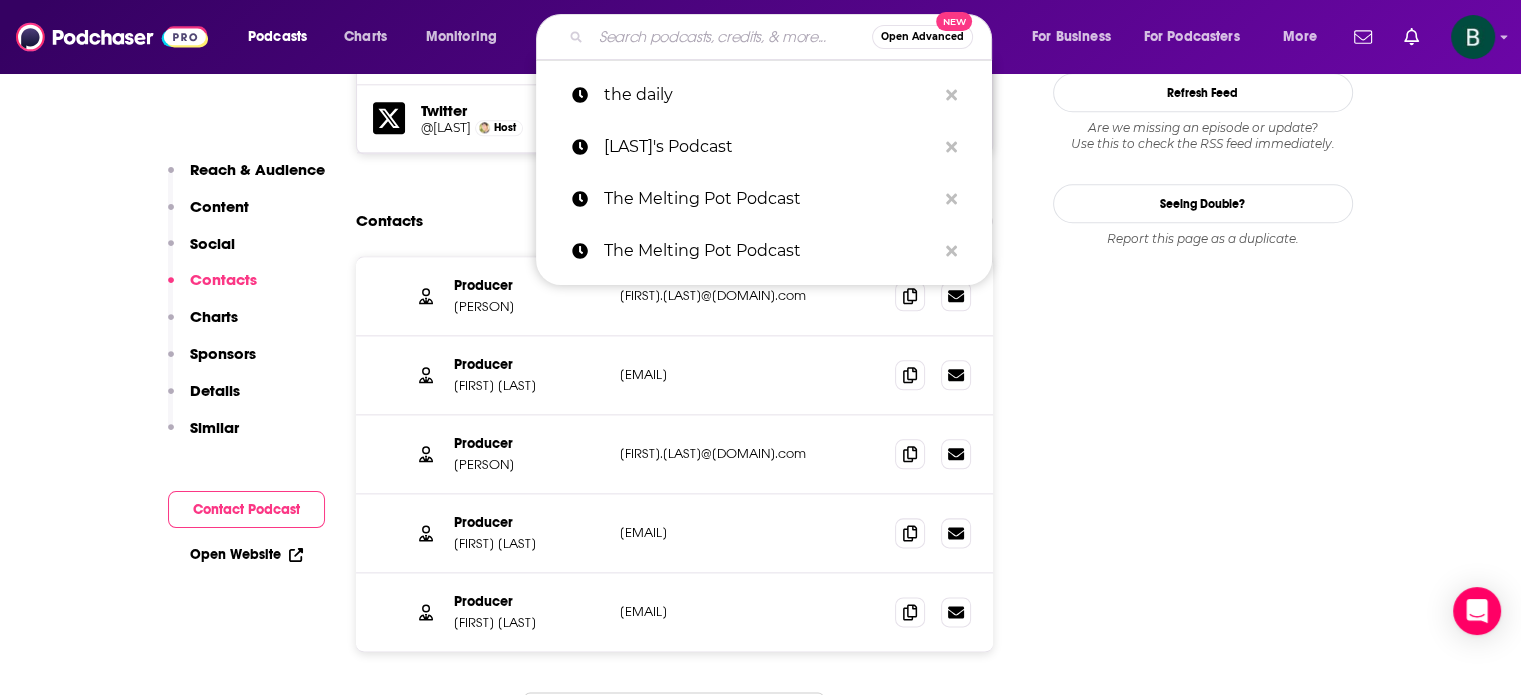 paste on "•	Super-Psyched" 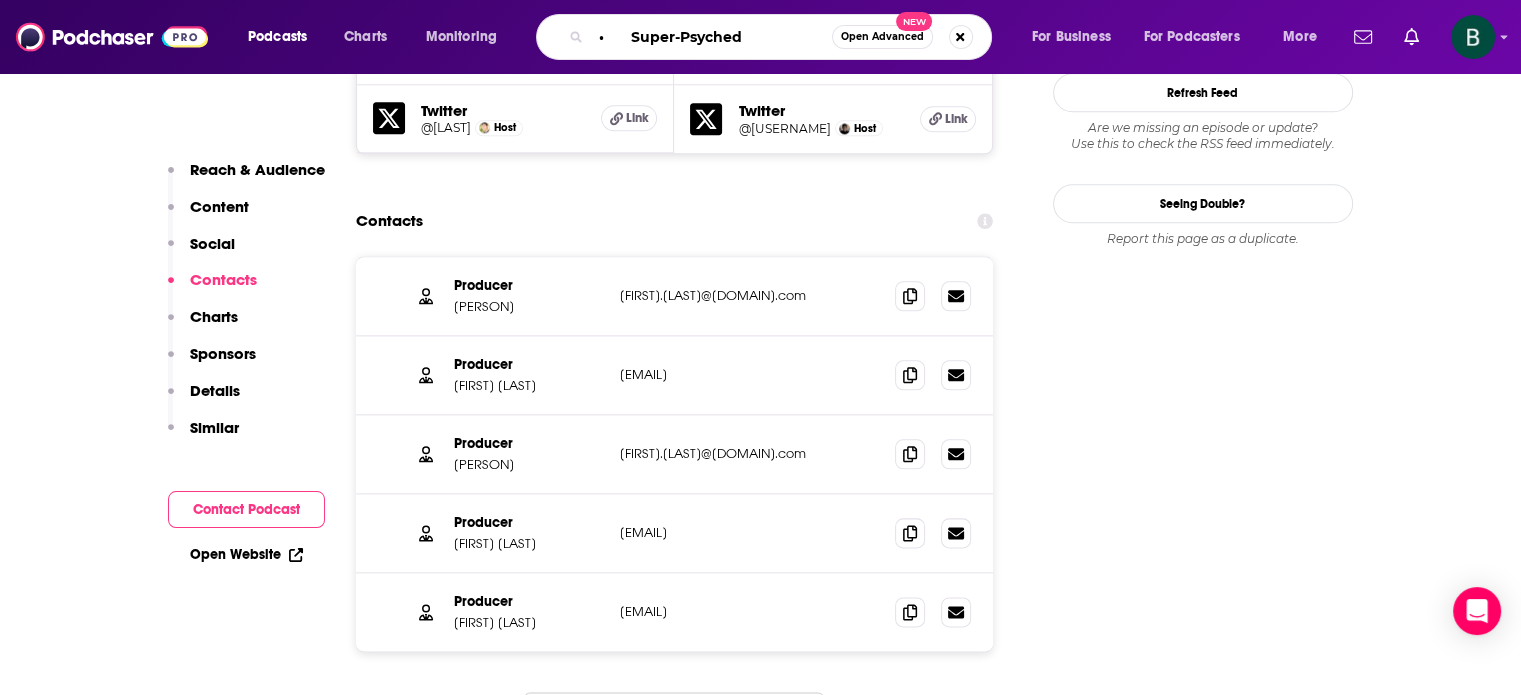 drag, startPoint x: 631, startPoint y: 34, endPoint x: 414, endPoint y: 24, distance: 217.23029 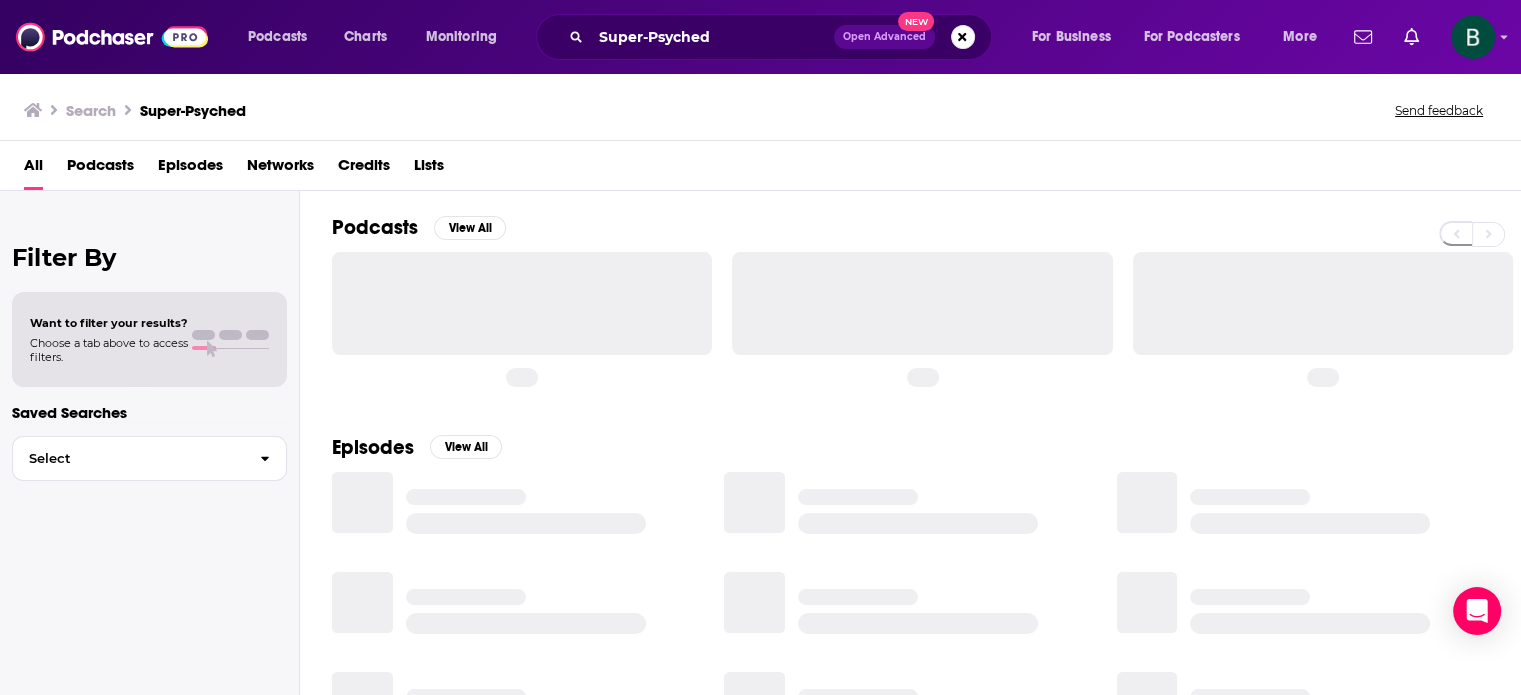 scroll, scrollTop: 0, scrollLeft: 0, axis: both 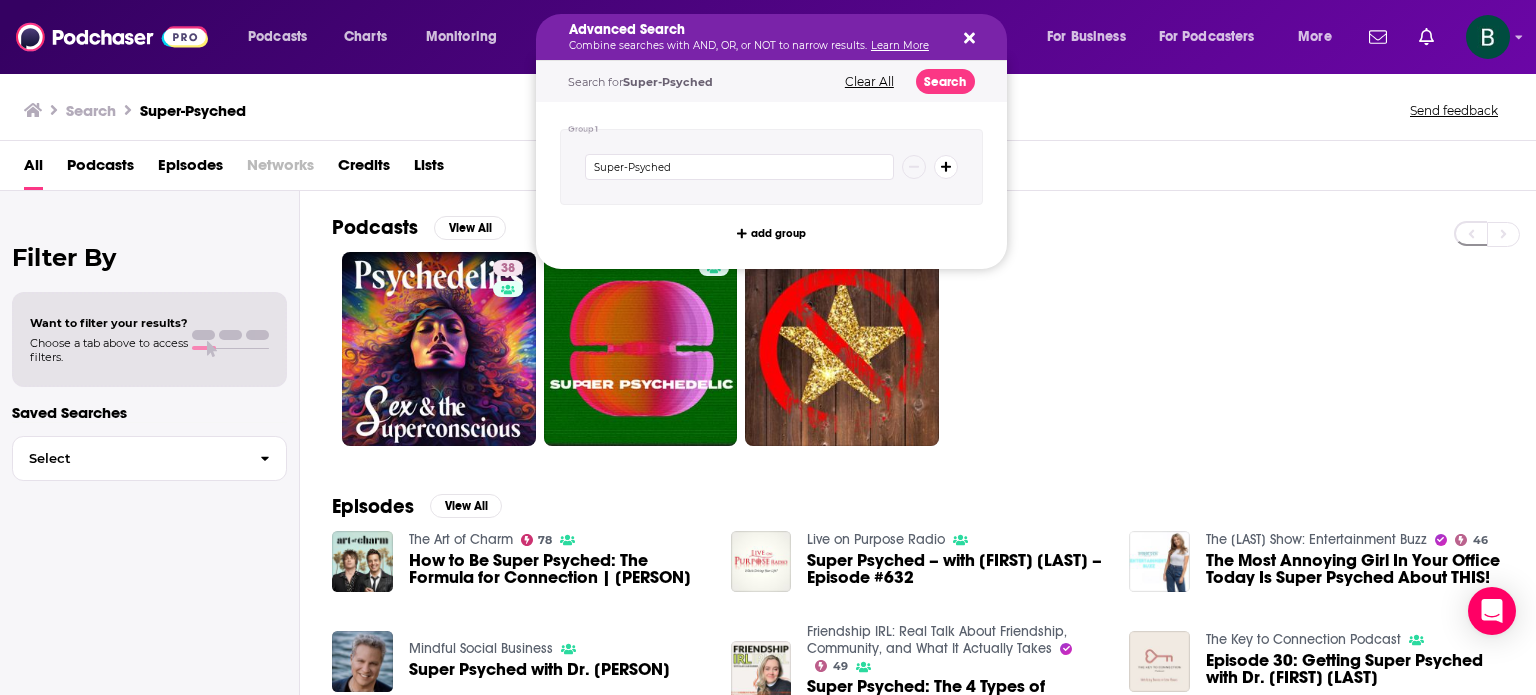 drag, startPoint x: 740, startPoint y: 36, endPoint x: 647, endPoint y: 22, distance: 94.04786 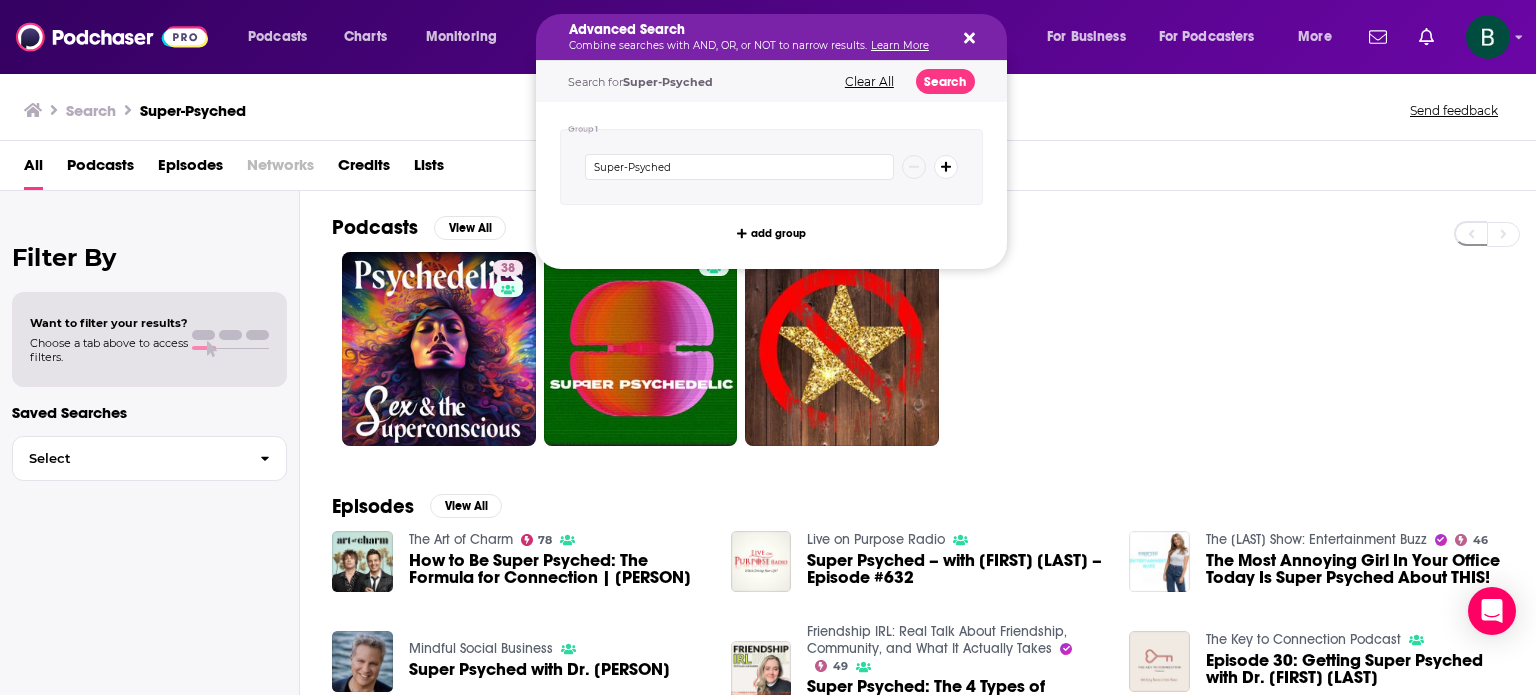 drag, startPoint x: 1112, startPoint y: 552, endPoint x: 1114, endPoint y: 507, distance: 45.044422 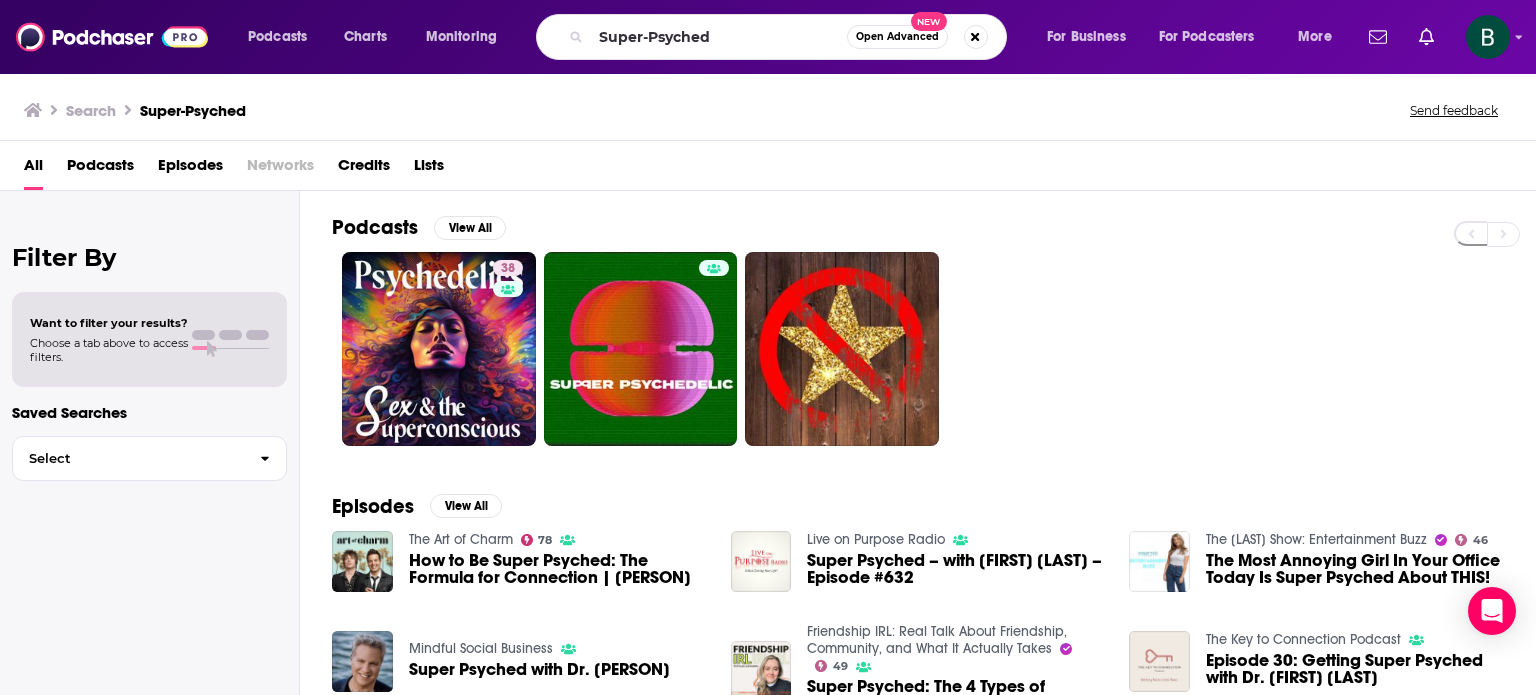 click on "Super-Psyched Open Advanced New" at bounding box center (790, 37) 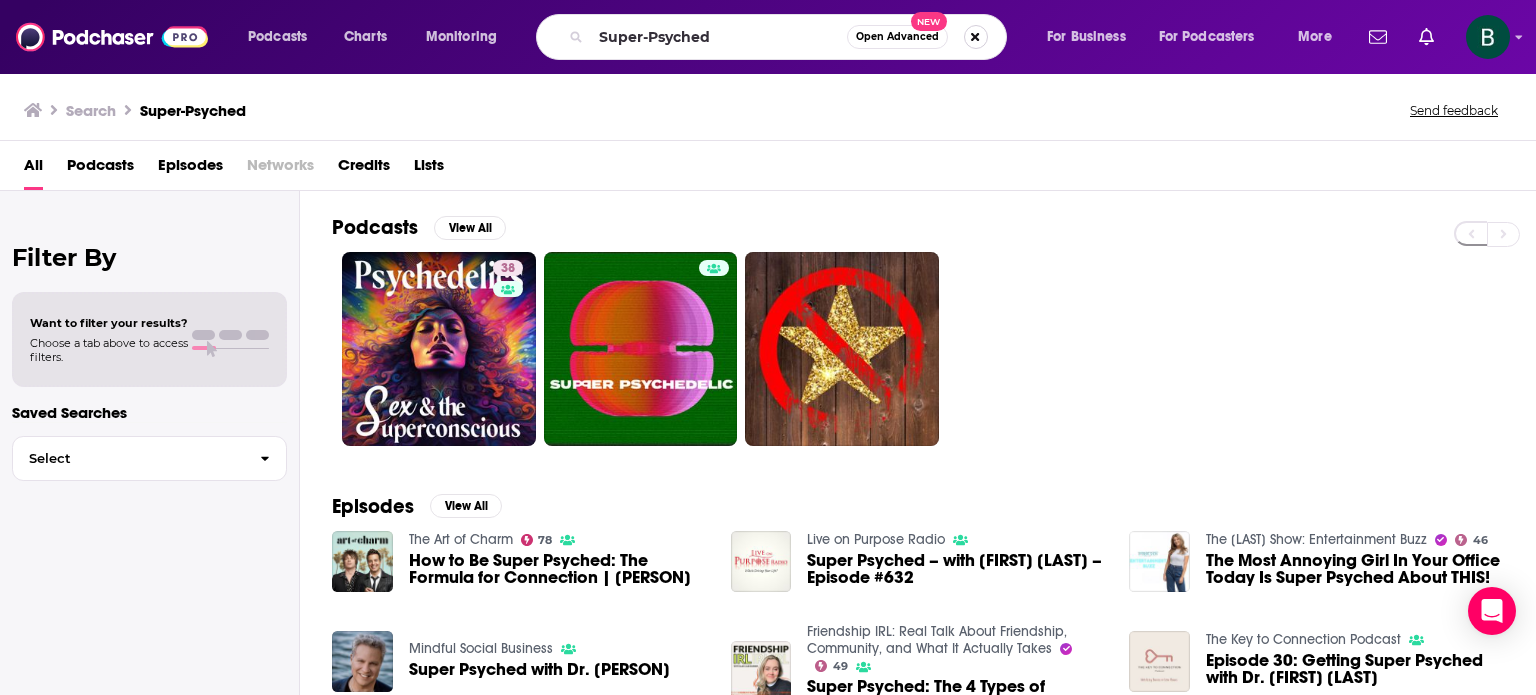 click at bounding box center (976, 37) 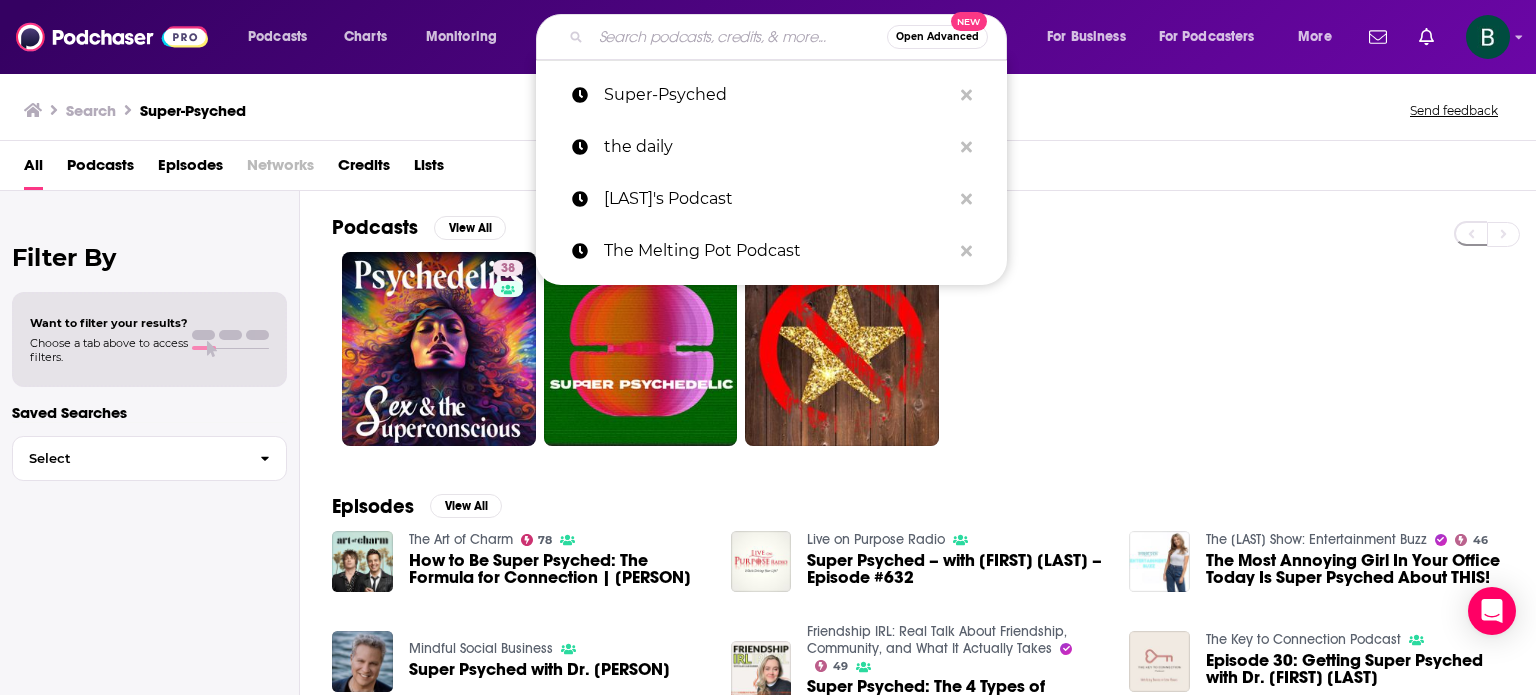 drag, startPoint x: 1112, startPoint y: 206, endPoint x: 1043, endPoint y: 129, distance: 103.392456 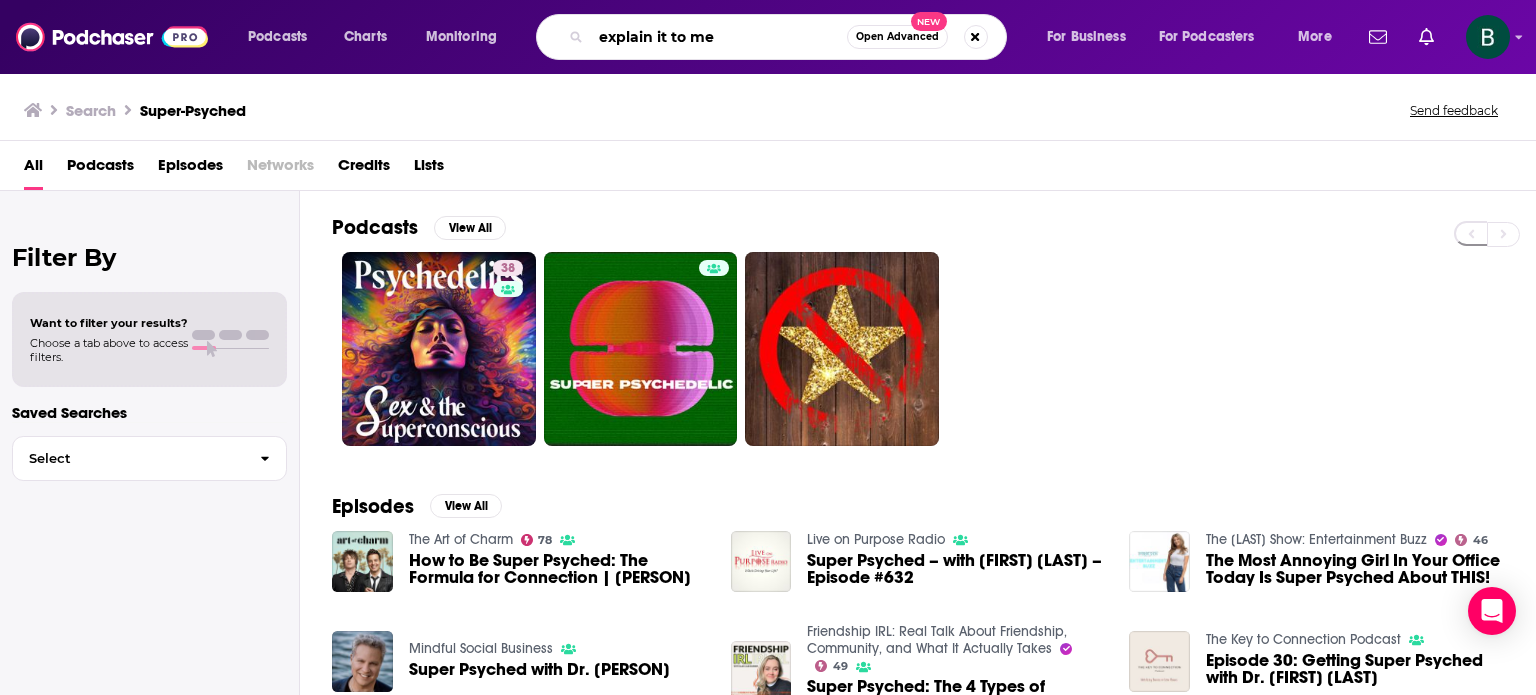 type on "explain it to me" 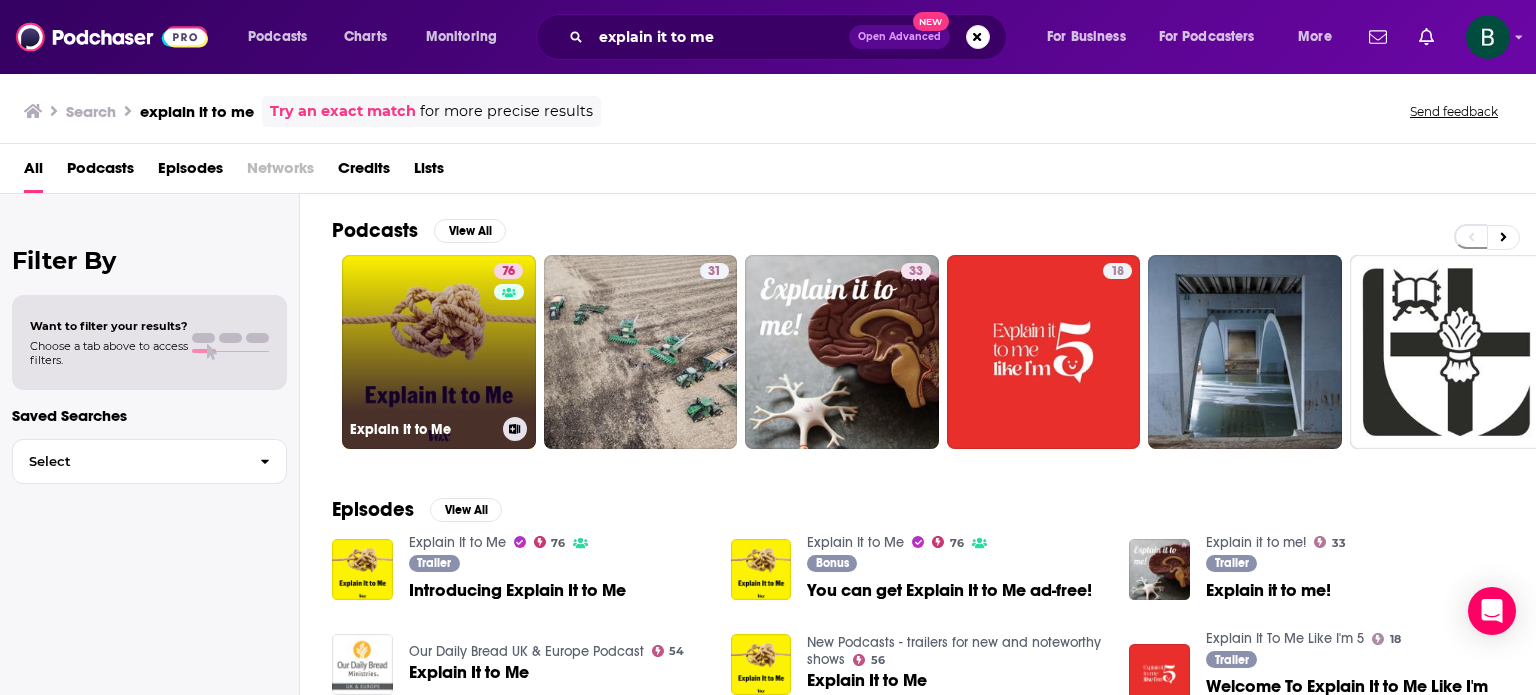 click on "[NUMBER] Explain It to Me" at bounding box center (439, 352) 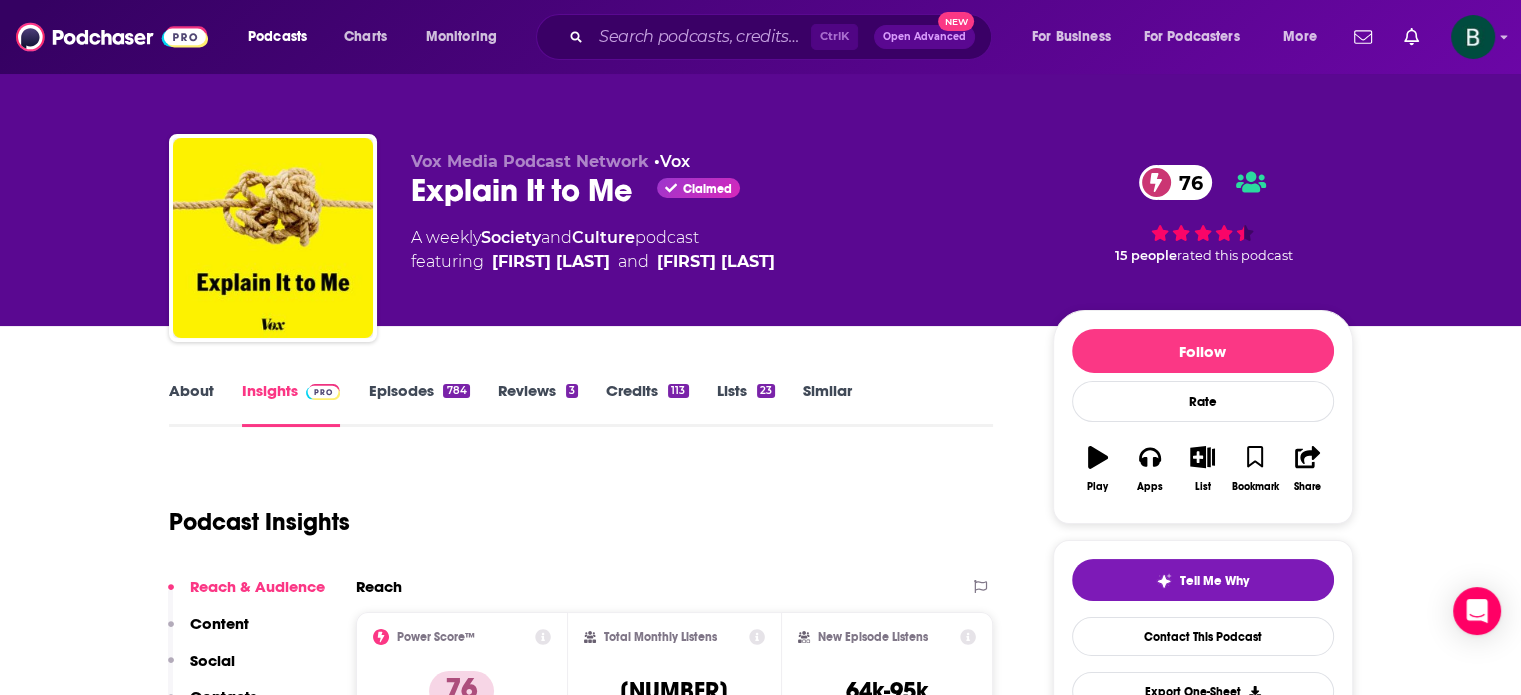 click on "About" at bounding box center (191, 404) 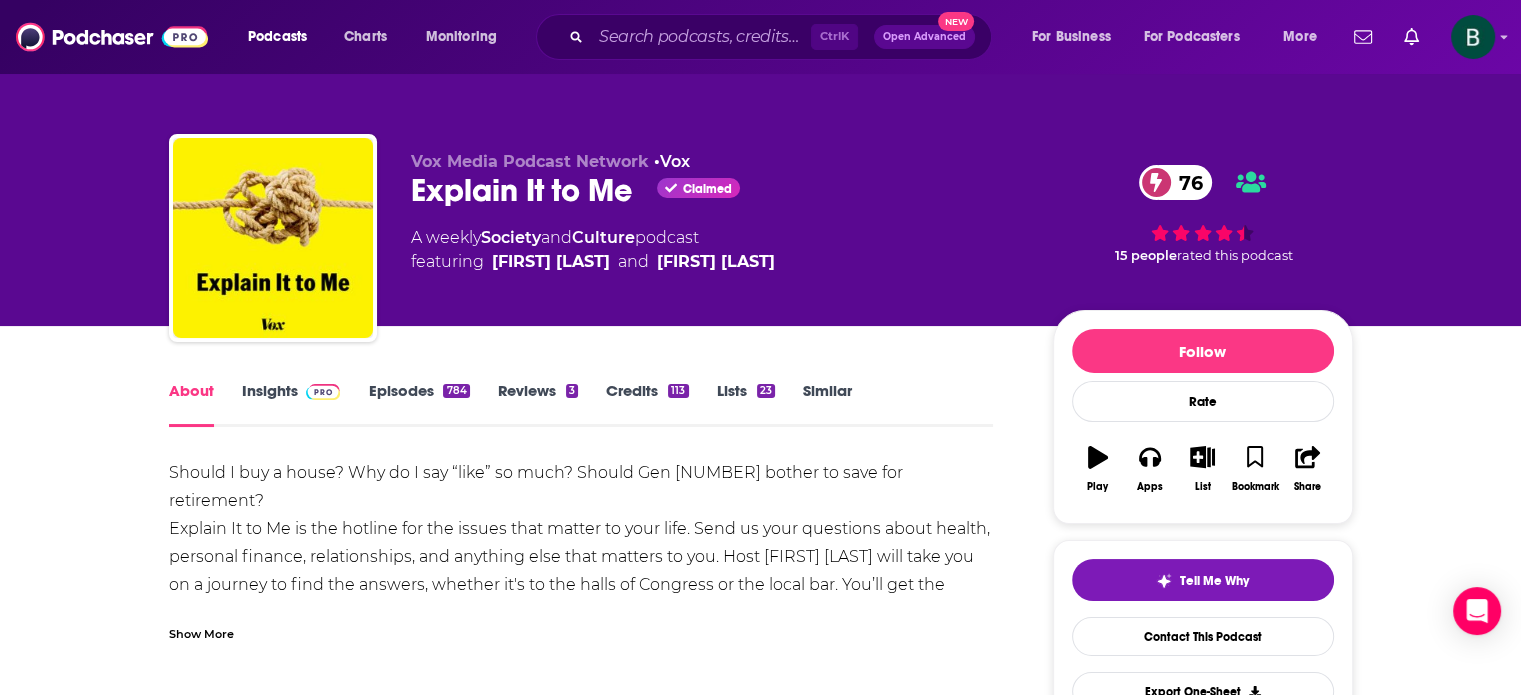 click on "Insights" at bounding box center (291, 404) 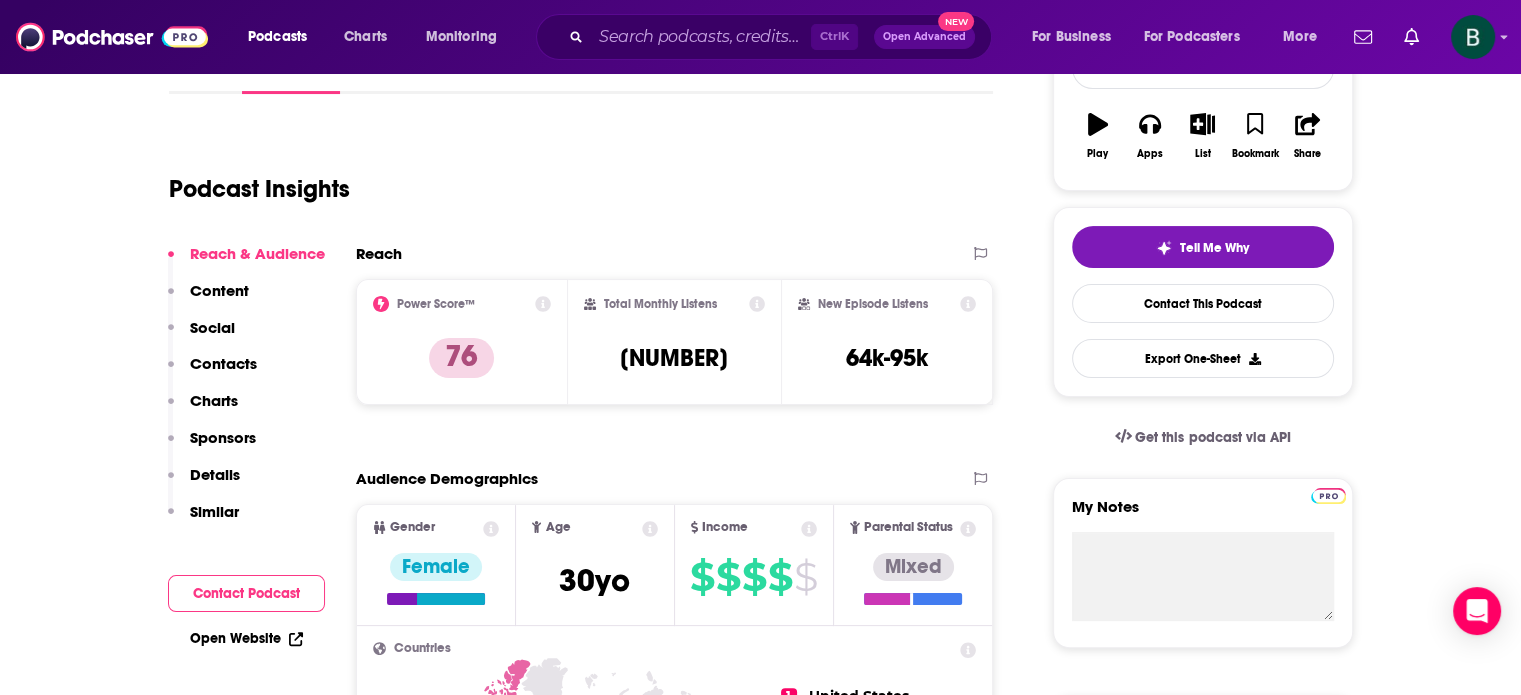 scroll, scrollTop: 0, scrollLeft: 0, axis: both 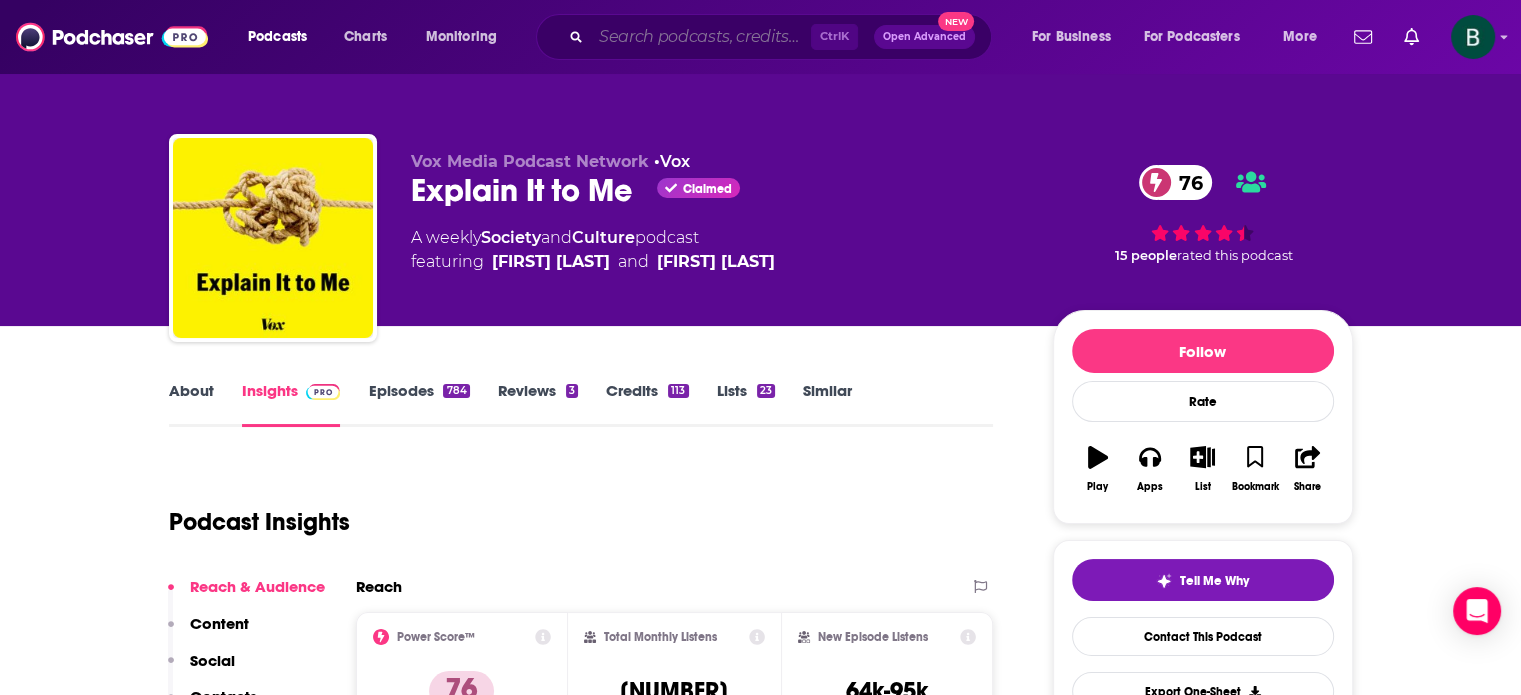 click at bounding box center [701, 37] 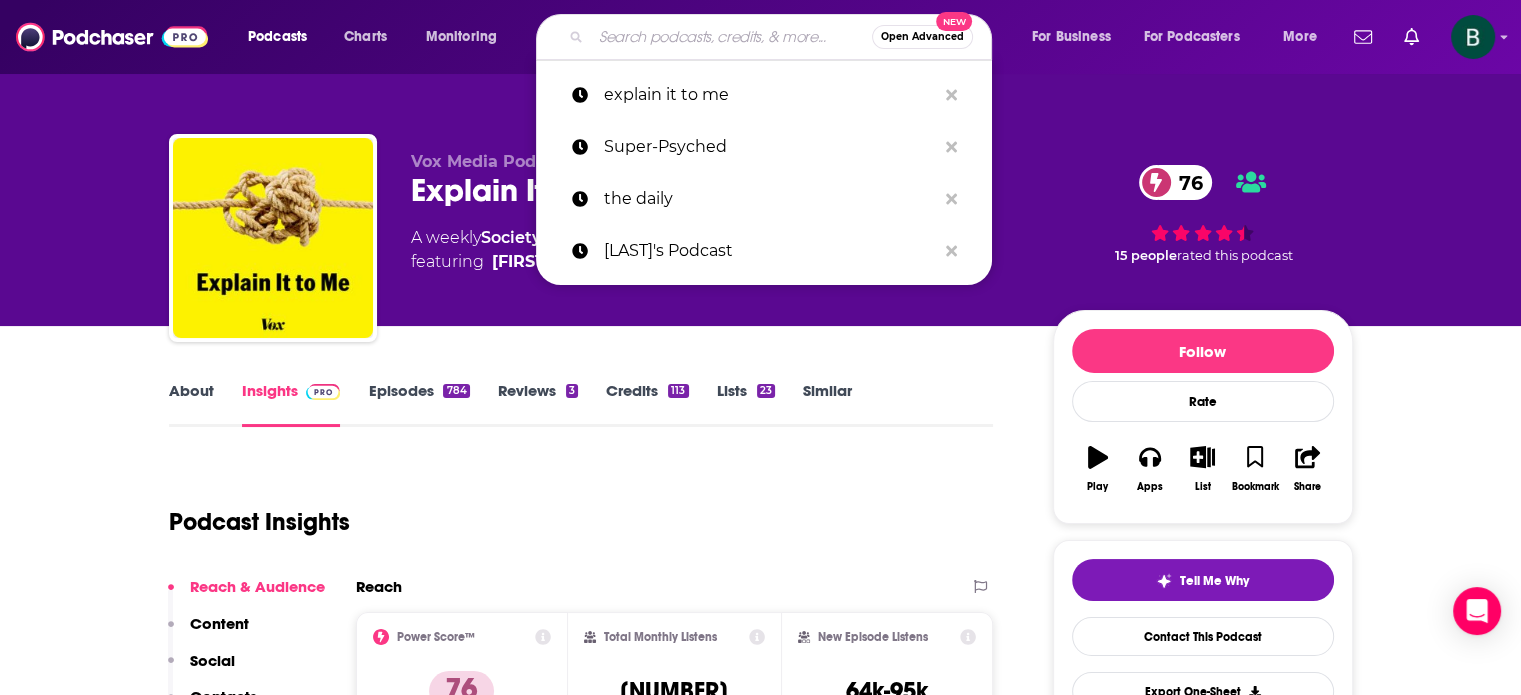 paste on "•	The Economics Show" 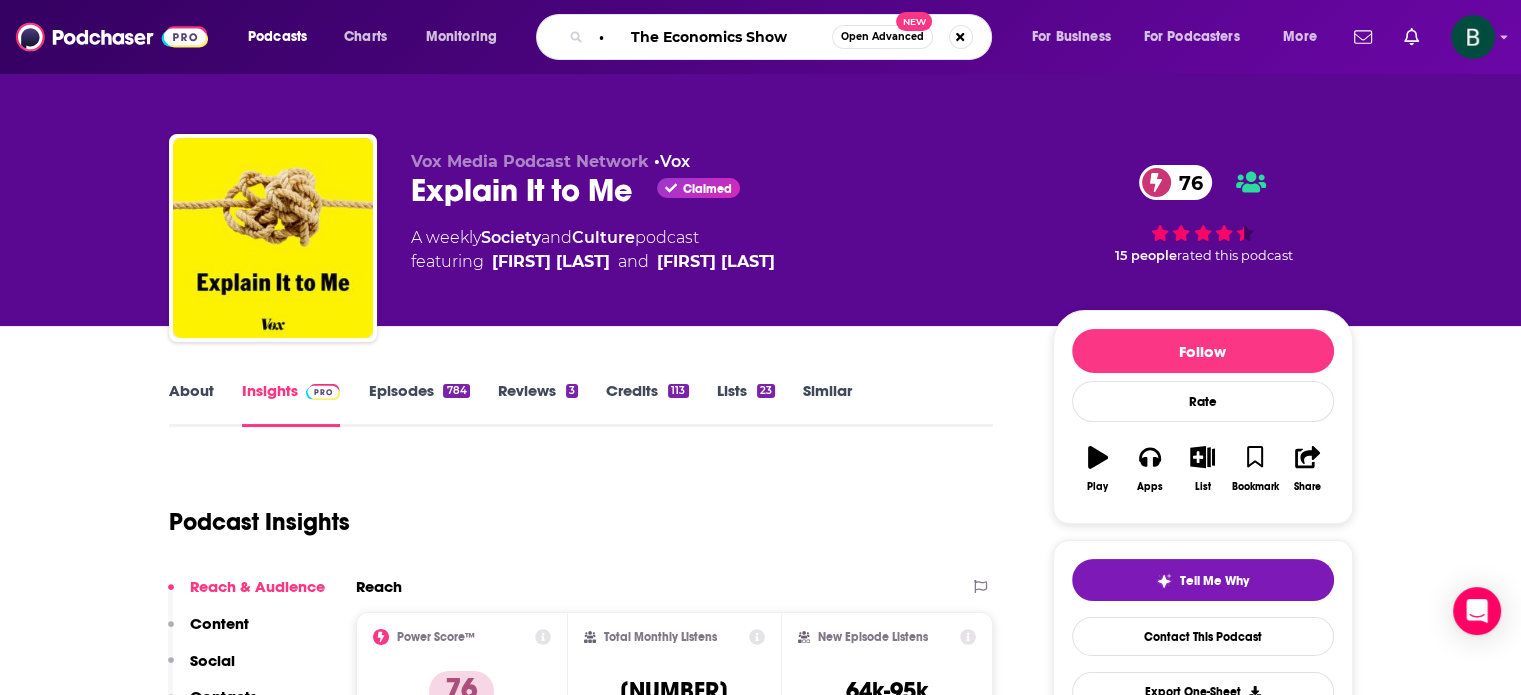 drag, startPoint x: 633, startPoint y: 30, endPoint x: 387, endPoint y: 3, distance: 247.47726 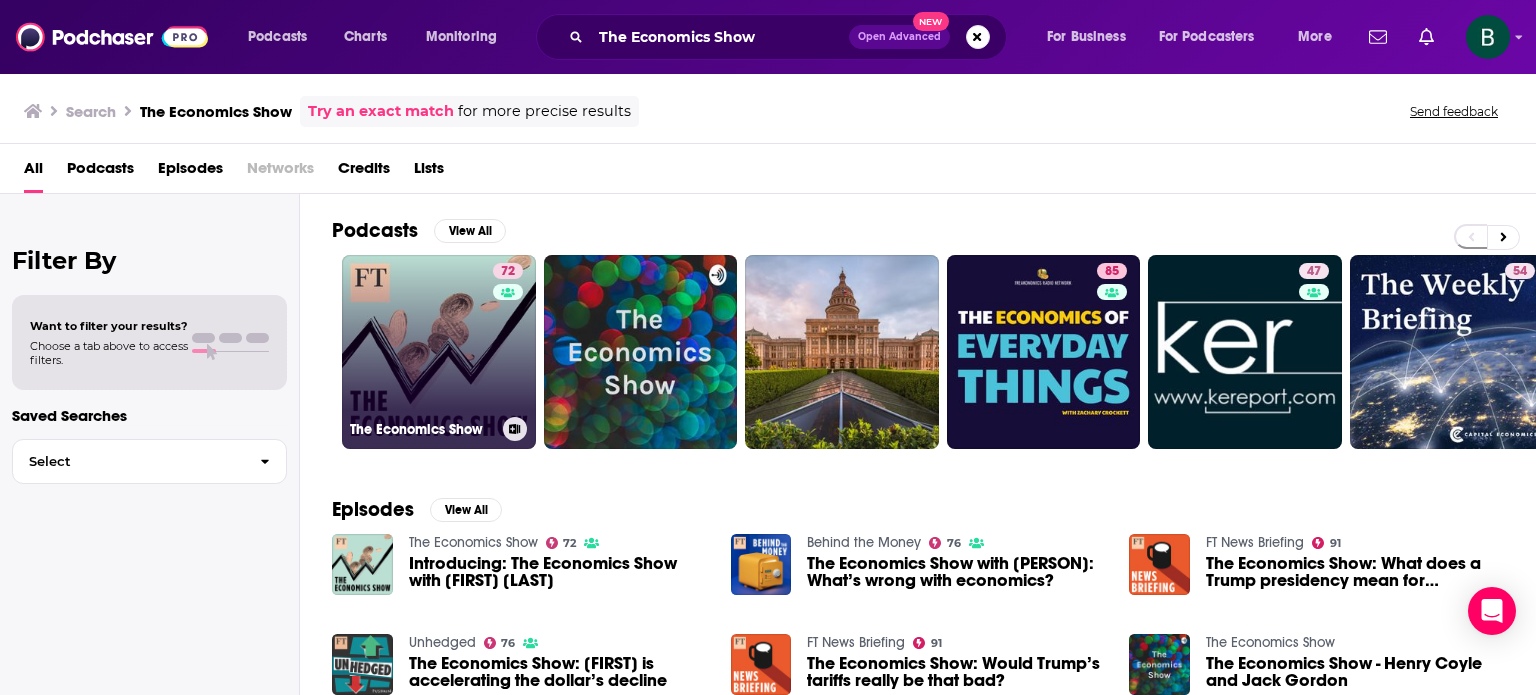 click on "72" at bounding box center [510, 340] 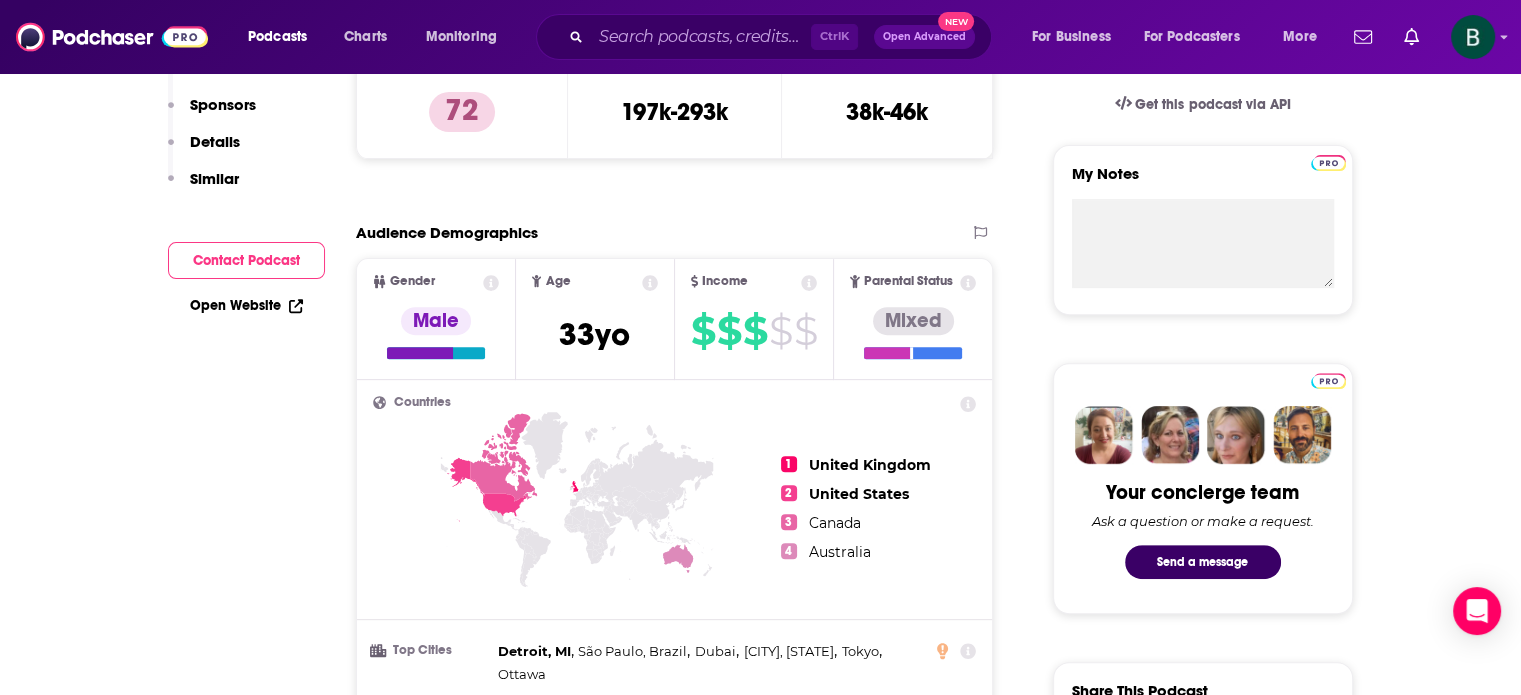 scroll, scrollTop: 0, scrollLeft: 0, axis: both 